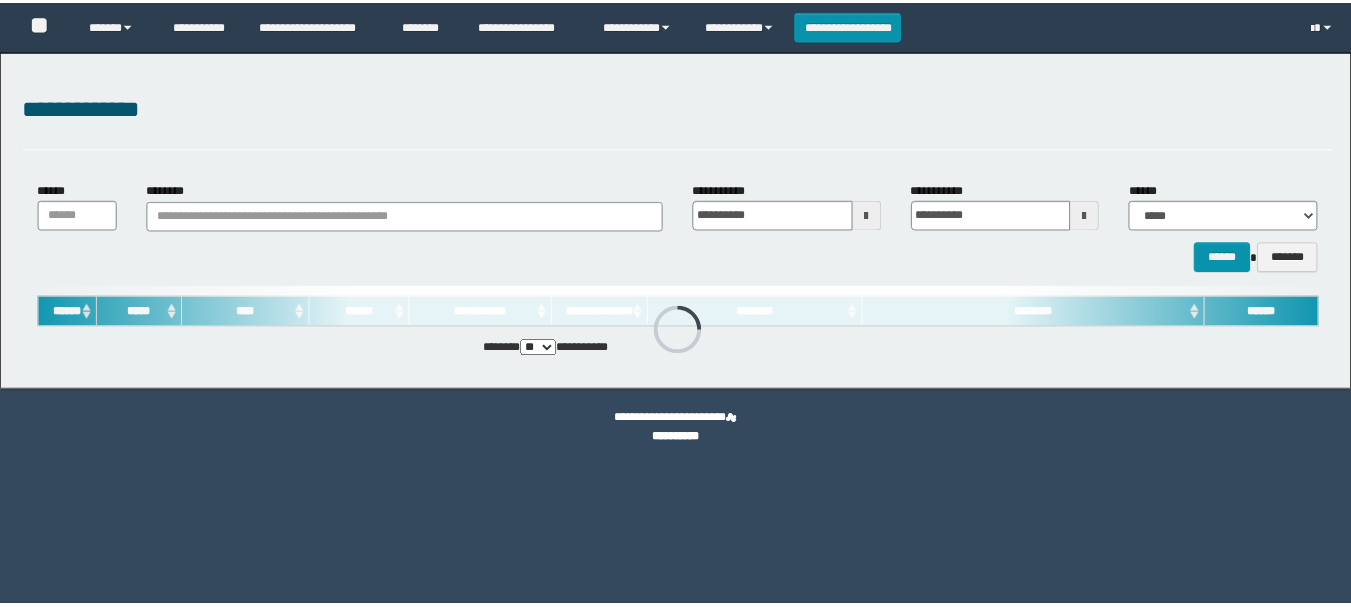 scroll, scrollTop: 0, scrollLeft: 0, axis: both 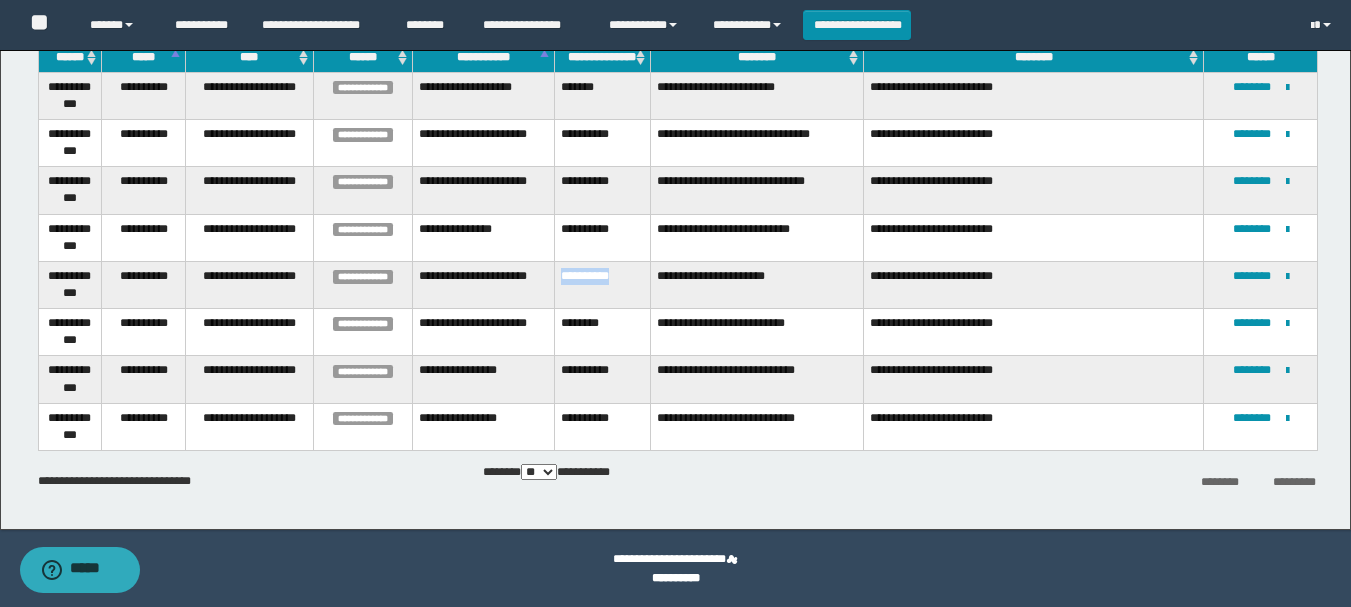 drag, startPoint x: 633, startPoint y: 280, endPoint x: 563, endPoint y: 268, distance: 71.021126 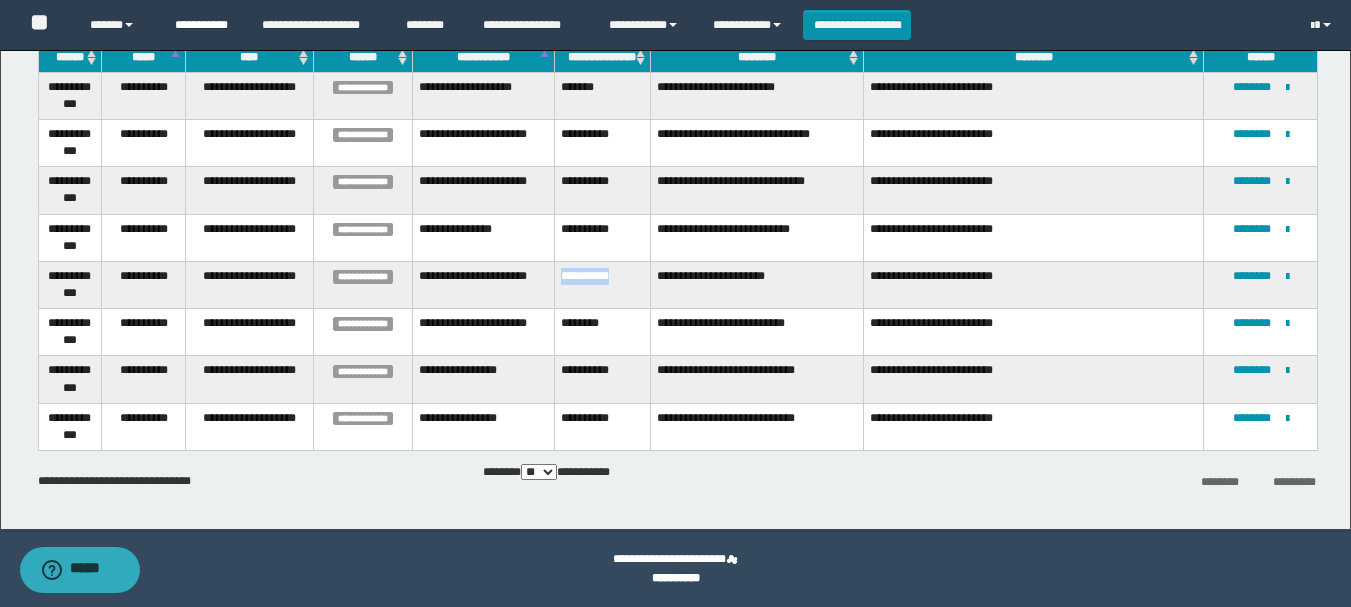 click on "**********" at bounding box center (203, 25) 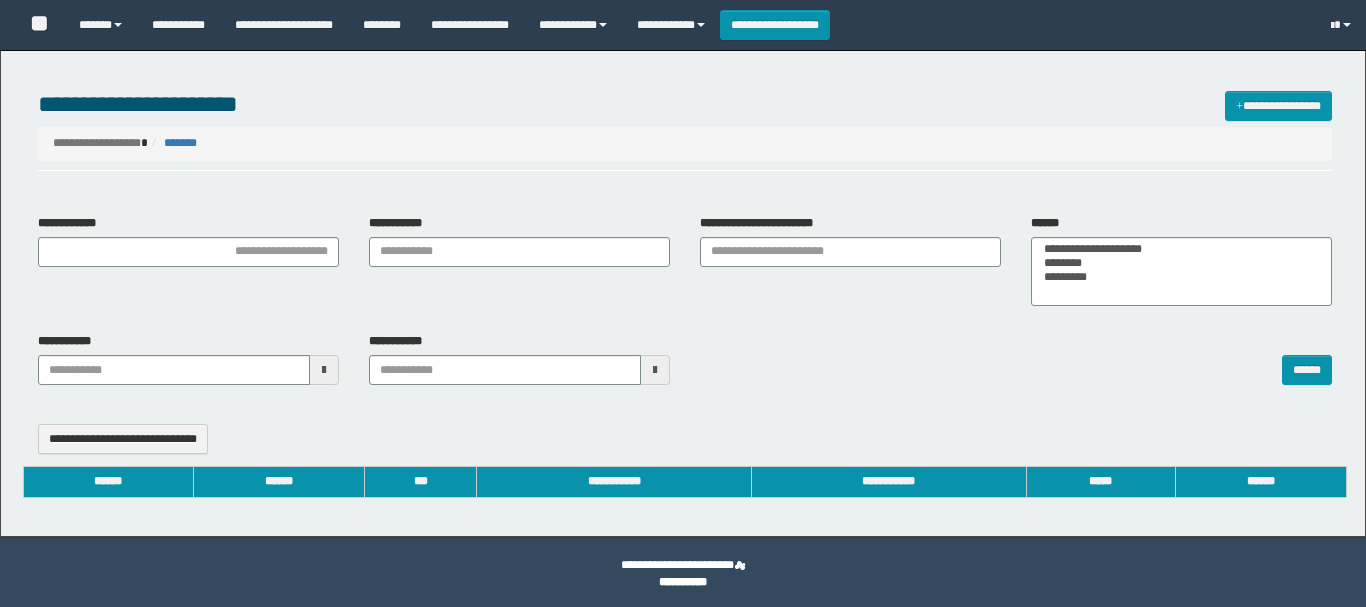 select 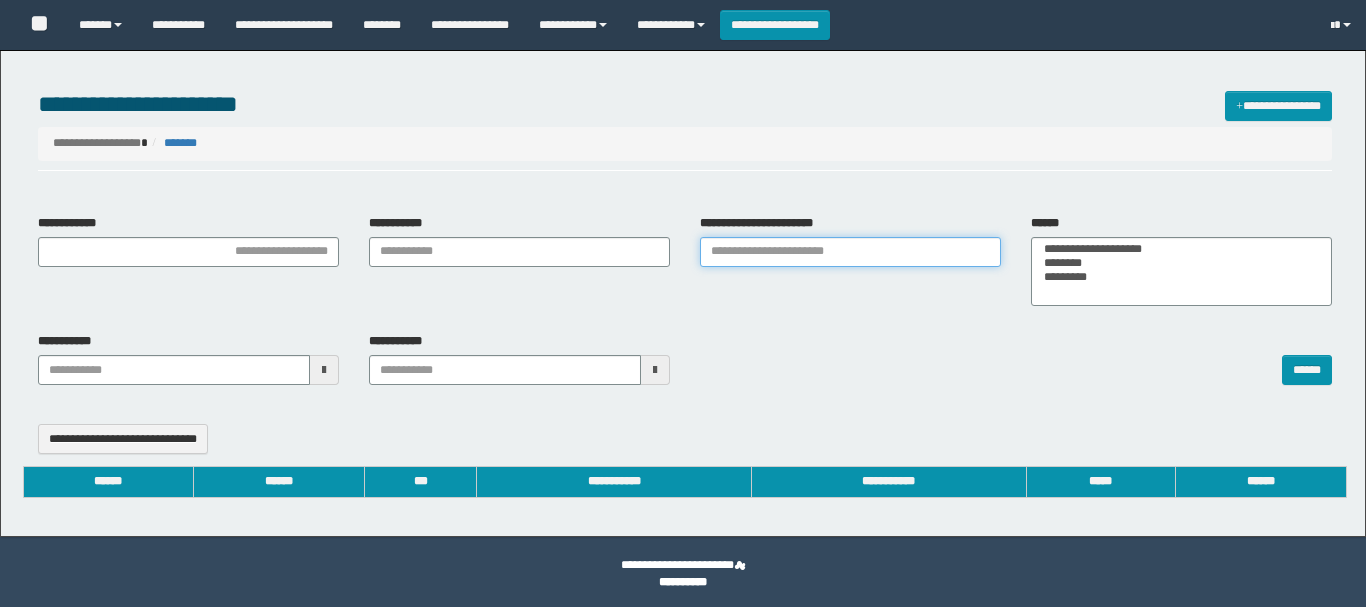 click on "**********" at bounding box center [850, 252] 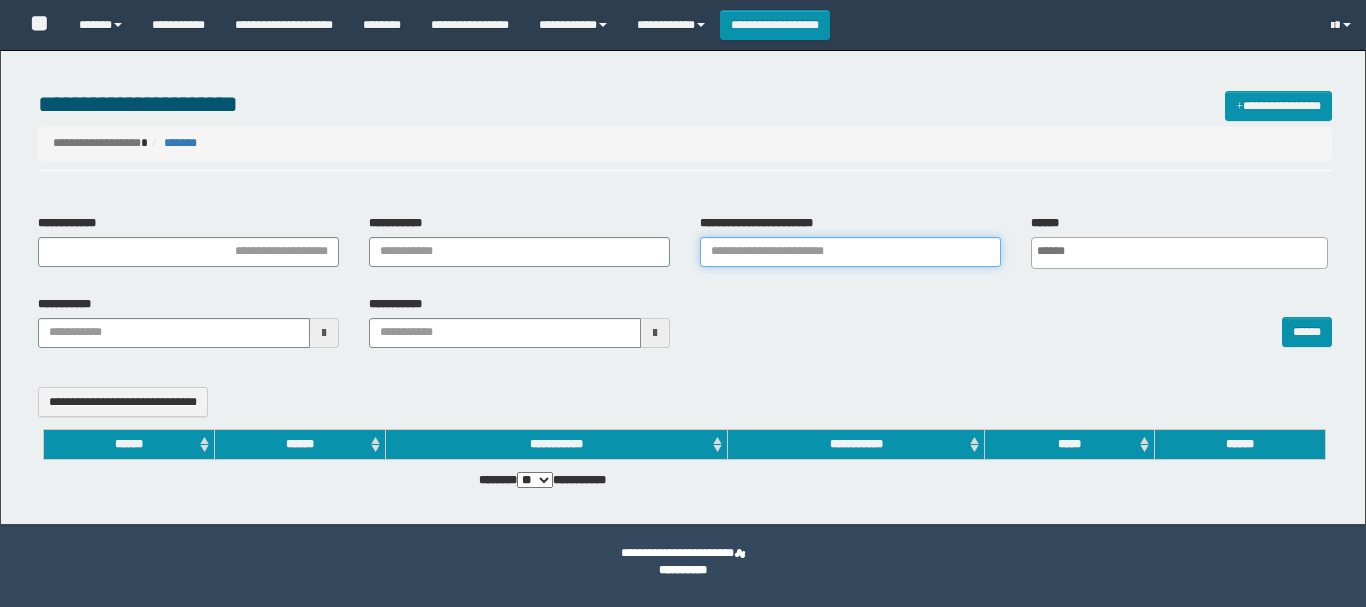 type on "**********" 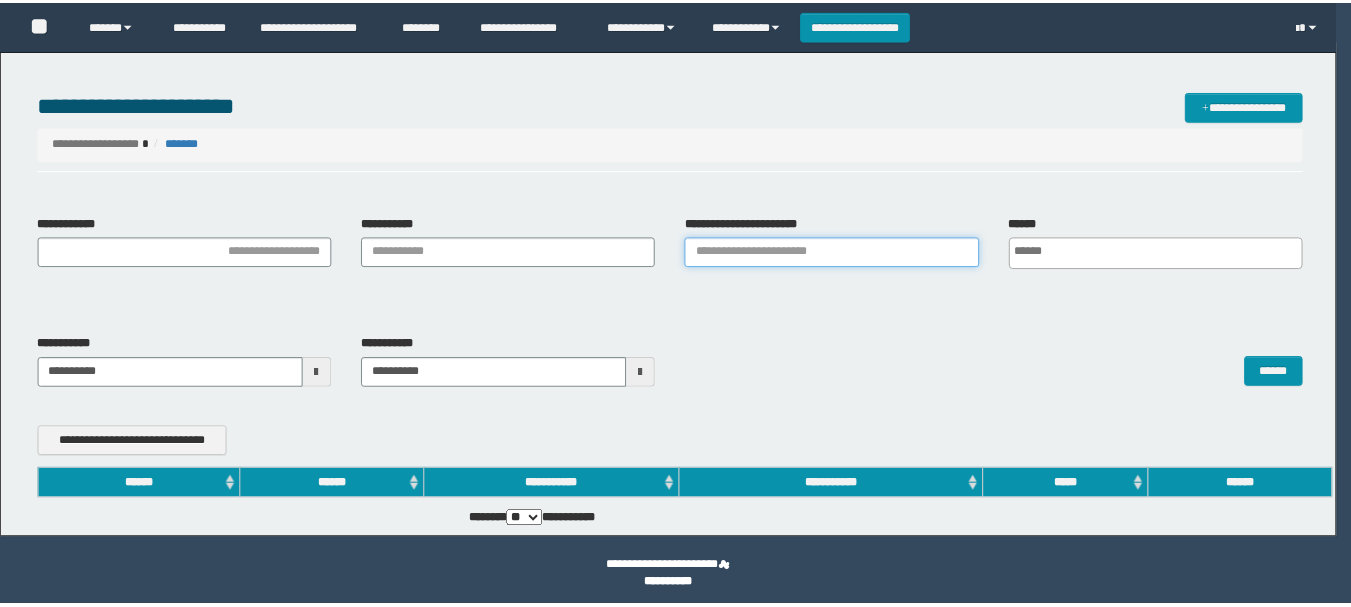scroll, scrollTop: 0, scrollLeft: 0, axis: both 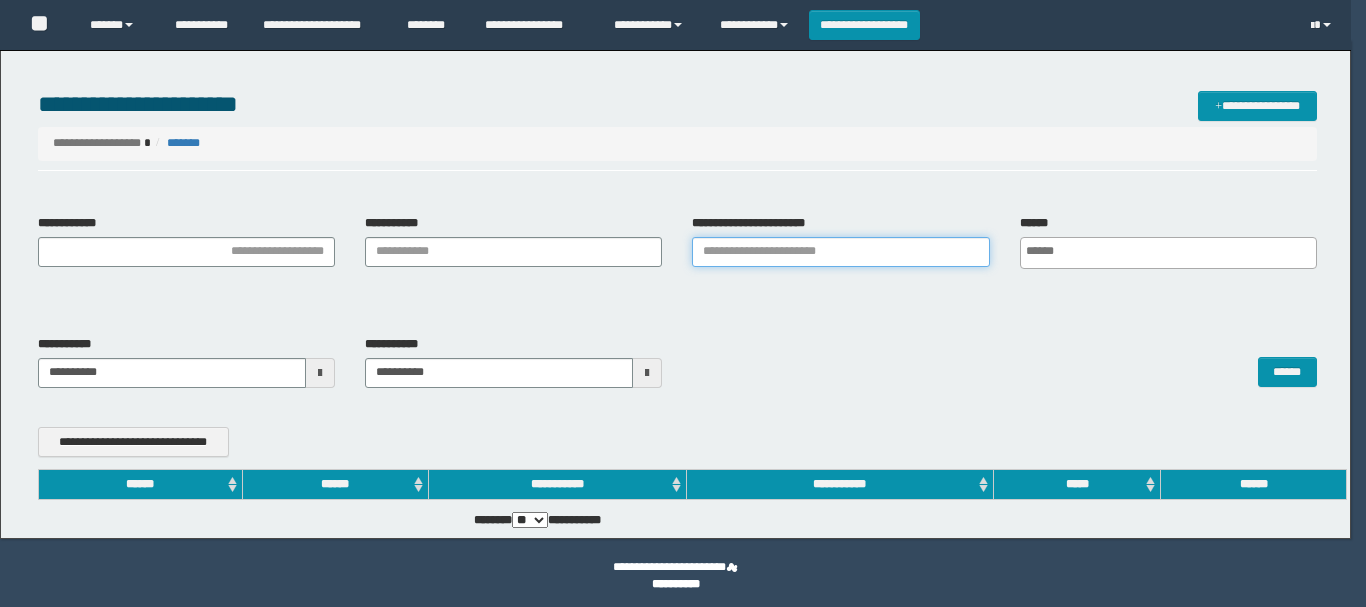 paste on "**********" 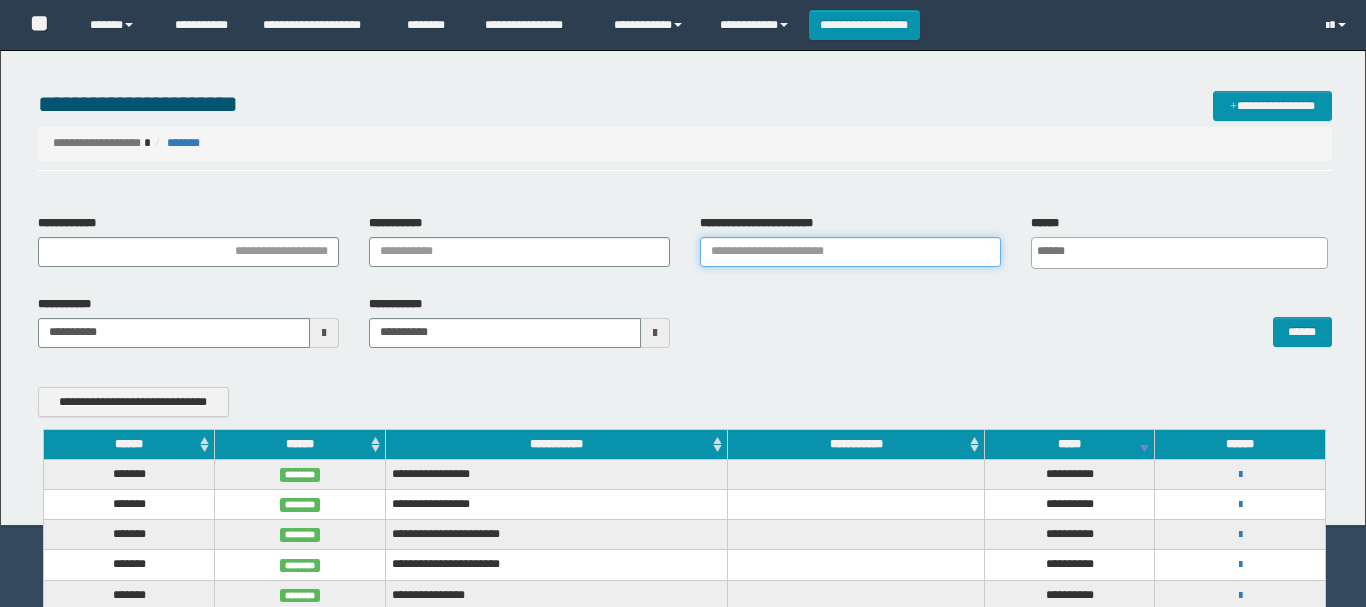 type on "**********" 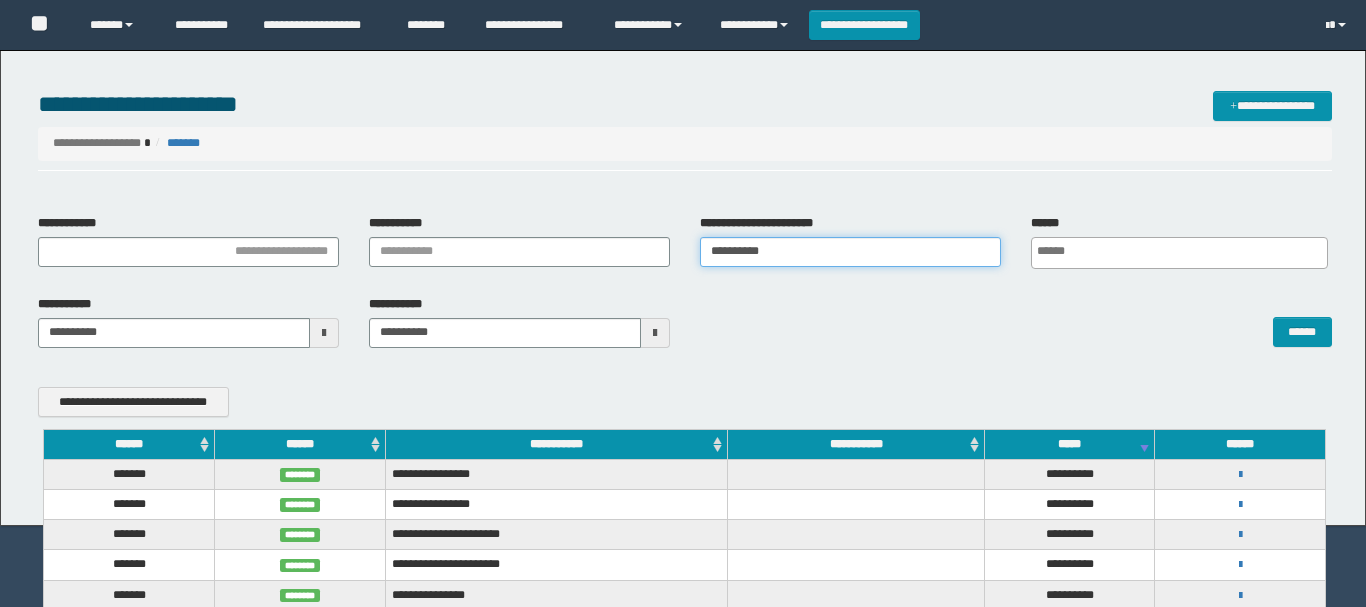 type 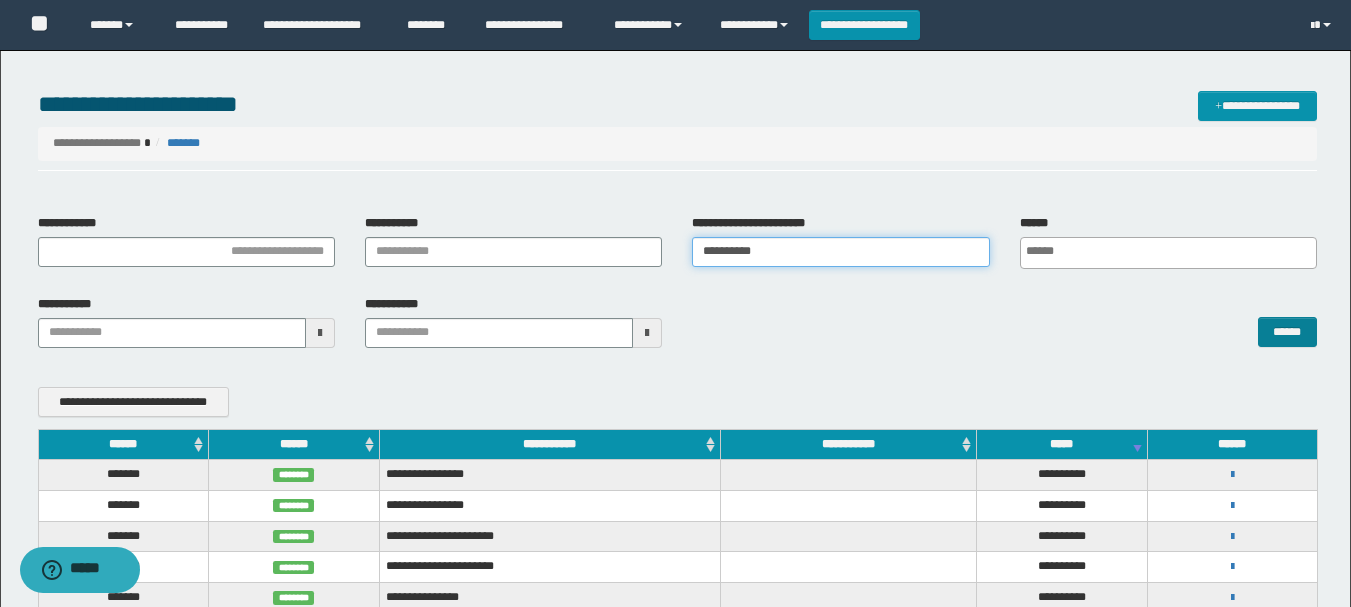scroll, scrollTop: 0, scrollLeft: 0, axis: both 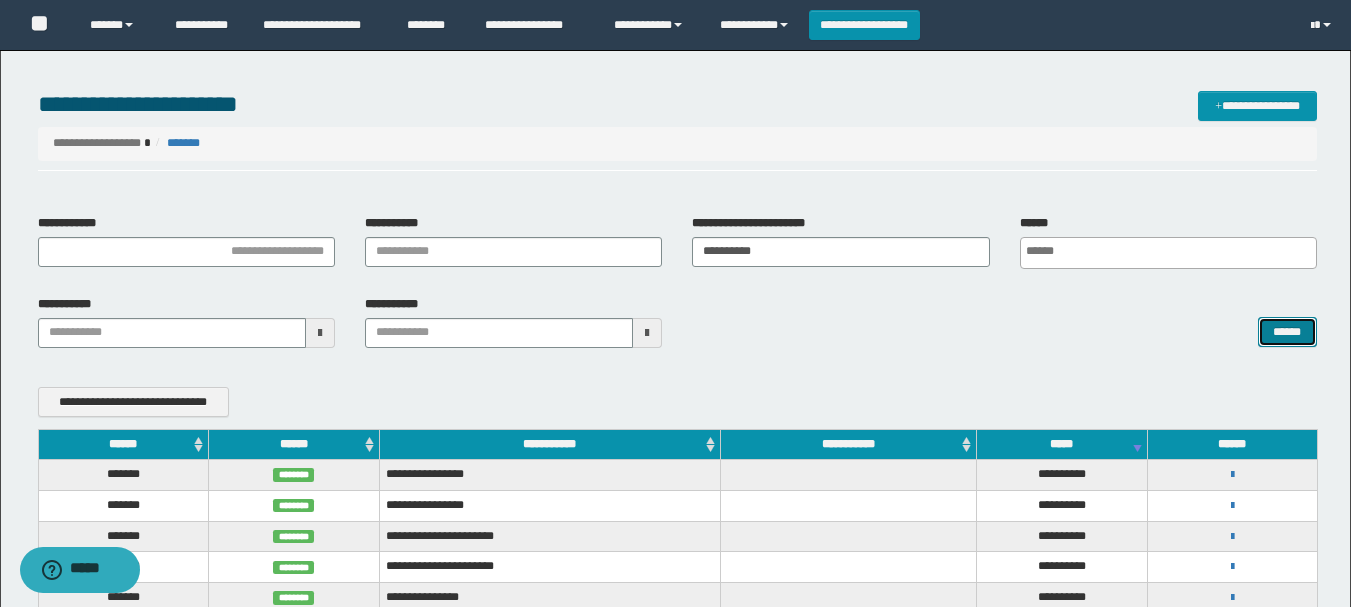 click on "******" at bounding box center [1287, 332] 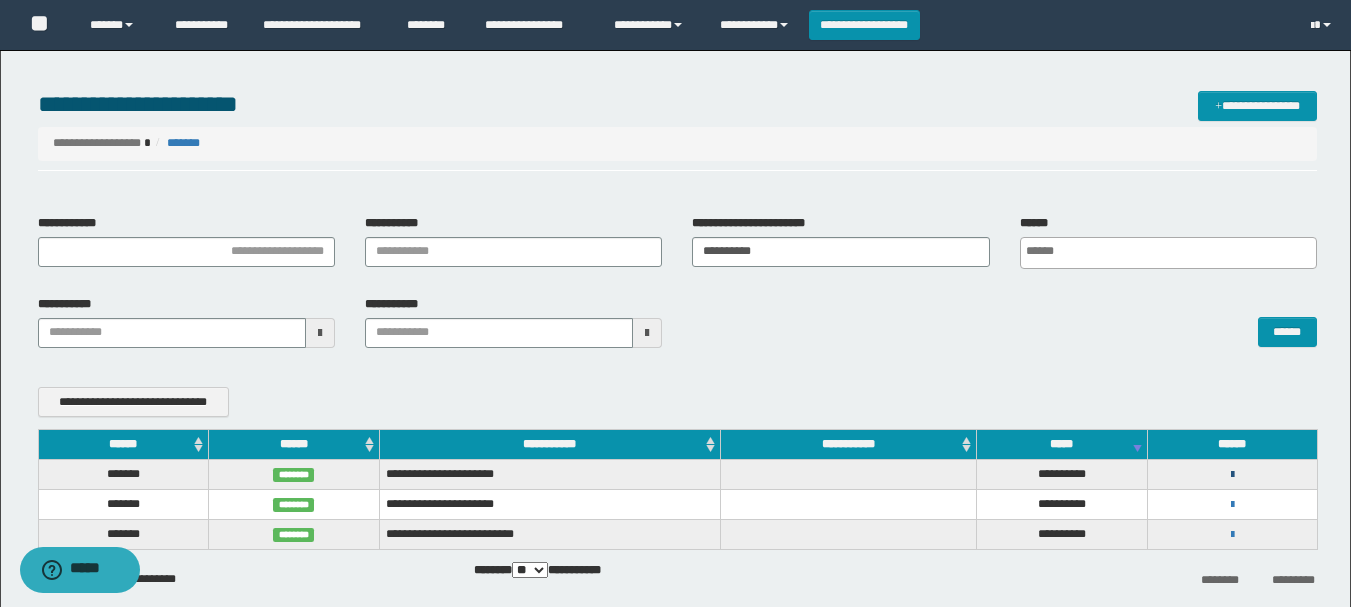 click at bounding box center (1232, 475) 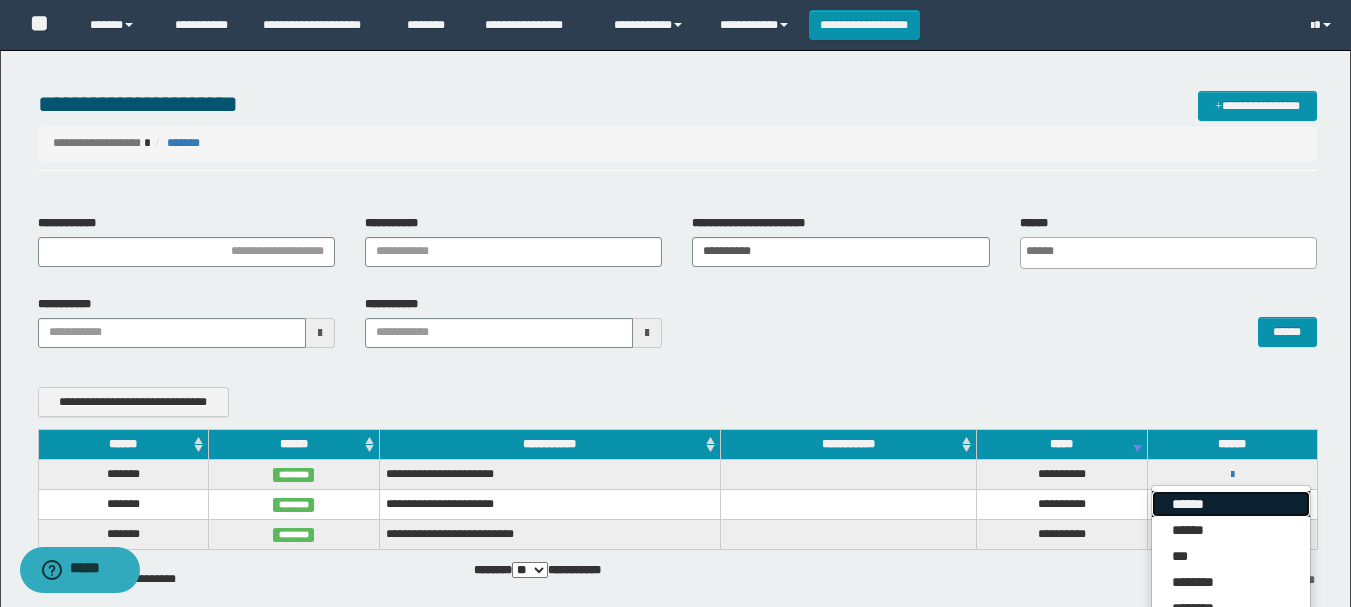 click on "******" at bounding box center [1231, 504] 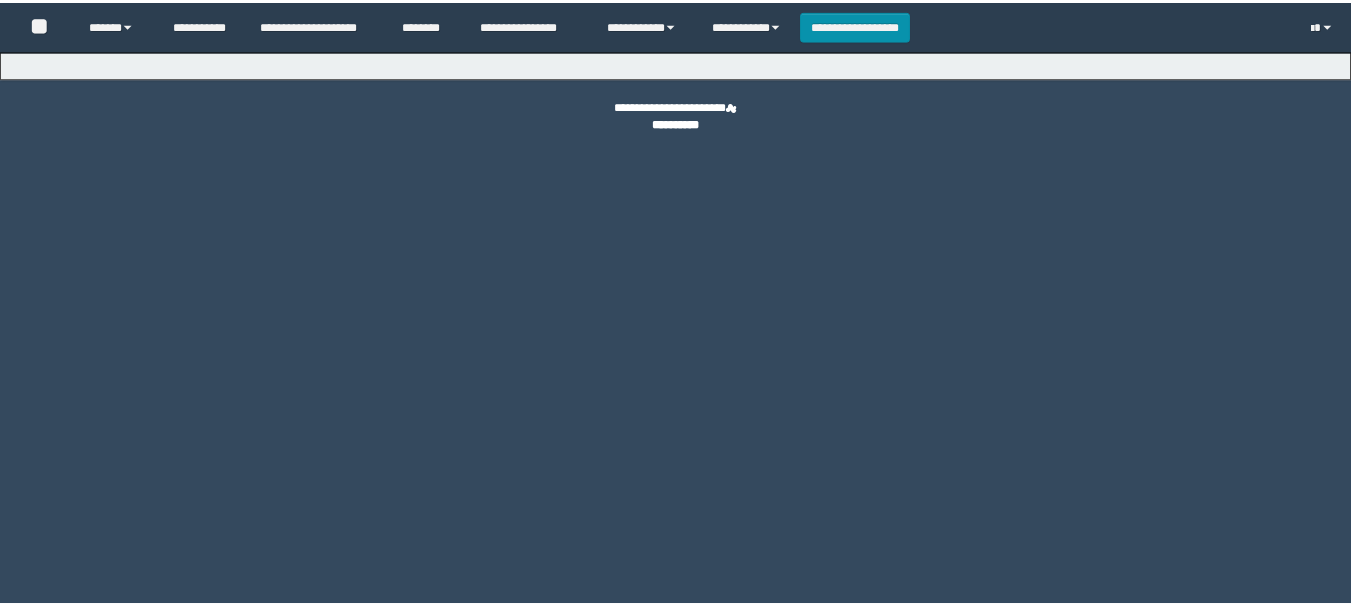 scroll, scrollTop: 0, scrollLeft: 0, axis: both 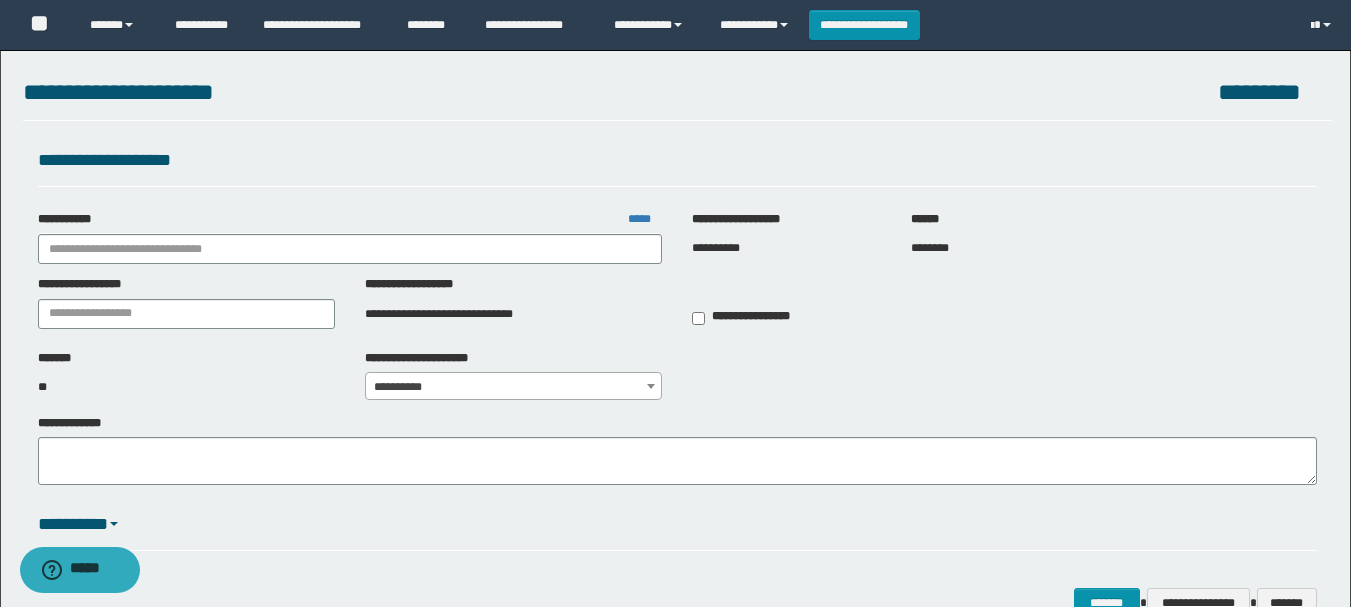 type on "**********" 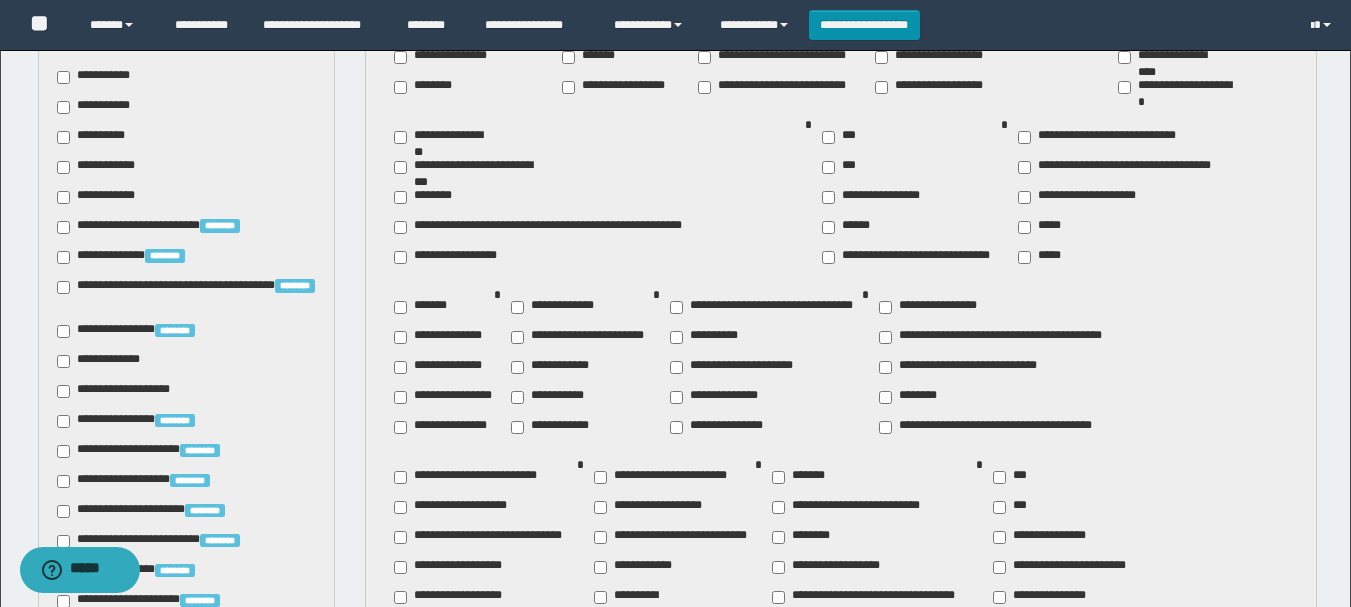 scroll, scrollTop: 500, scrollLeft: 0, axis: vertical 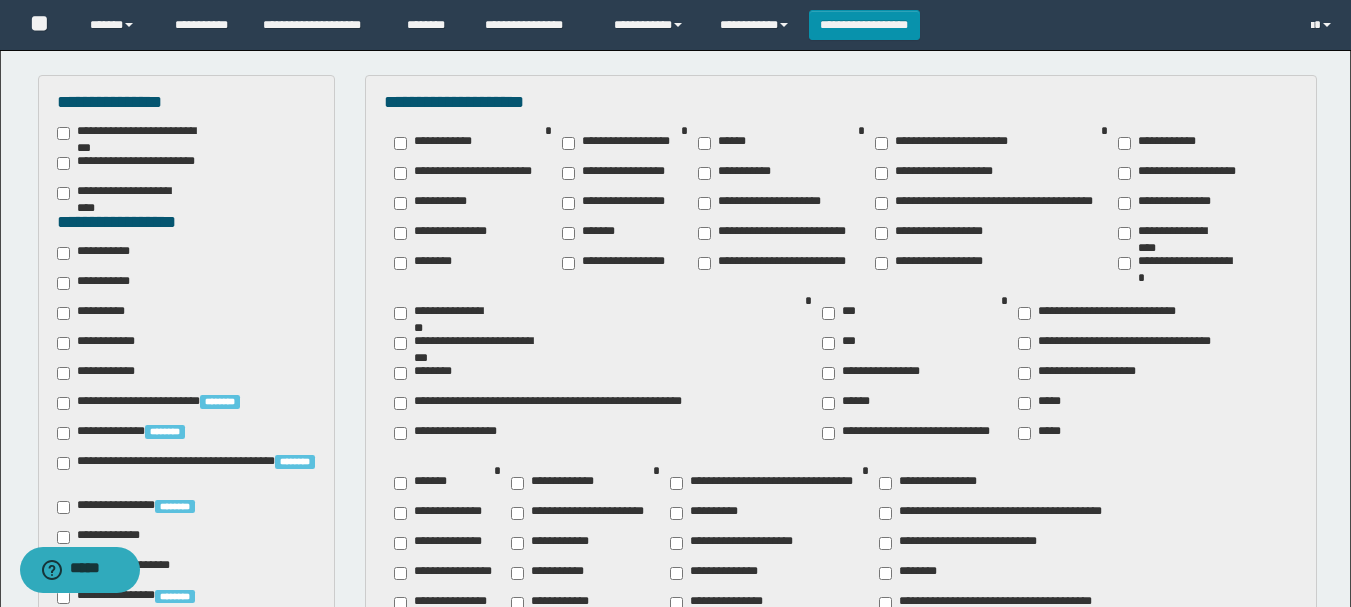 click on "**********" at bounding box center [97, 313] 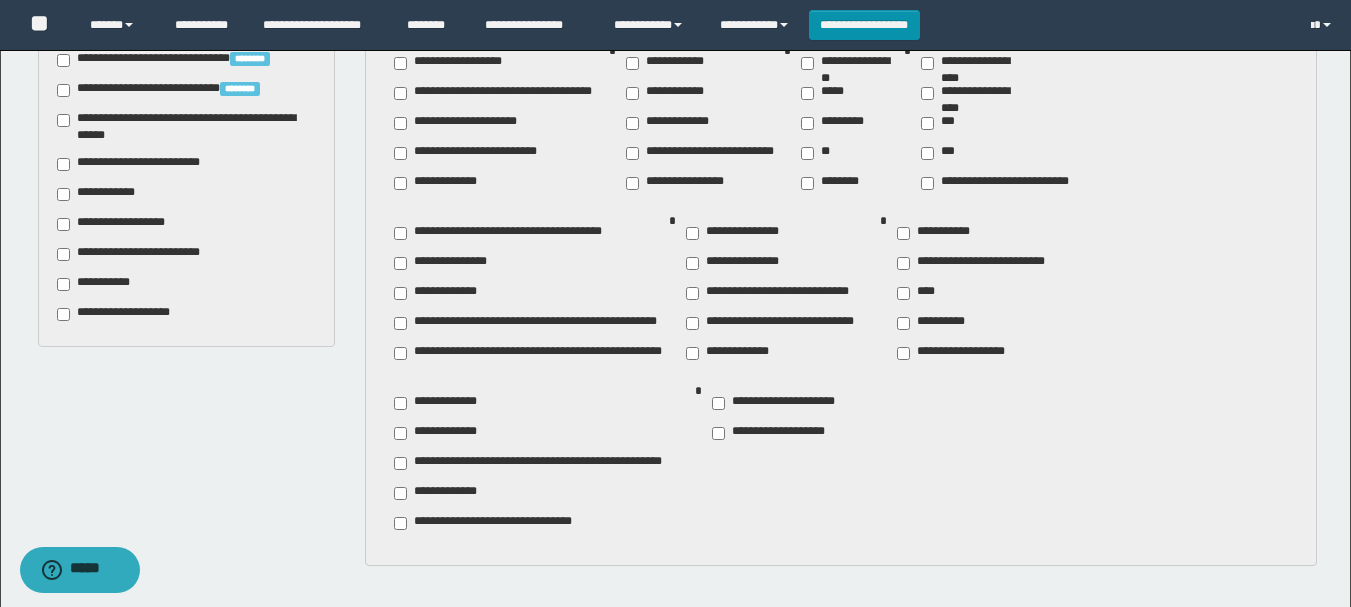 scroll, scrollTop: 1686, scrollLeft: 0, axis: vertical 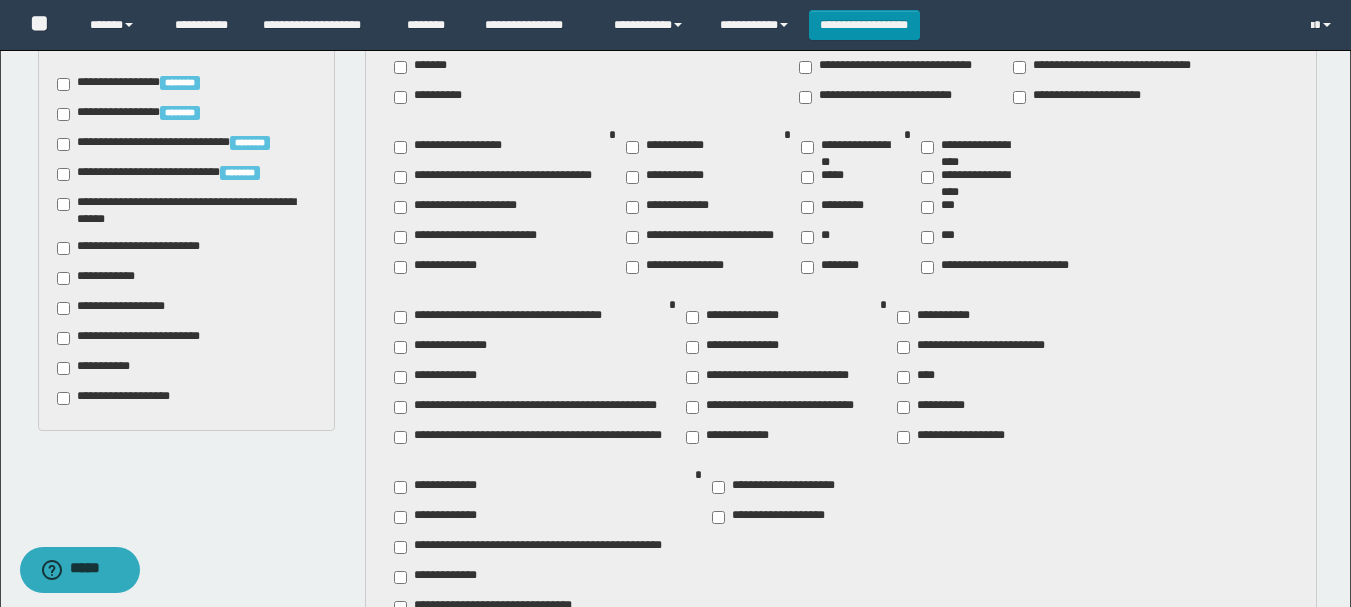 click on "**********" at bounding box center (97, 368) 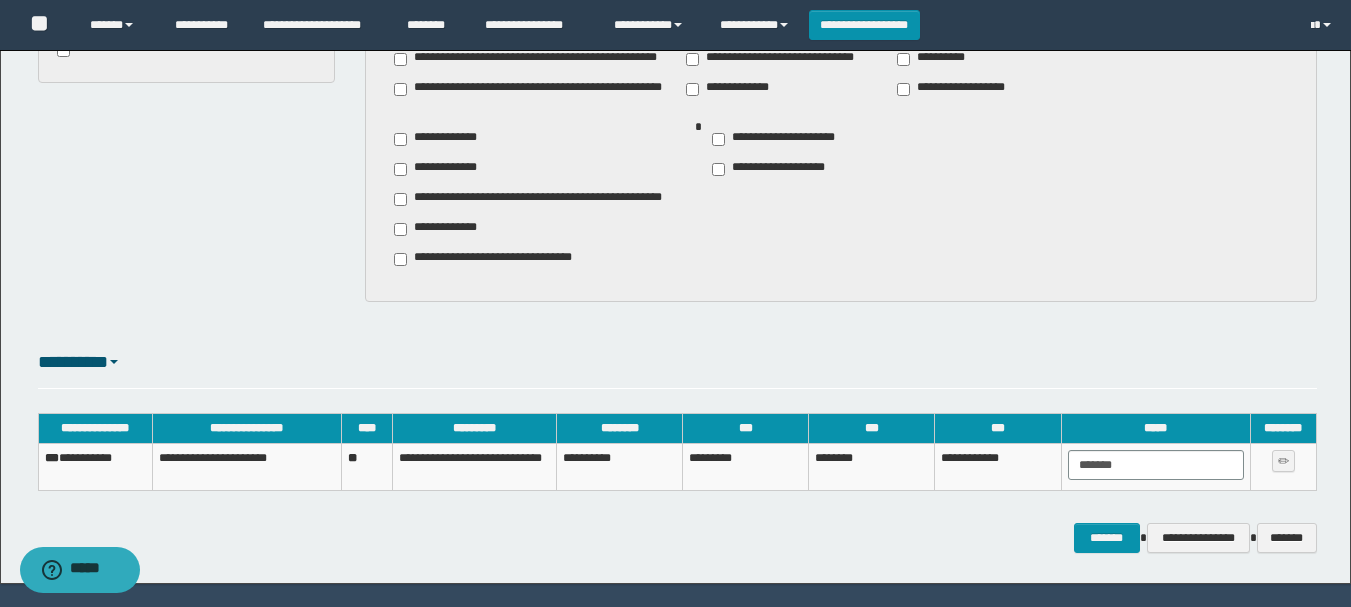 scroll, scrollTop: 2086, scrollLeft: 0, axis: vertical 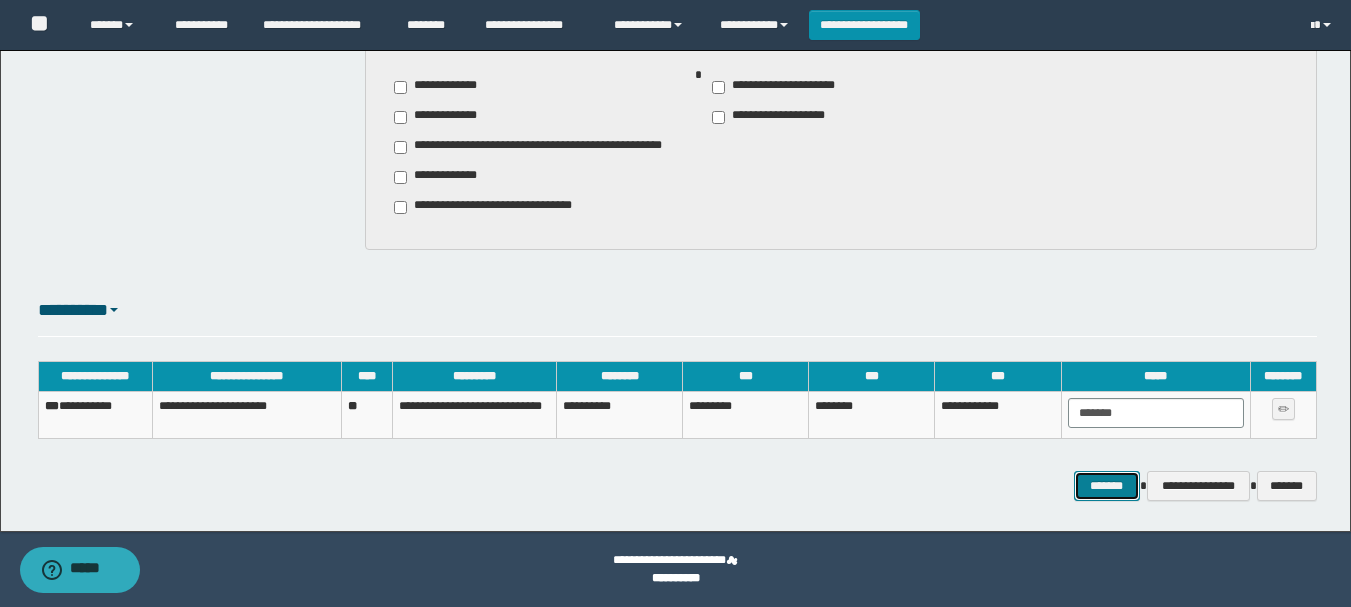click on "*******" at bounding box center [1107, 486] 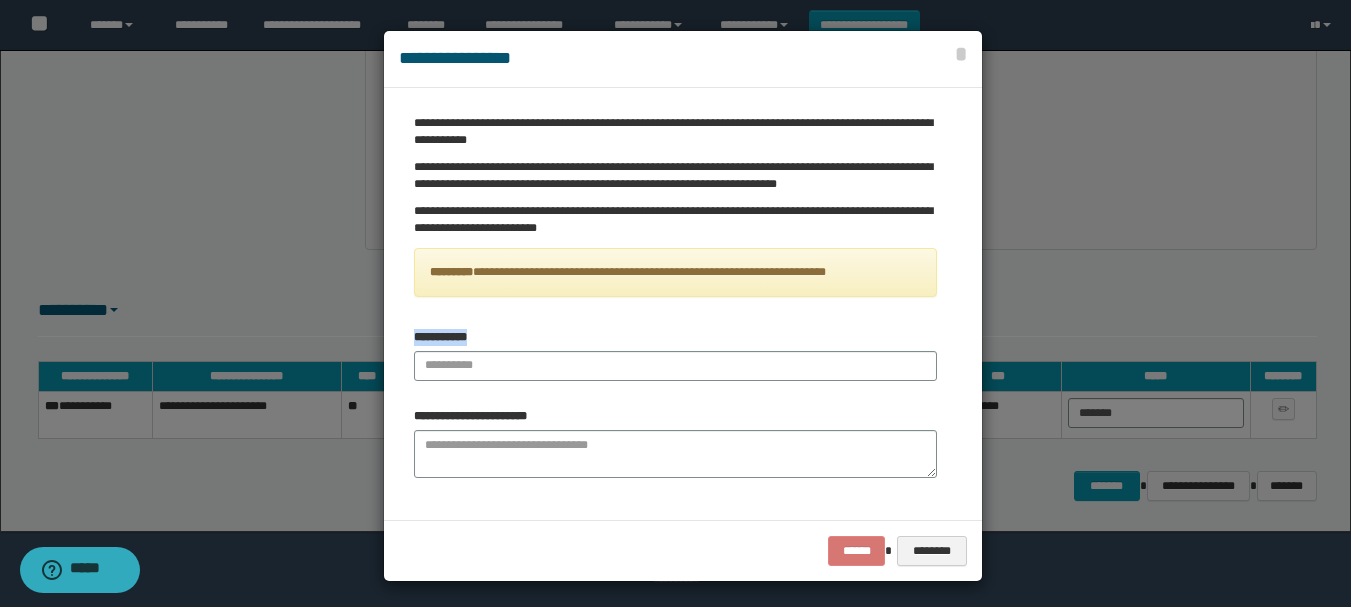 drag, startPoint x: 481, startPoint y: 337, endPoint x: 375, endPoint y: 337, distance: 106 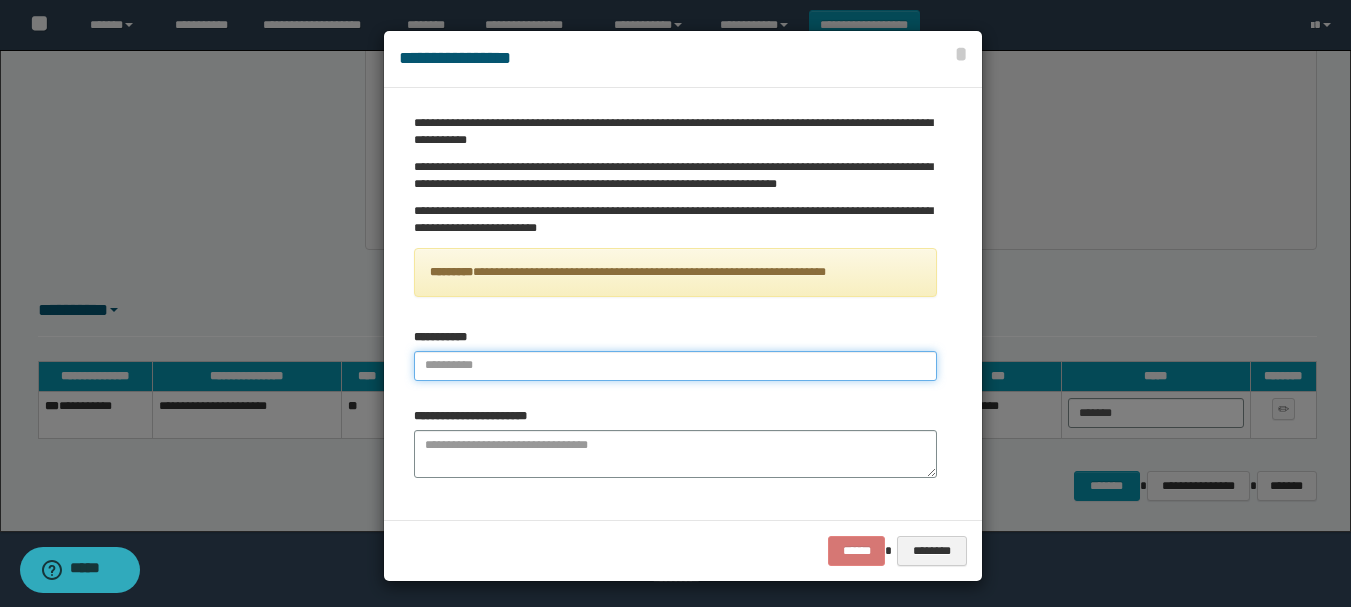 click at bounding box center (675, 366) 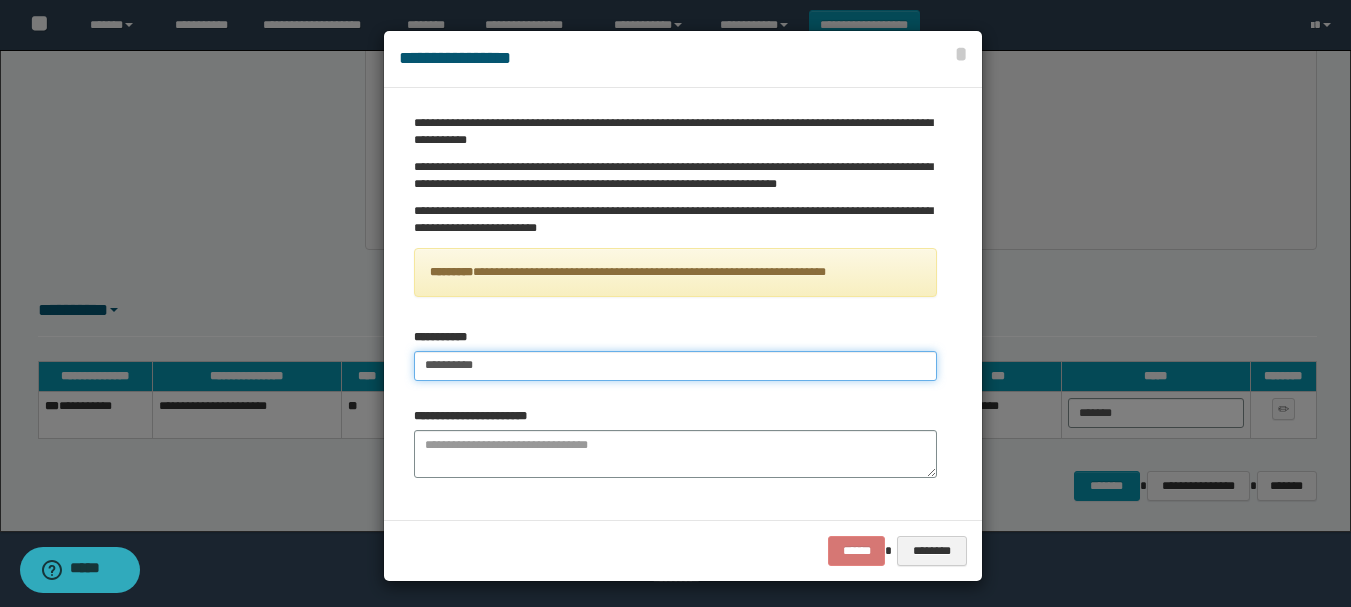 type on "**********" 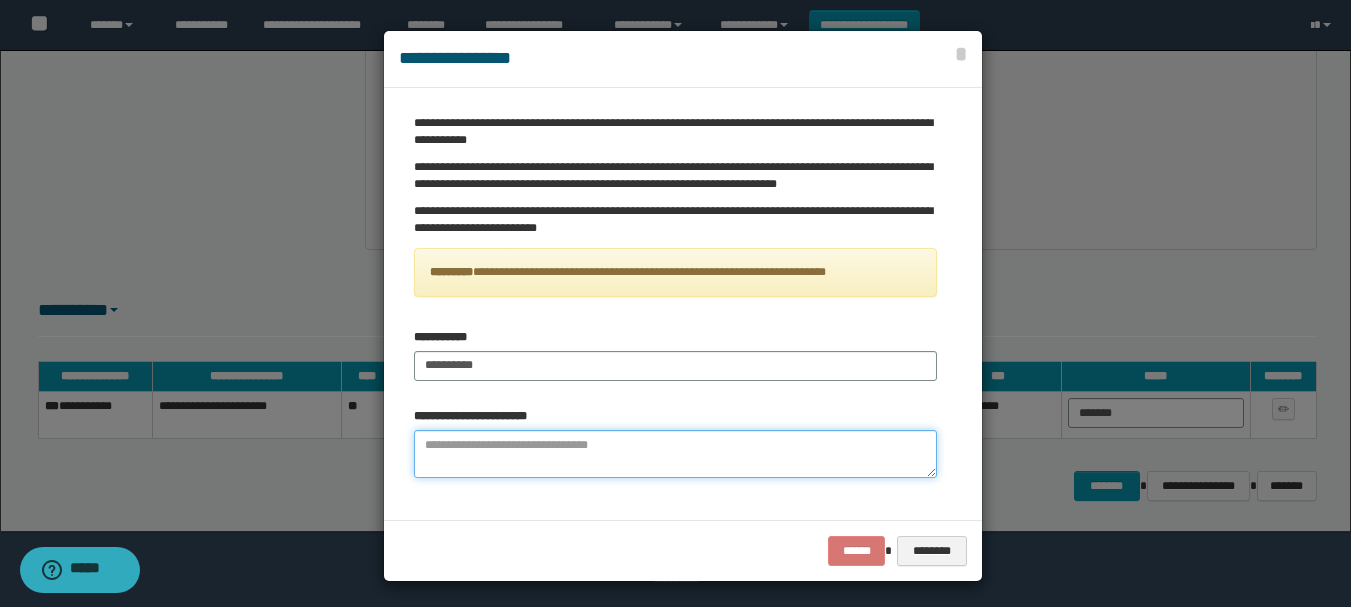 click at bounding box center [675, 454] 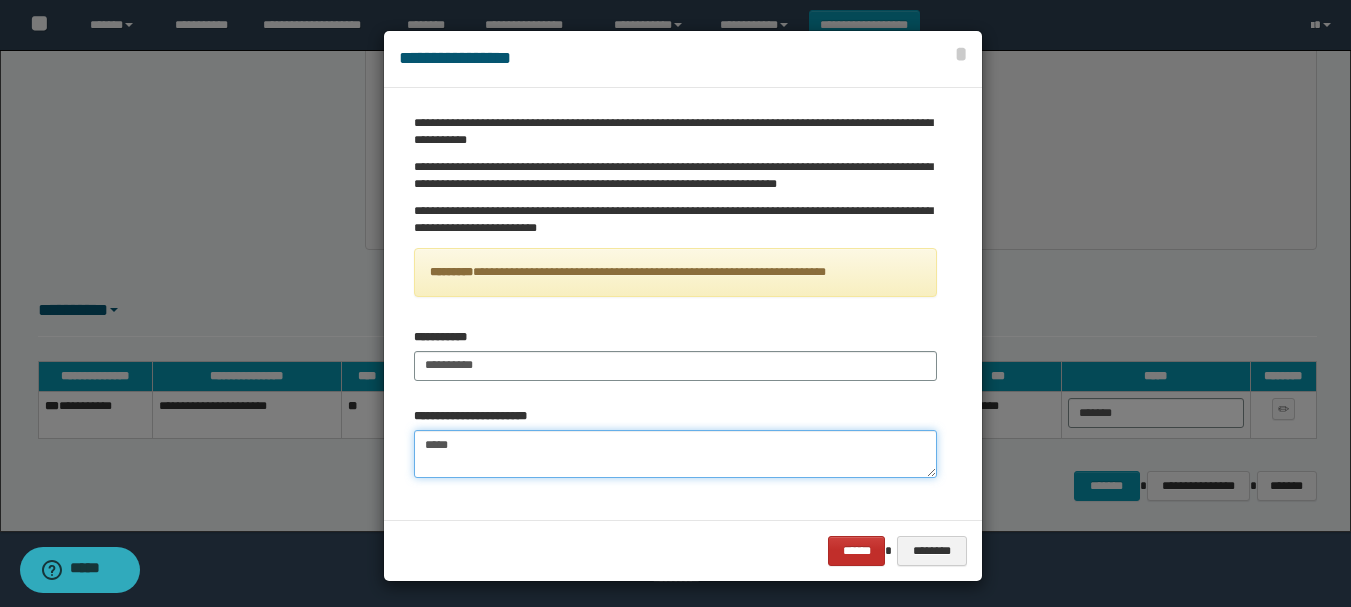 type on "*****" 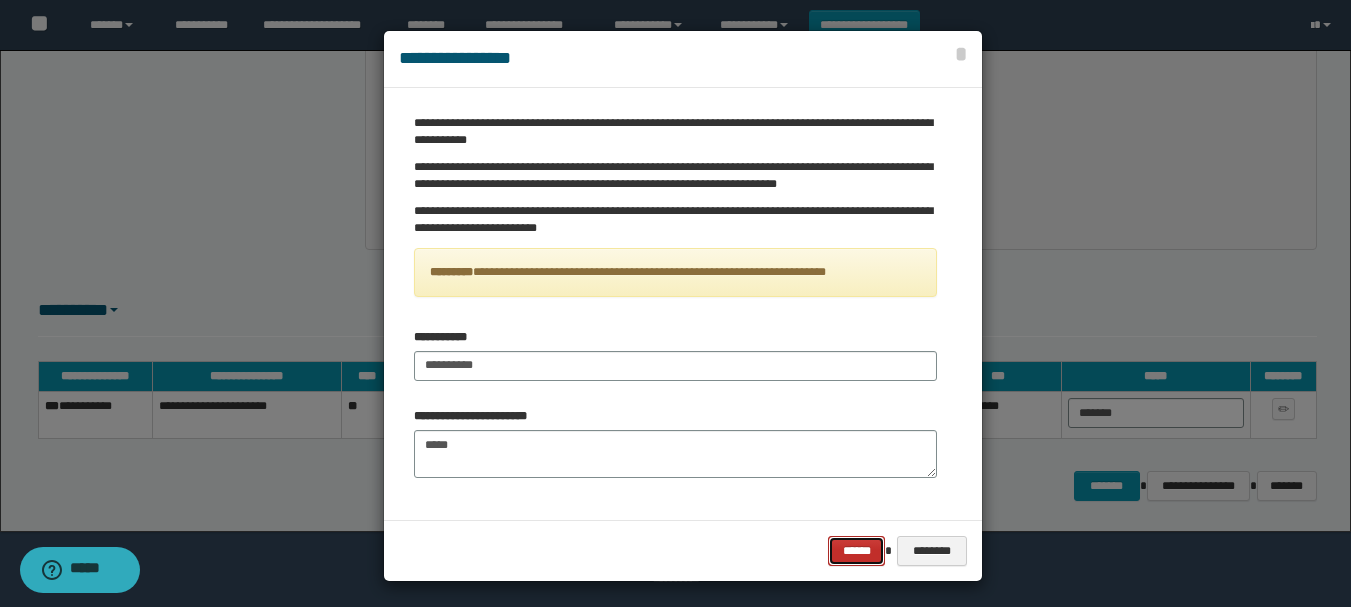 click on "******" at bounding box center [856, 551] 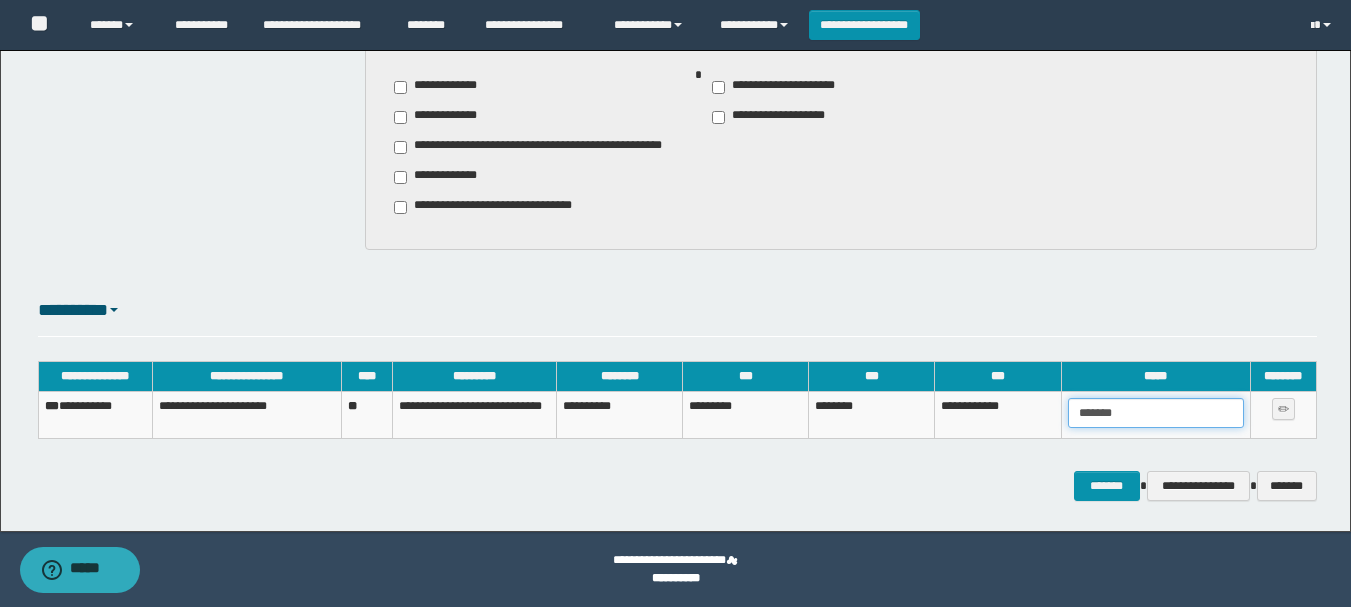 drag, startPoint x: 1023, startPoint y: 427, endPoint x: 992, endPoint y: 430, distance: 31.144823 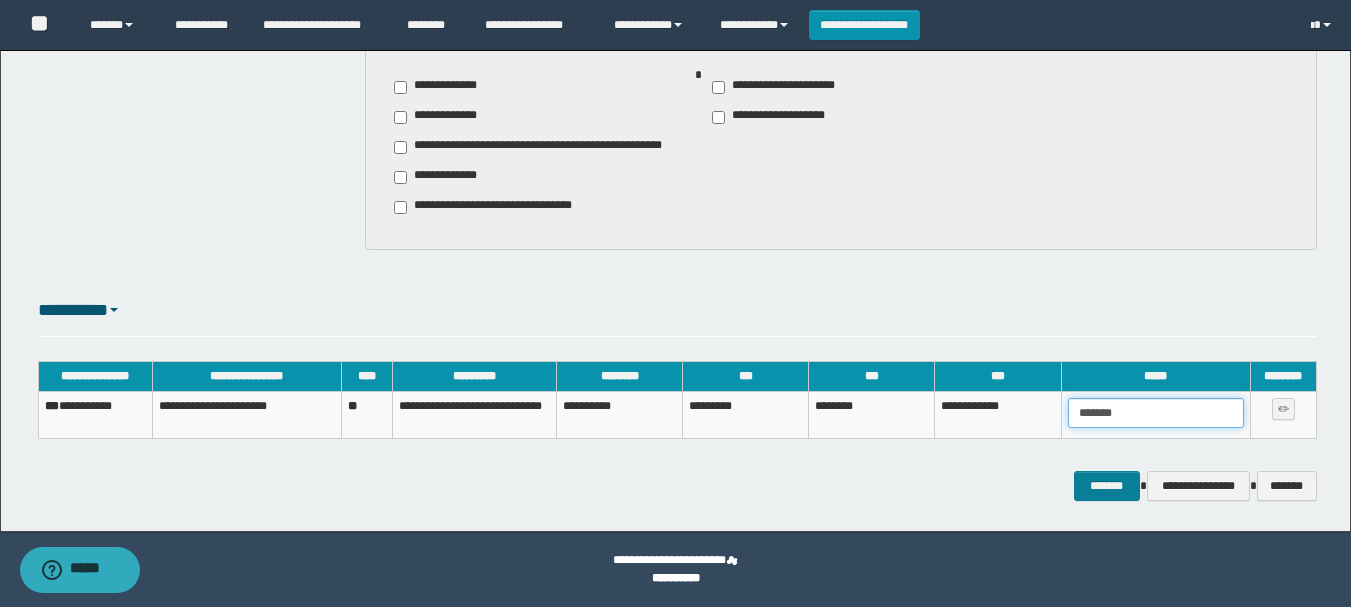 type on "*******" 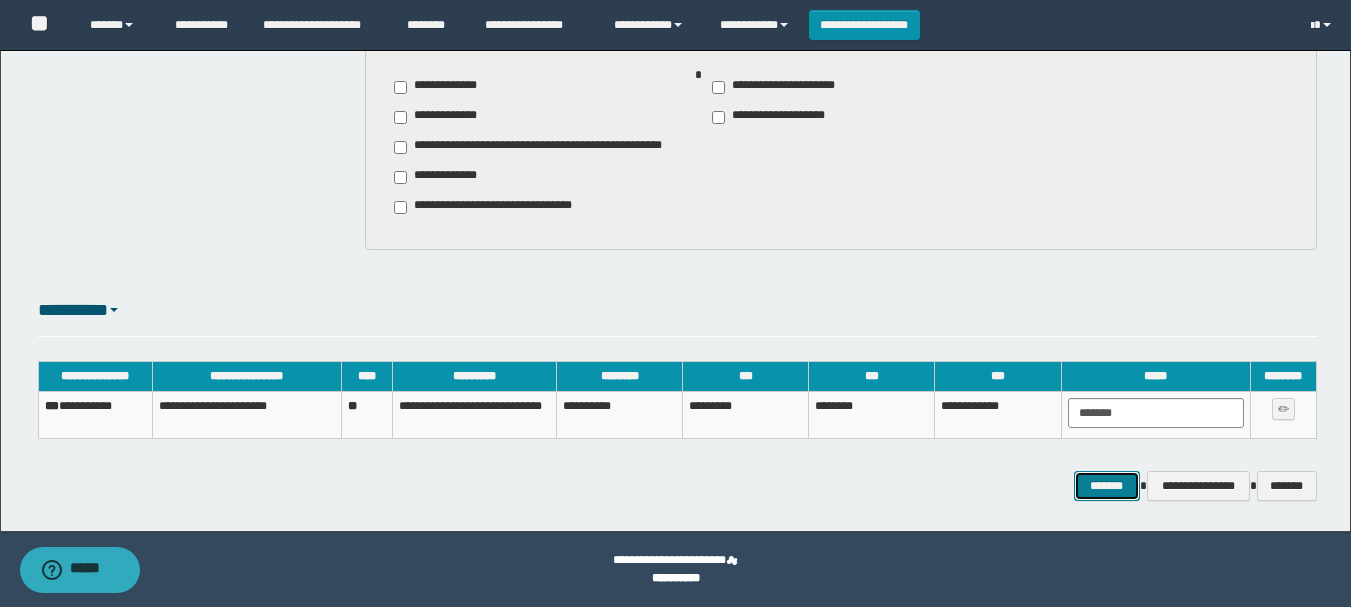 click on "*******" at bounding box center [1107, 486] 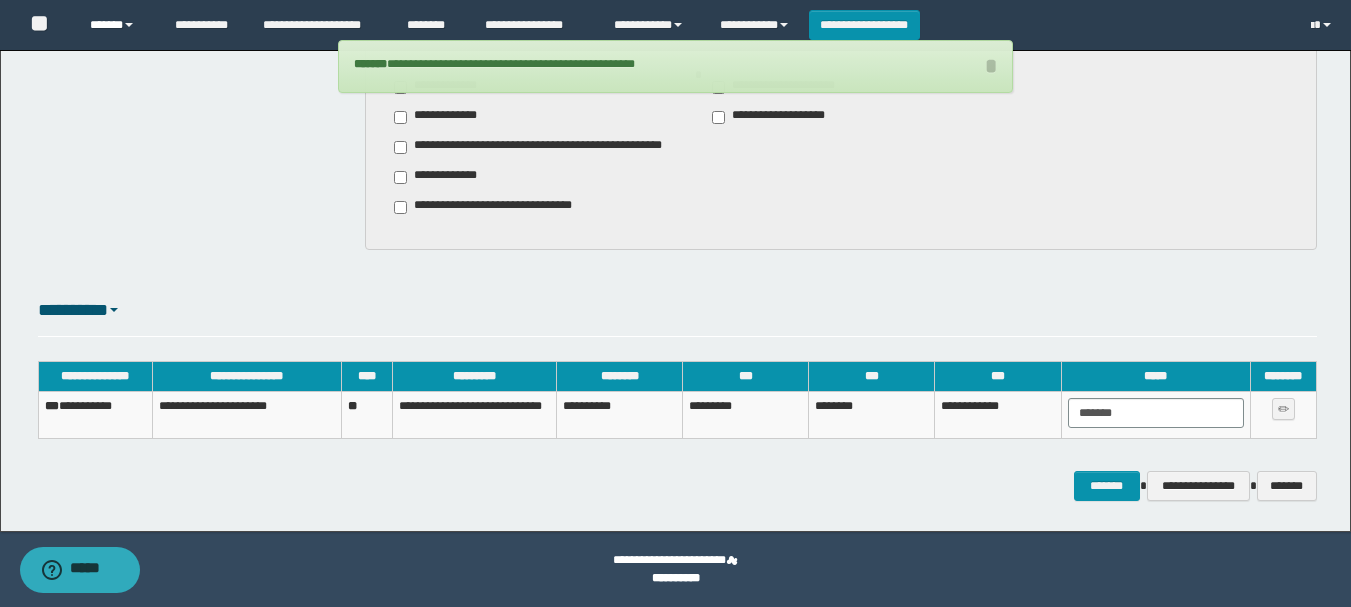 click on "******" at bounding box center (117, 25) 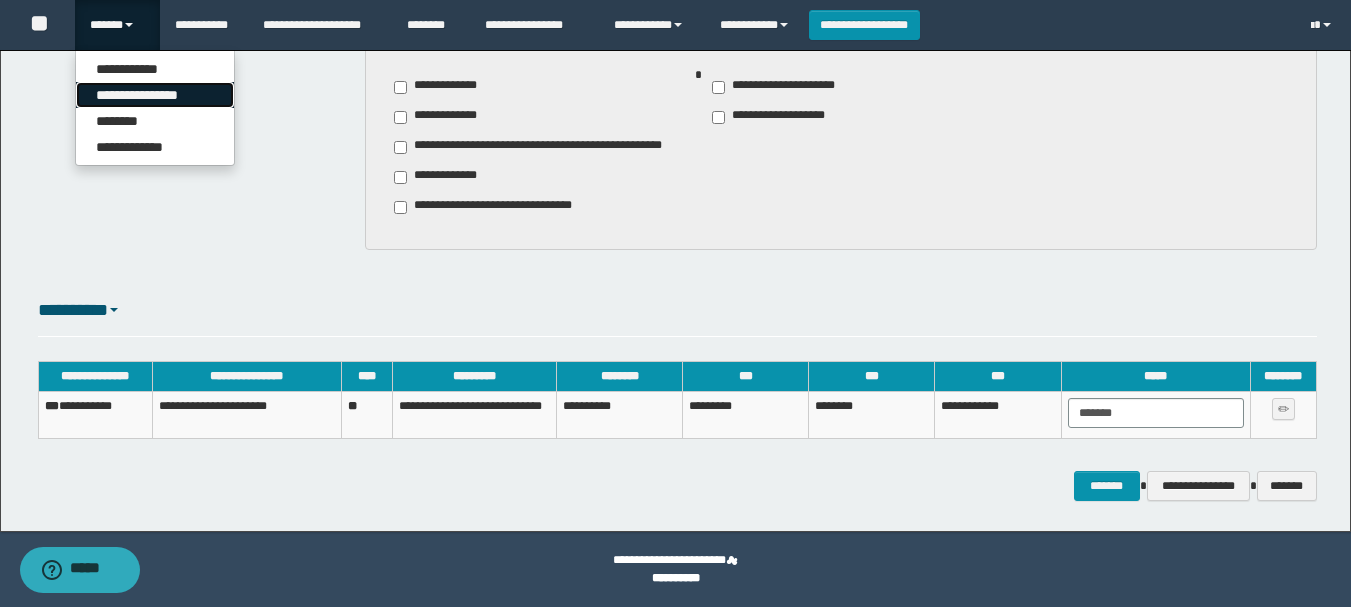 click on "**********" at bounding box center (155, 95) 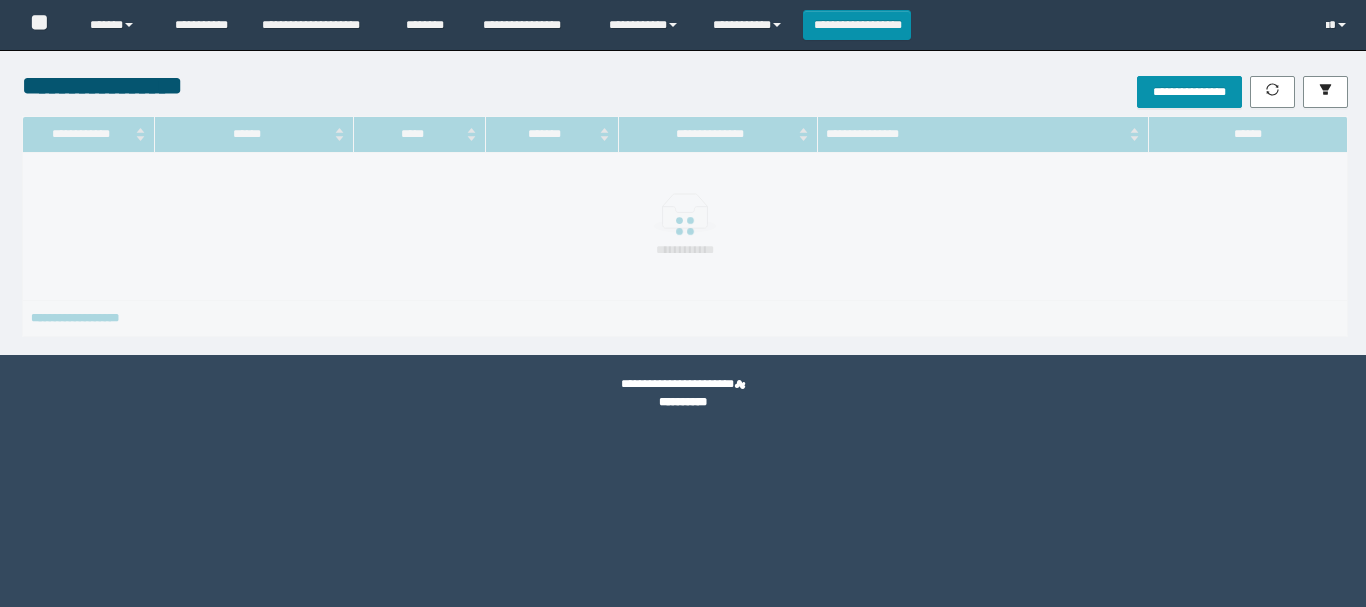 scroll, scrollTop: 0, scrollLeft: 0, axis: both 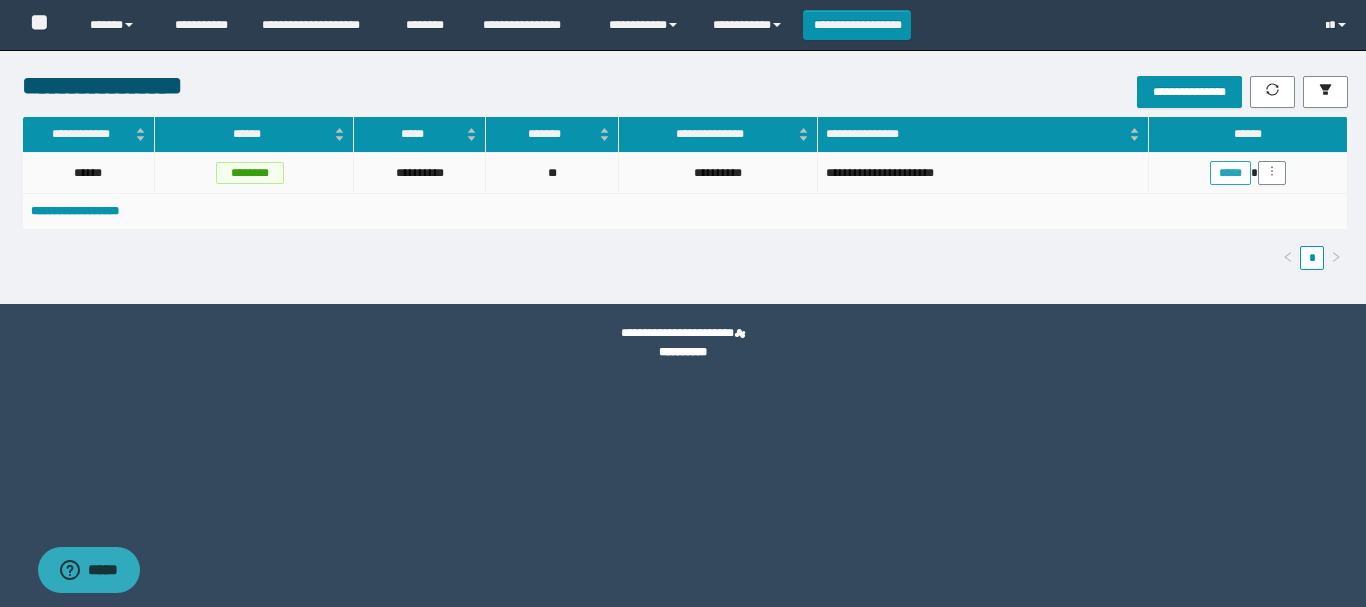 click on "*****" at bounding box center (1230, 173) 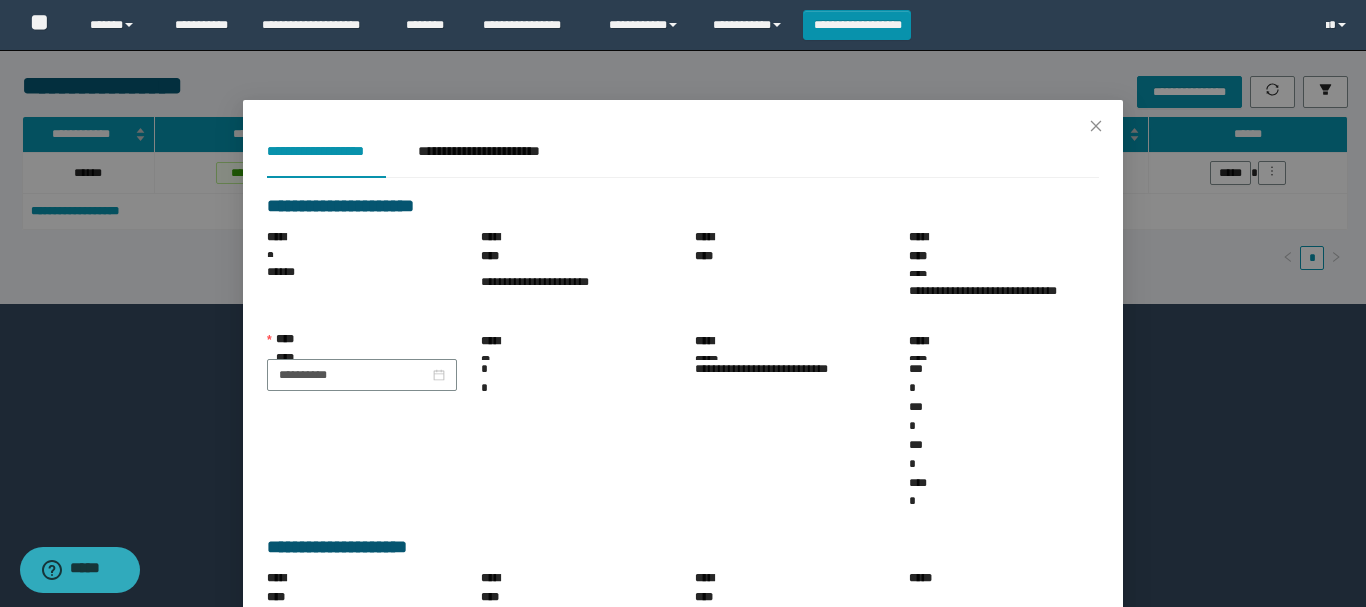 scroll, scrollTop: 291, scrollLeft: 0, axis: vertical 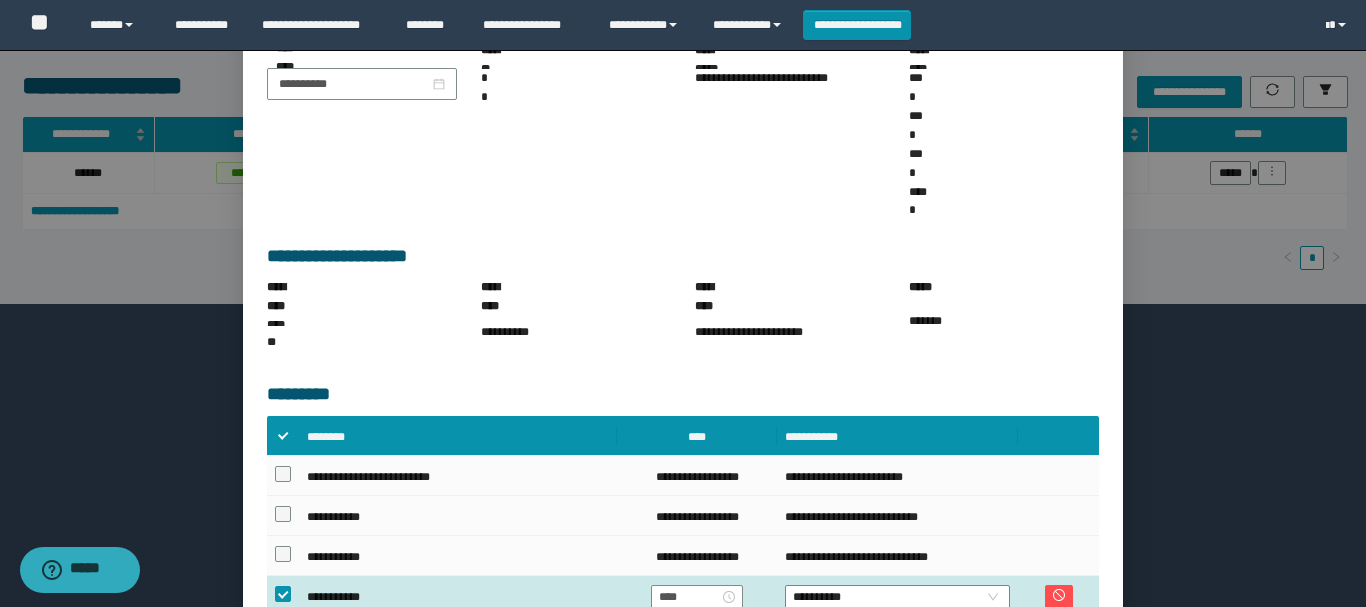 click on "**********" at bounding box center [897, 597] 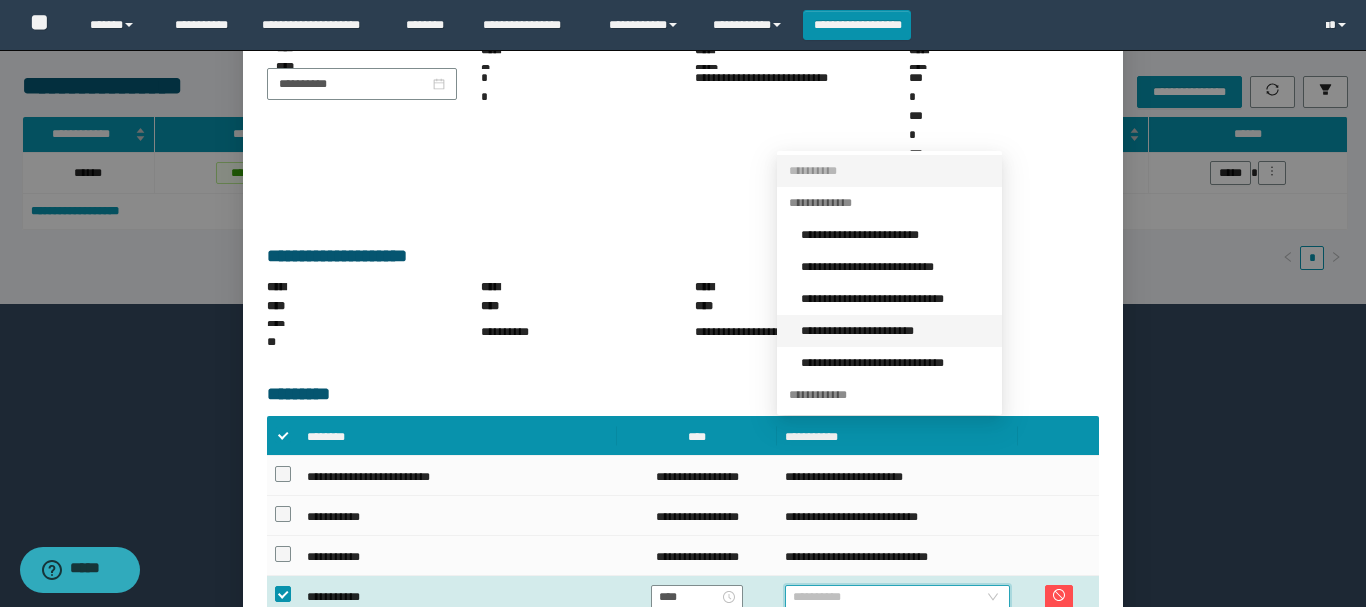 click on "**********" at bounding box center [895, 331] 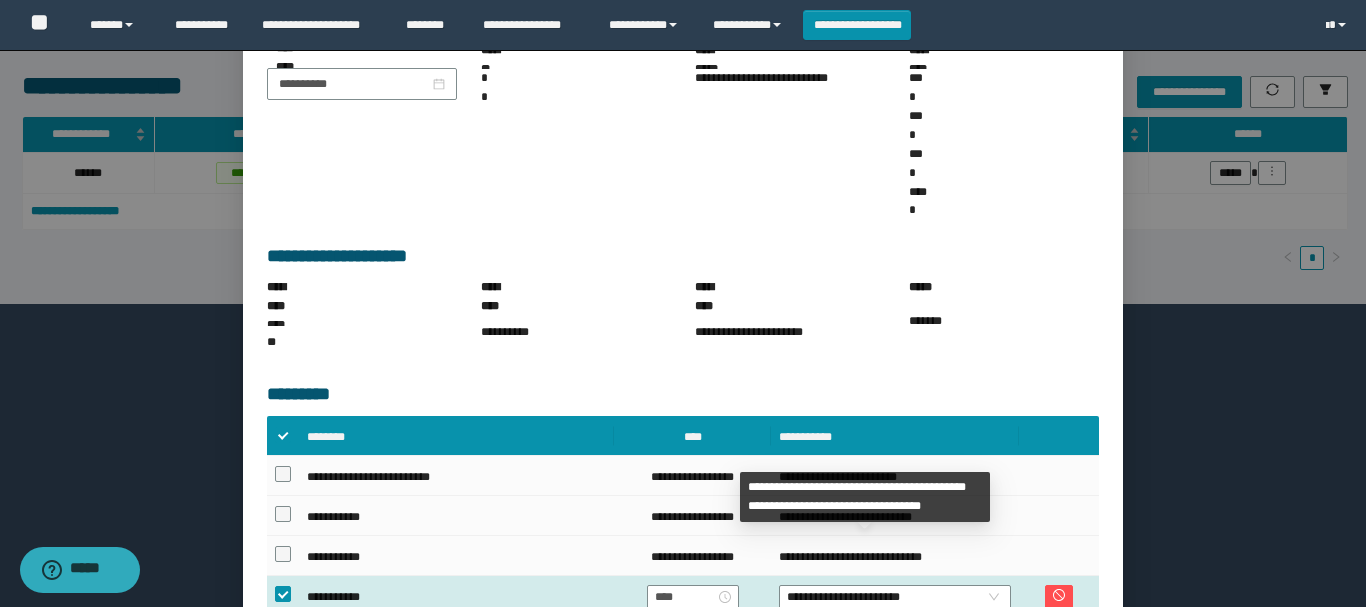 click on "**********" at bounding box center (977, 717) 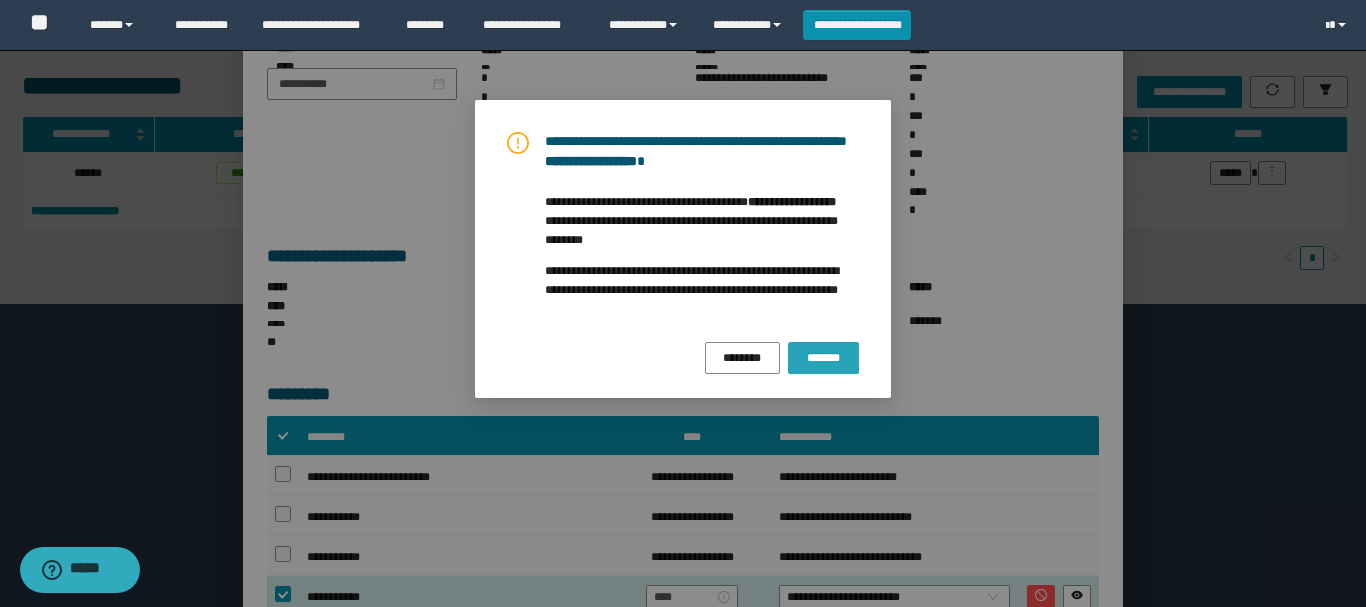 click on "*******" at bounding box center [823, 358] 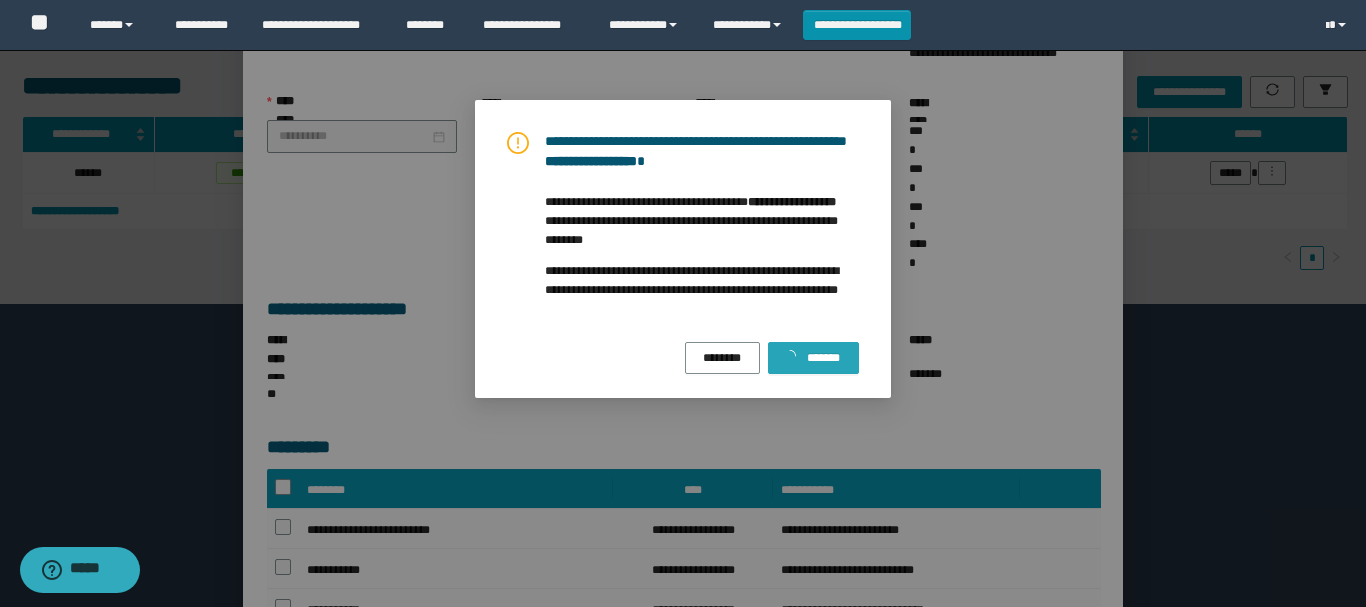 scroll, scrollTop: 287, scrollLeft: 0, axis: vertical 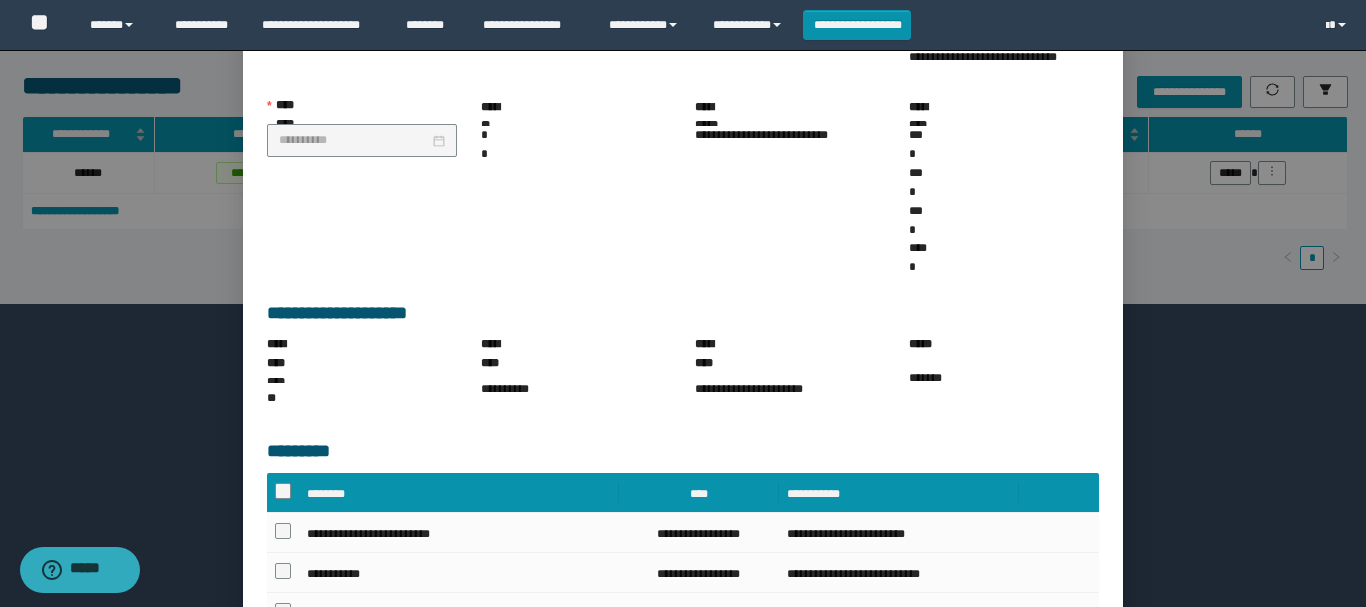 click on "******" at bounding box center (1088, 716) 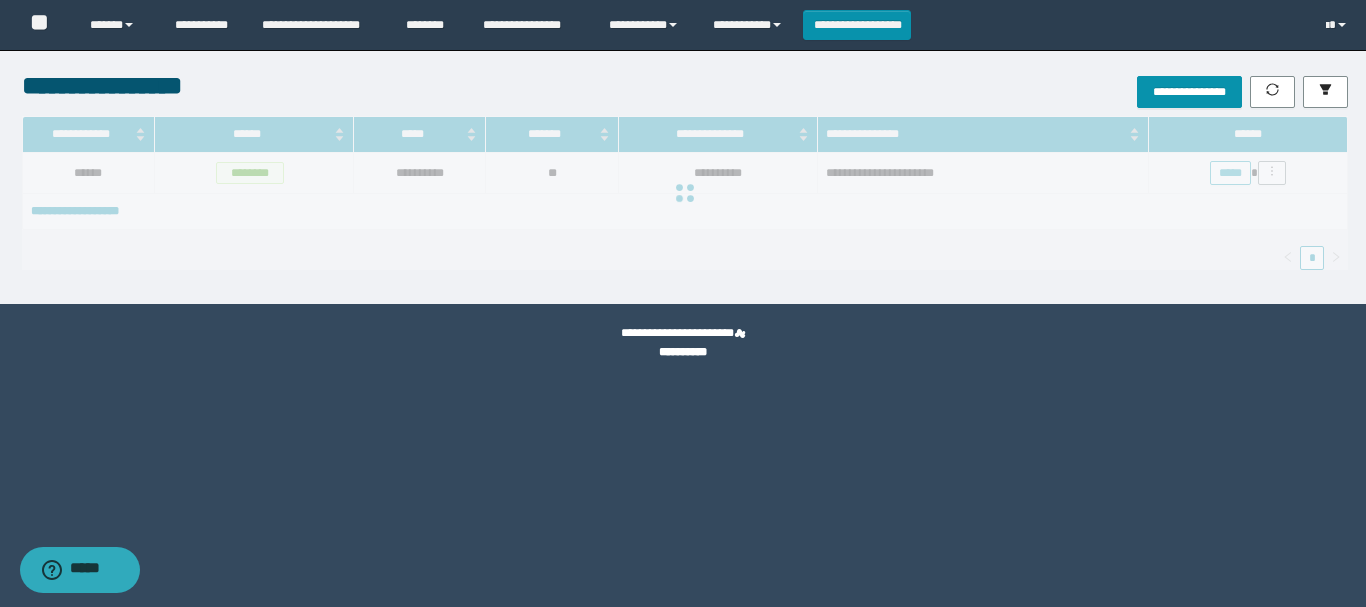 scroll, scrollTop: 0, scrollLeft: 0, axis: both 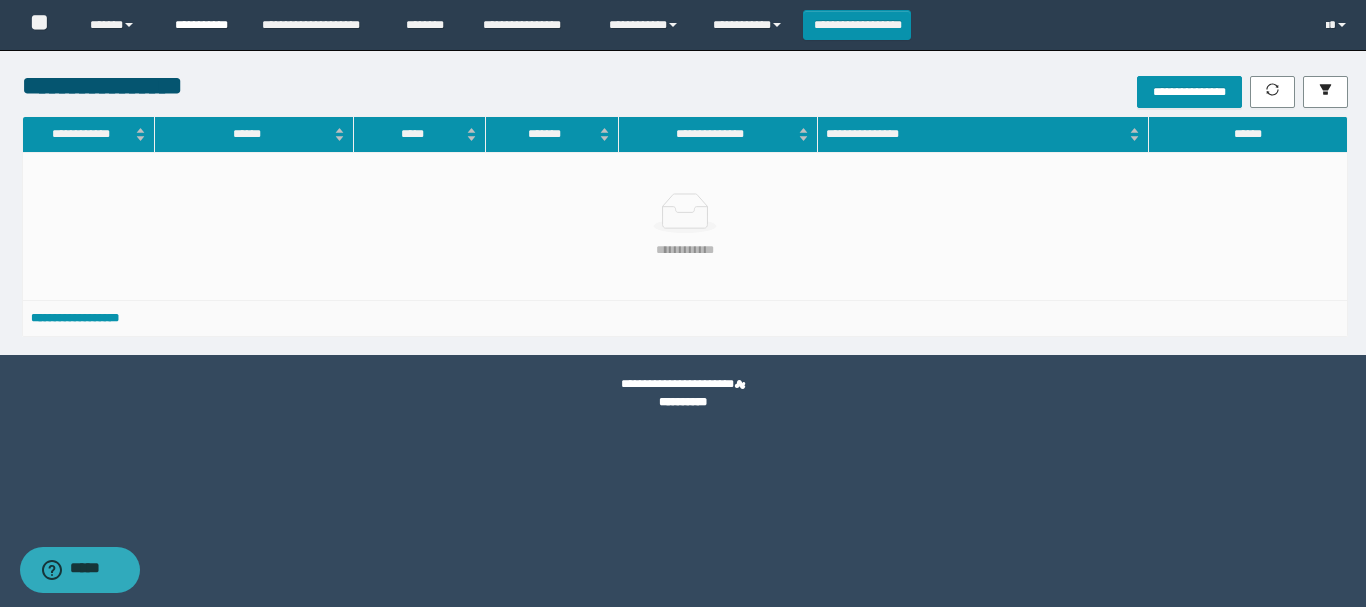 click on "**********" at bounding box center (203, 25) 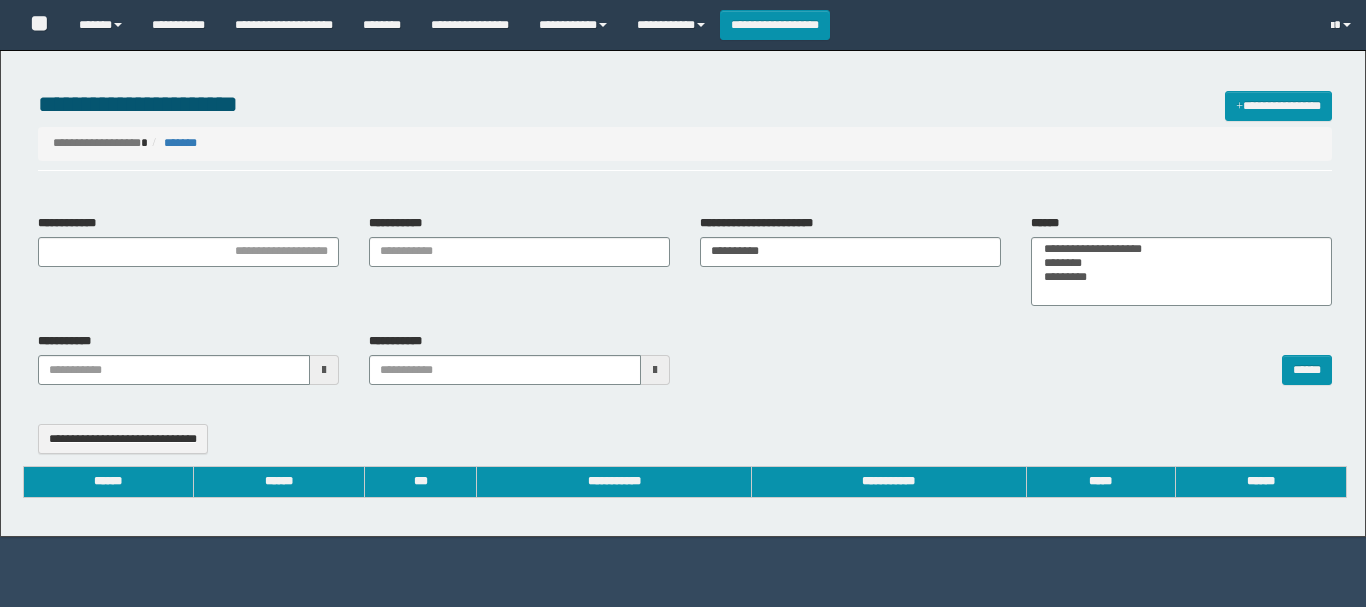 select 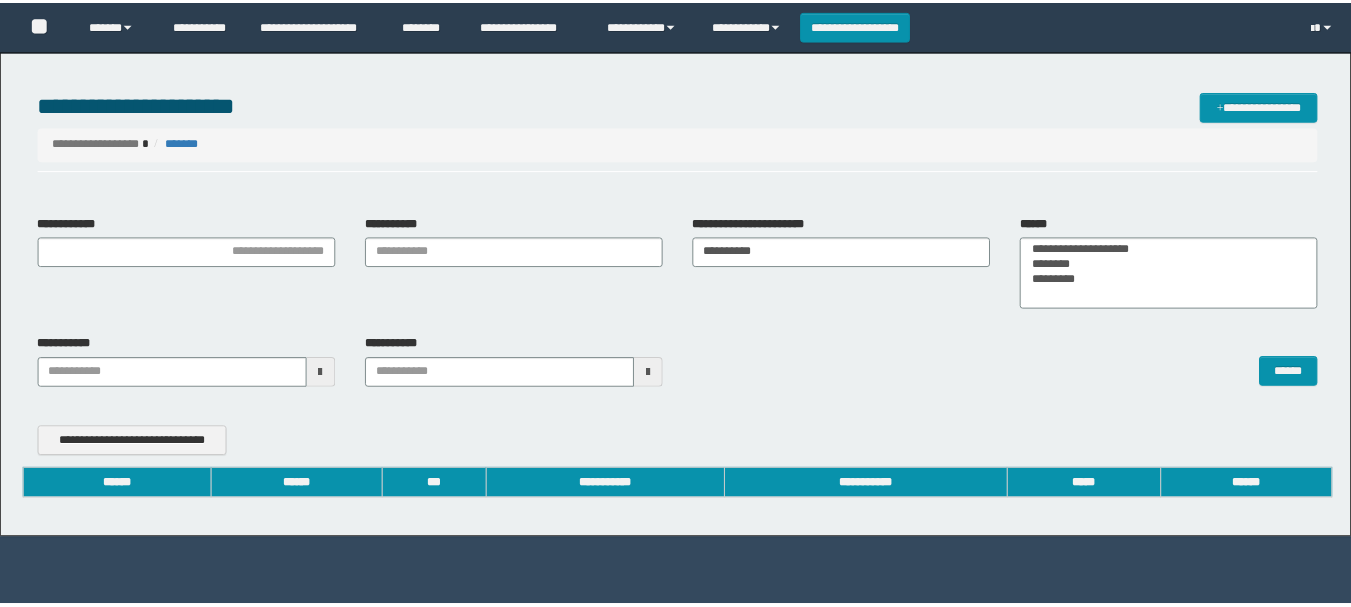 scroll, scrollTop: 0, scrollLeft: 0, axis: both 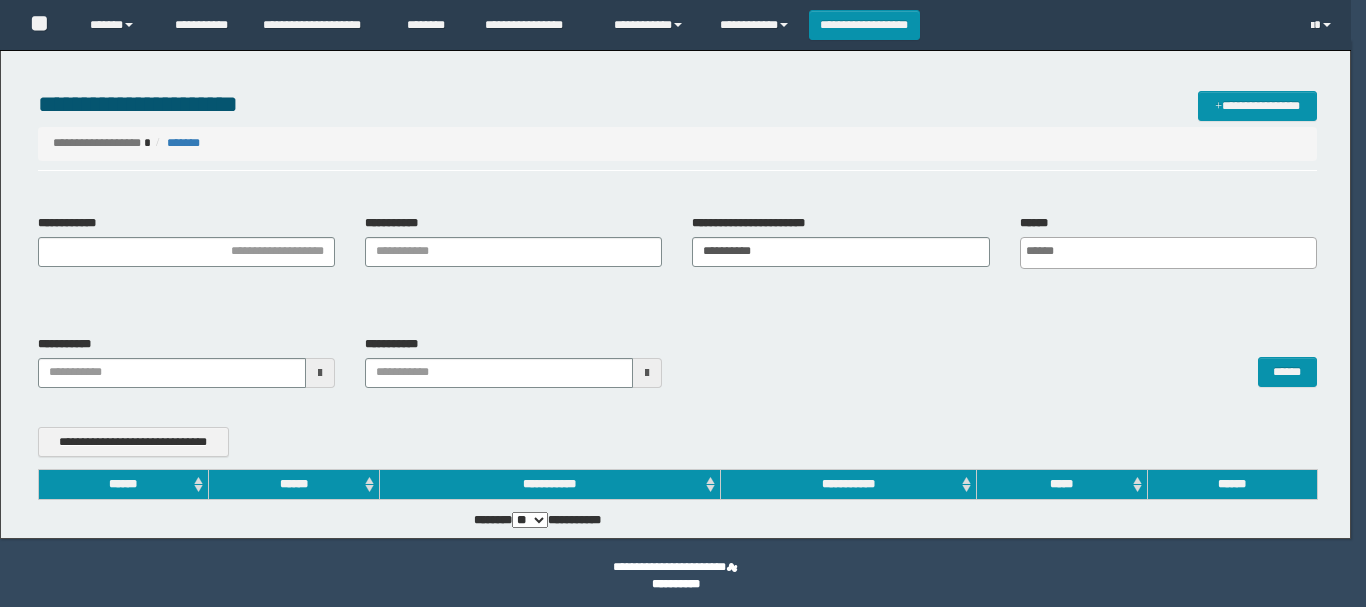 type 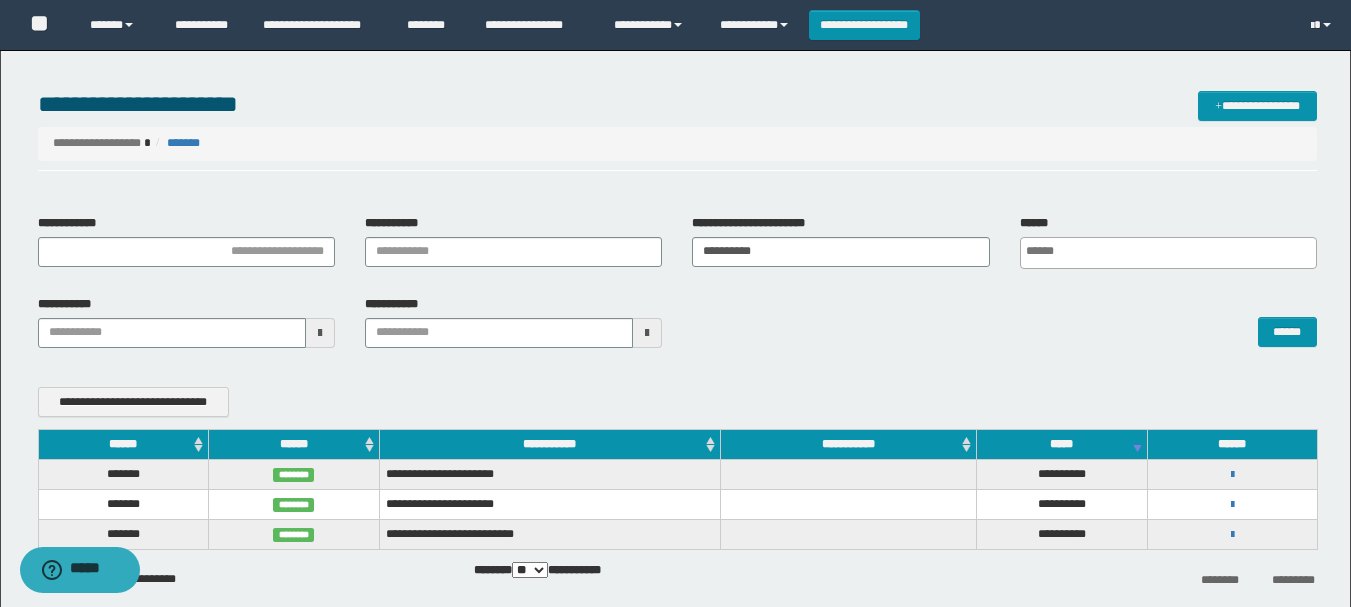 scroll, scrollTop: 0, scrollLeft: 0, axis: both 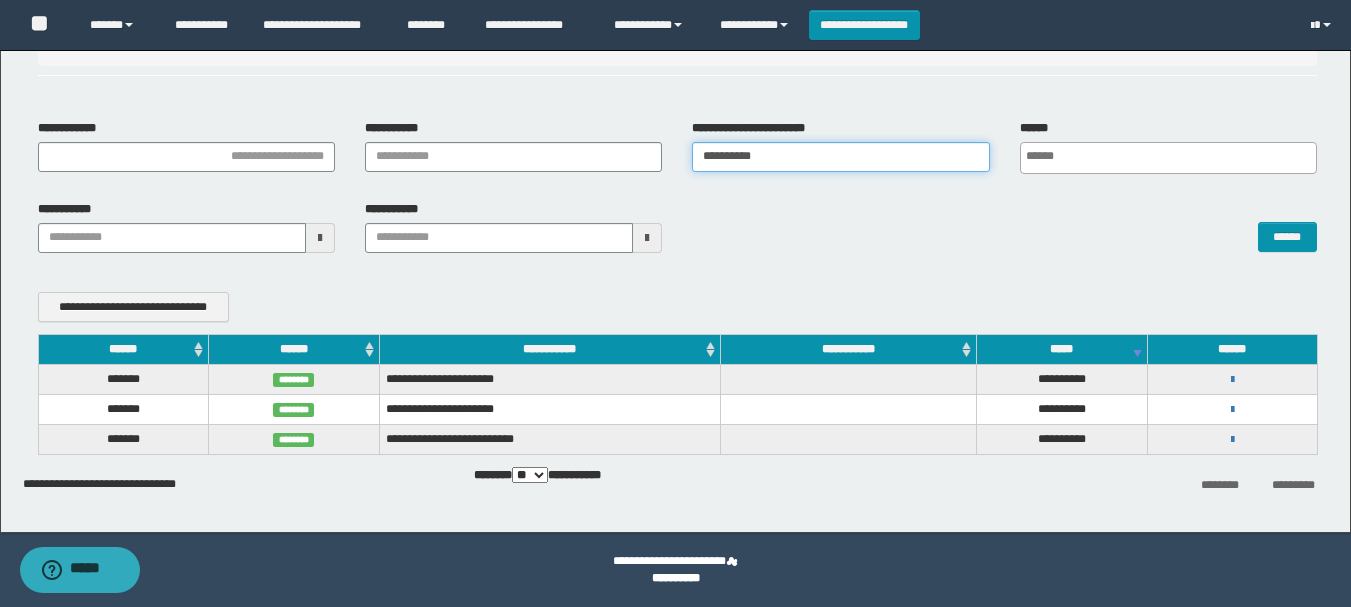 drag, startPoint x: 858, startPoint y: 162, endPoint x: 526, endPoint y: 169, distance: 332.0738 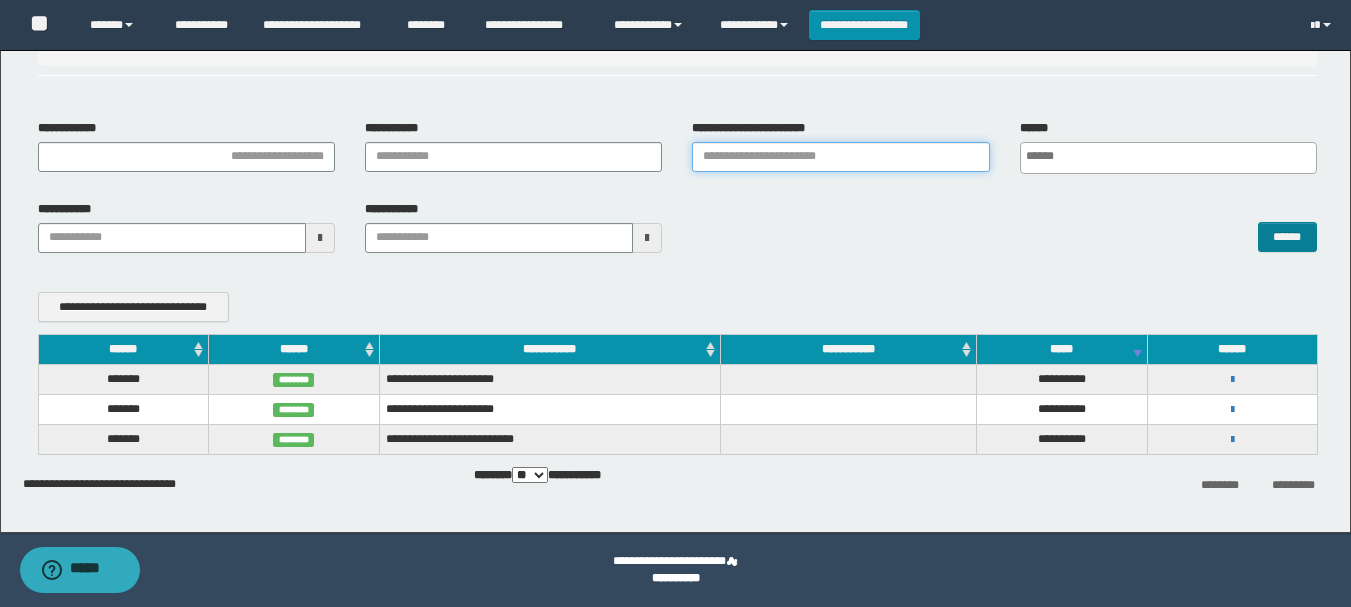 type 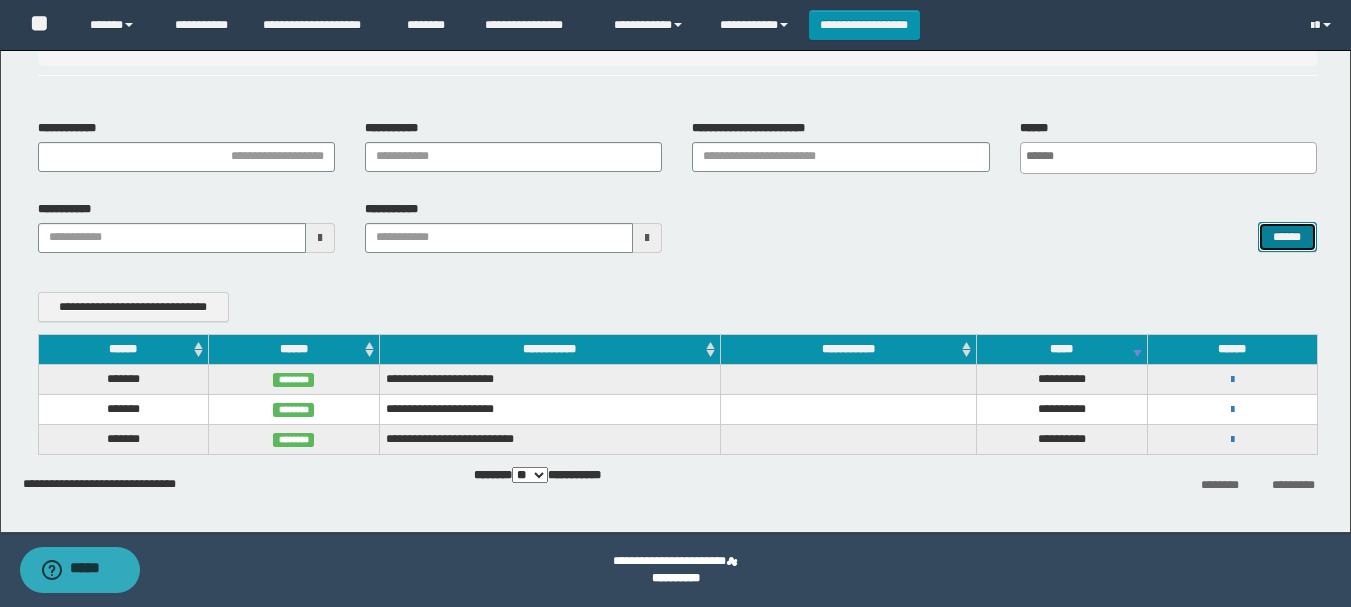 click on "******" at bounding box center [1287, 237] 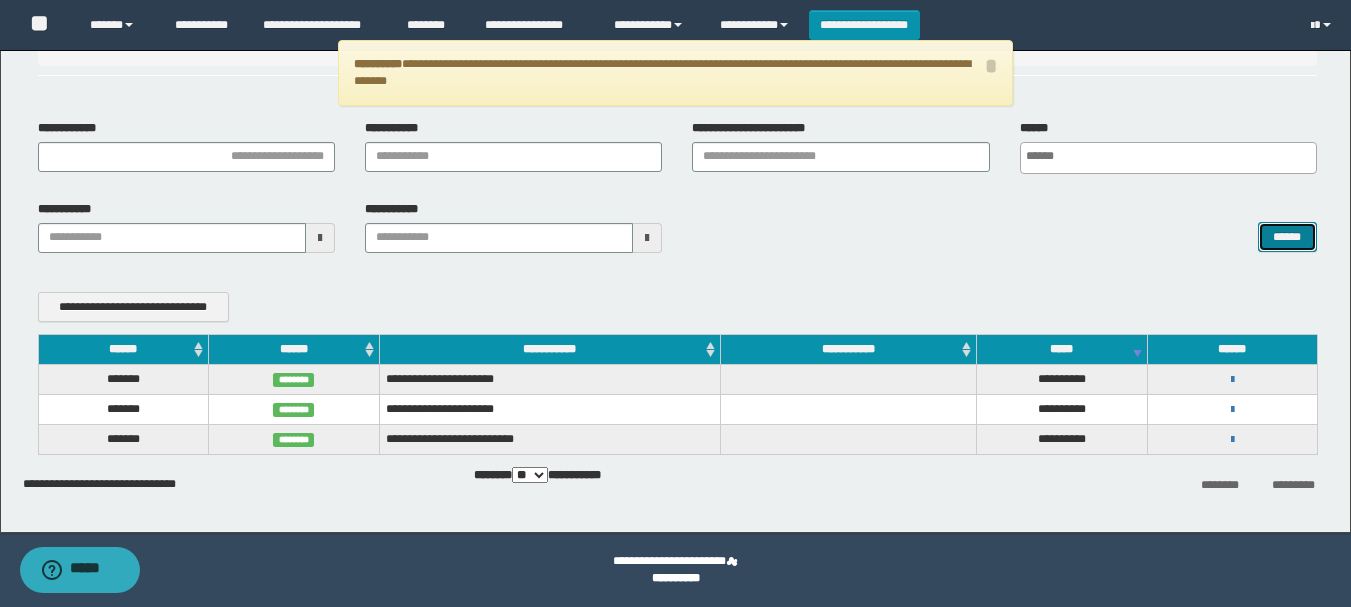 type 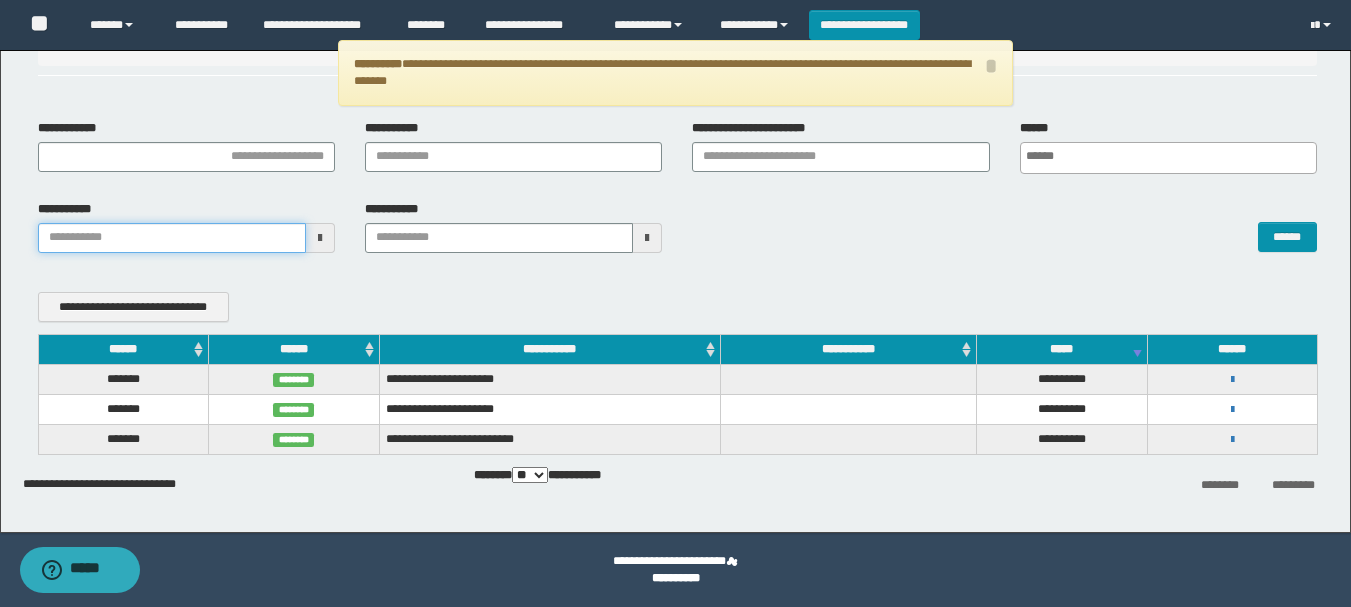 click on "**********" at bounding box center [172, 238] 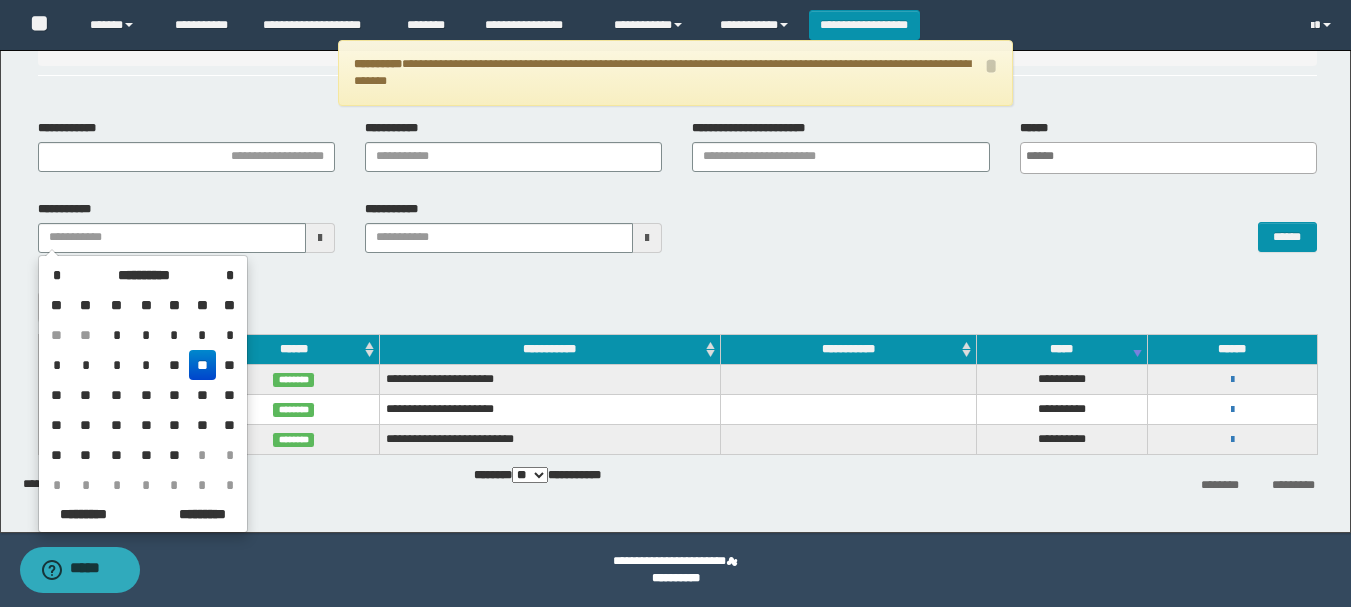 click on "**" at bounding box center [203, 365] 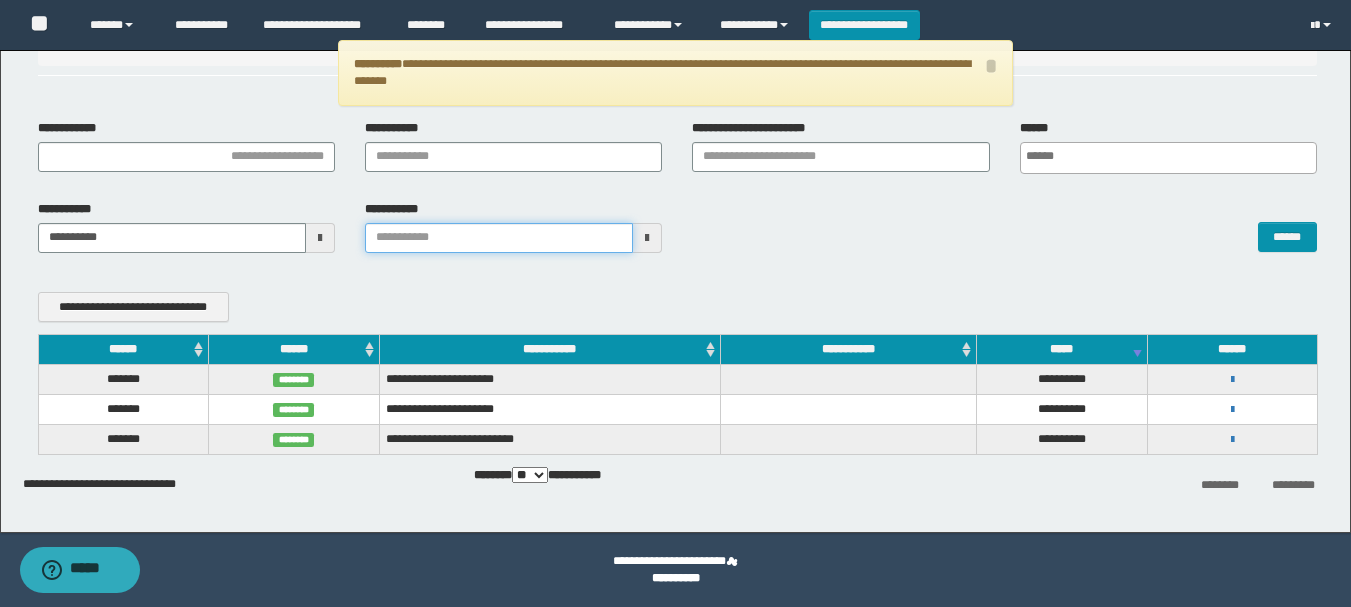 click on "**********" at bounding box center (499, 238) 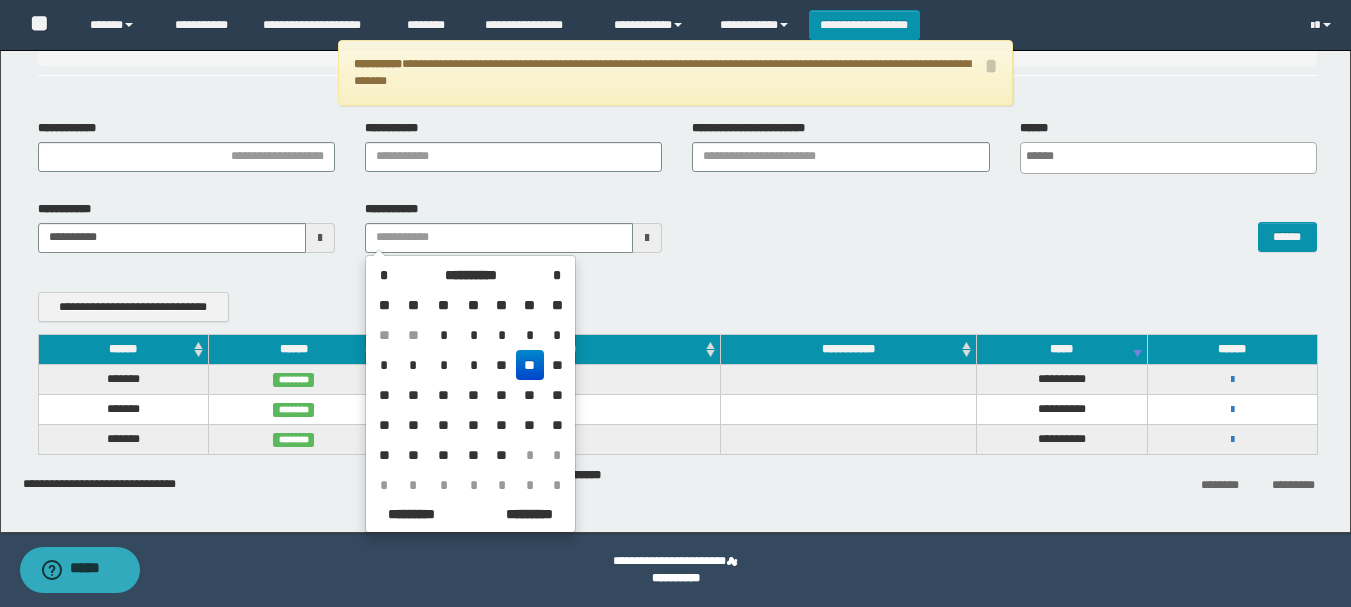 click on "**" at bounding box center (530, 365) 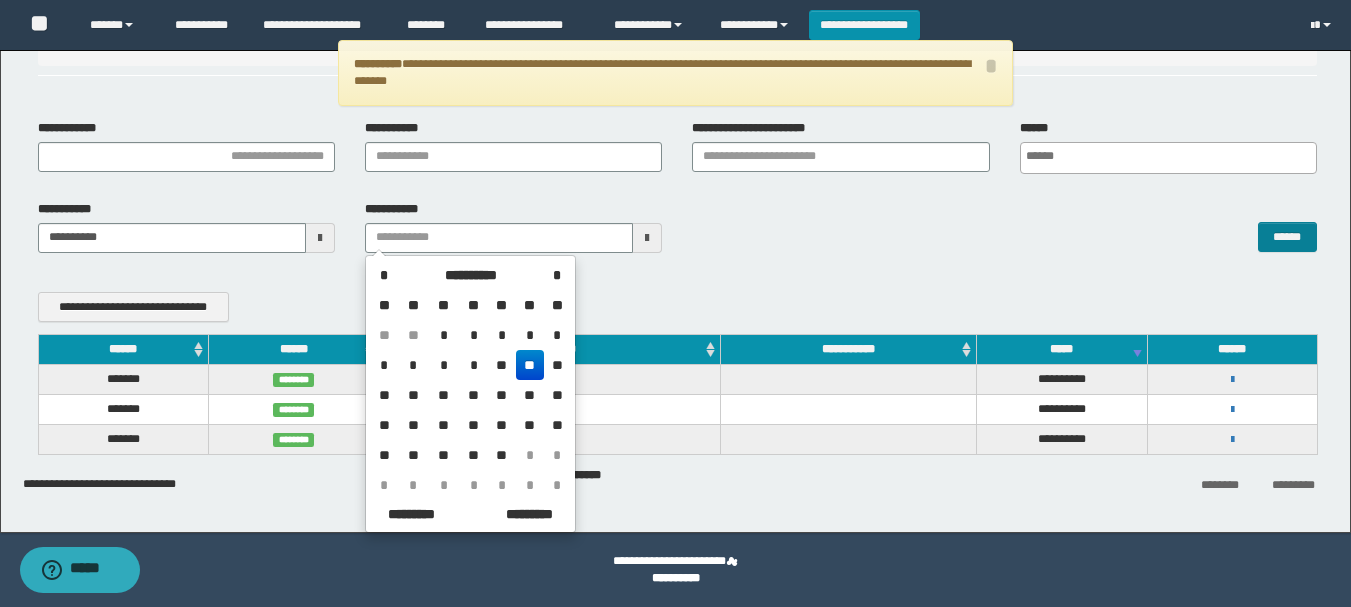 type on "**********" 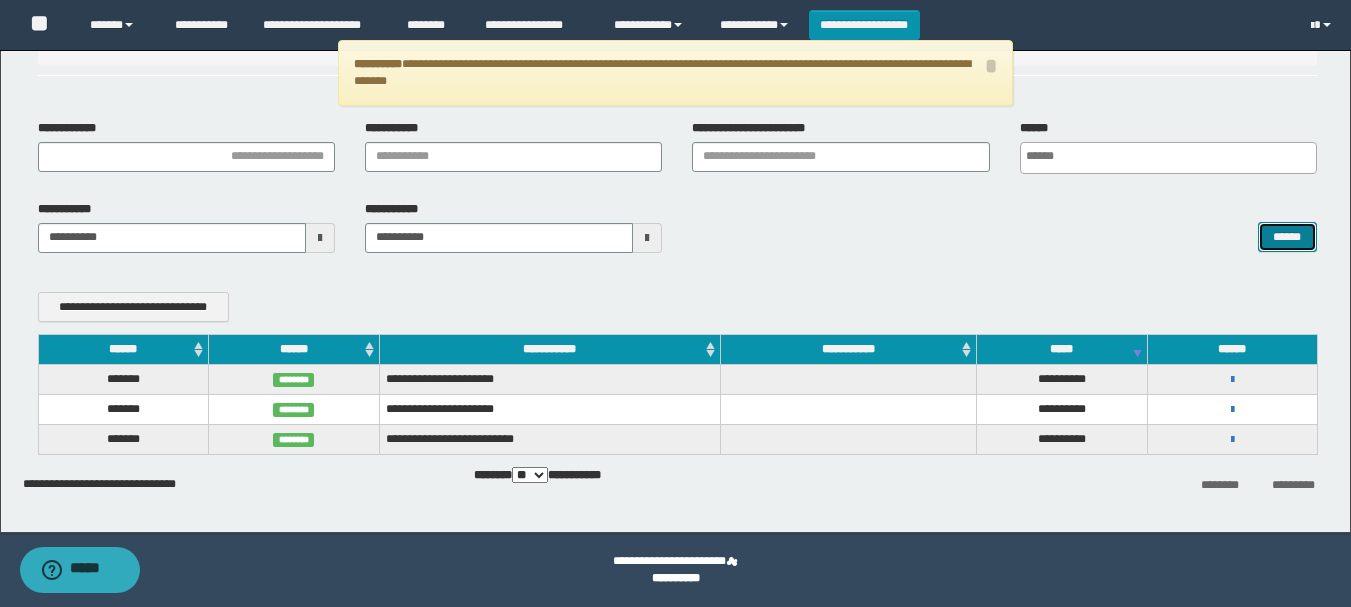 click on "******" at bounding box center (1287, 237) 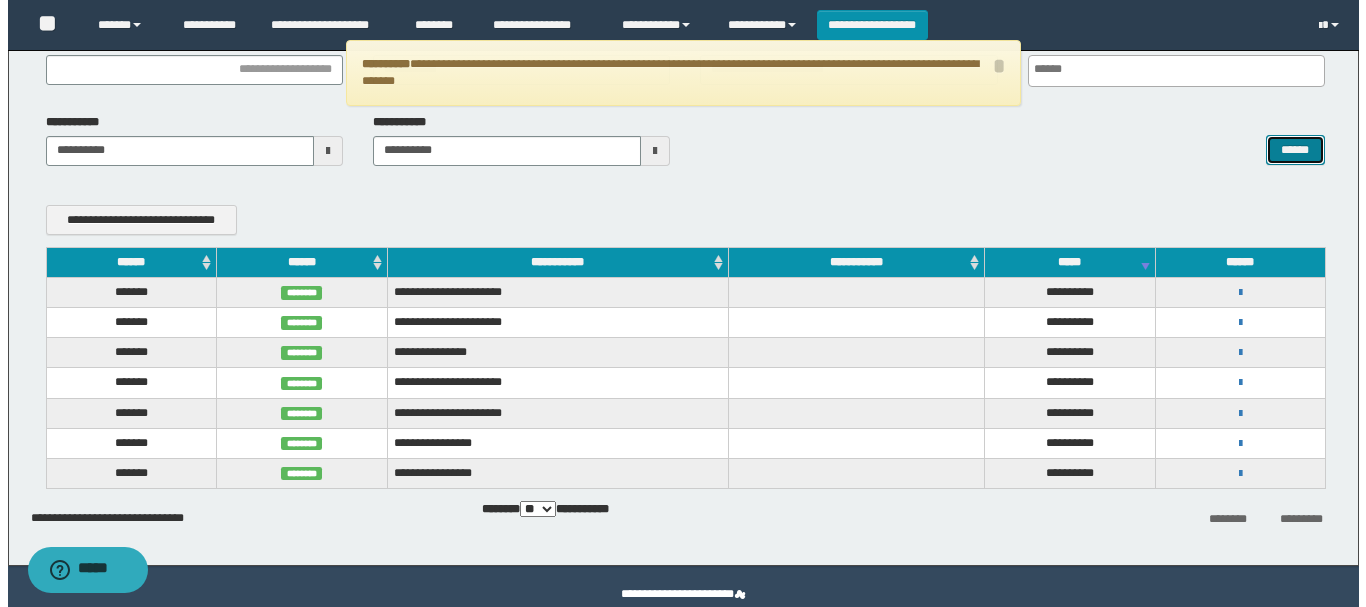 scroll, scrollTop: 195, scrollLeft: 0, axis: vertical 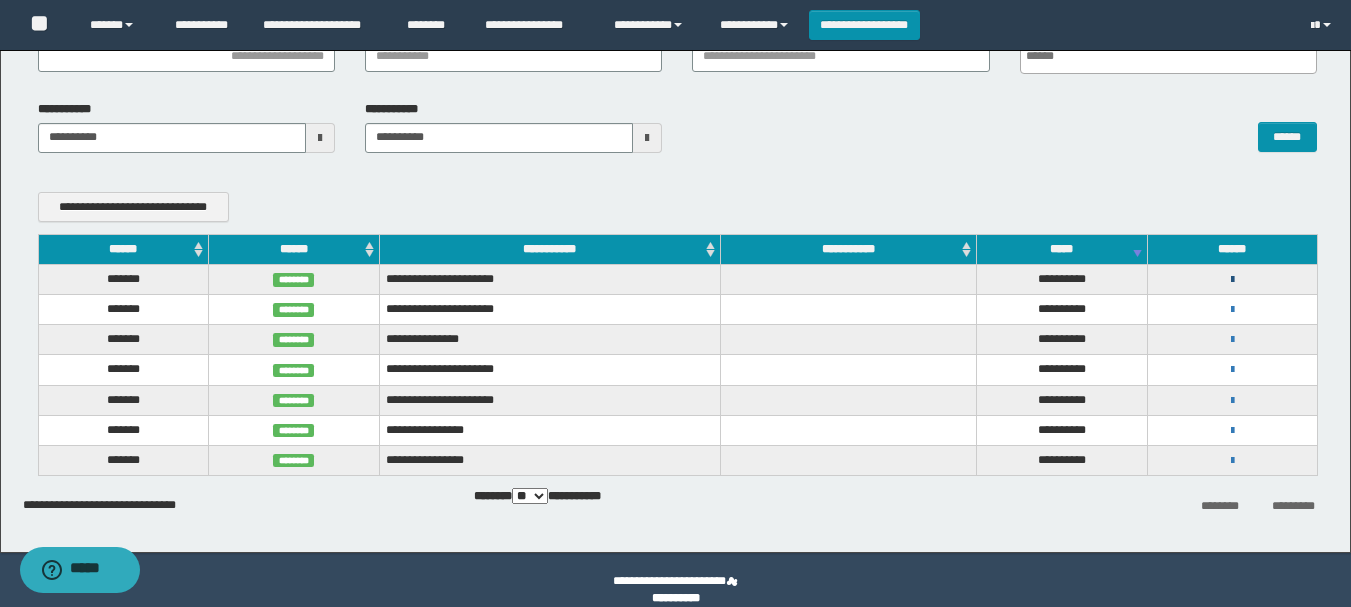 click at bounding box center [1232, 280] 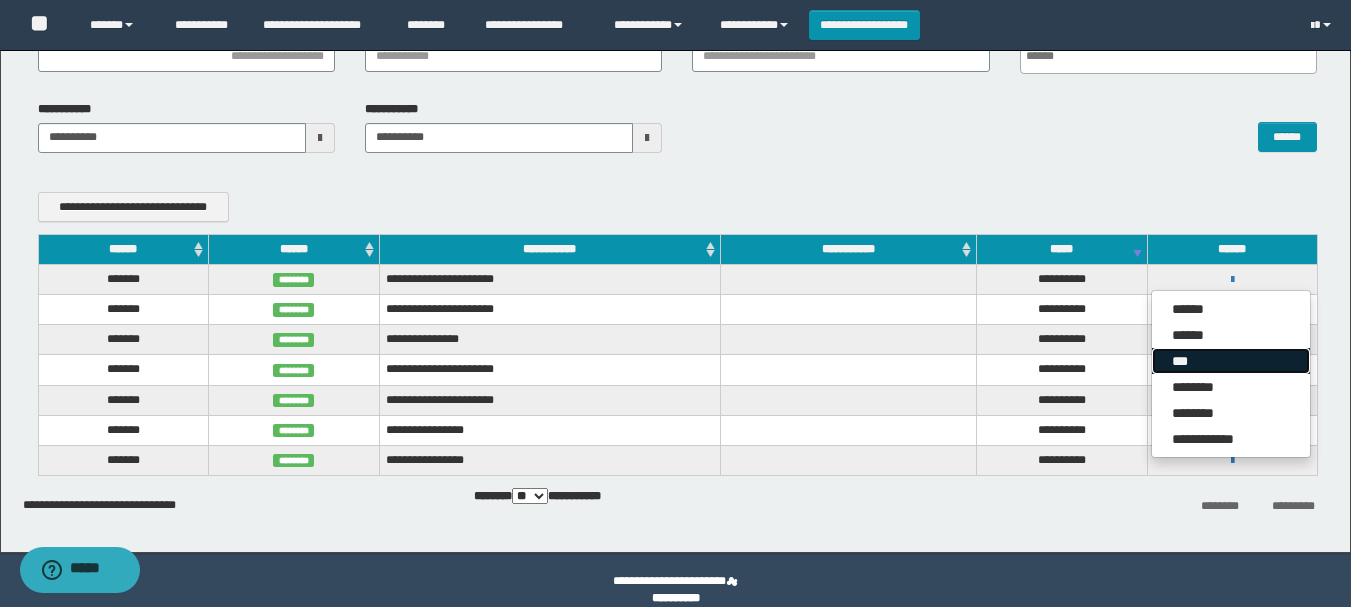 click on "***" at bounding box center (1231, 361) 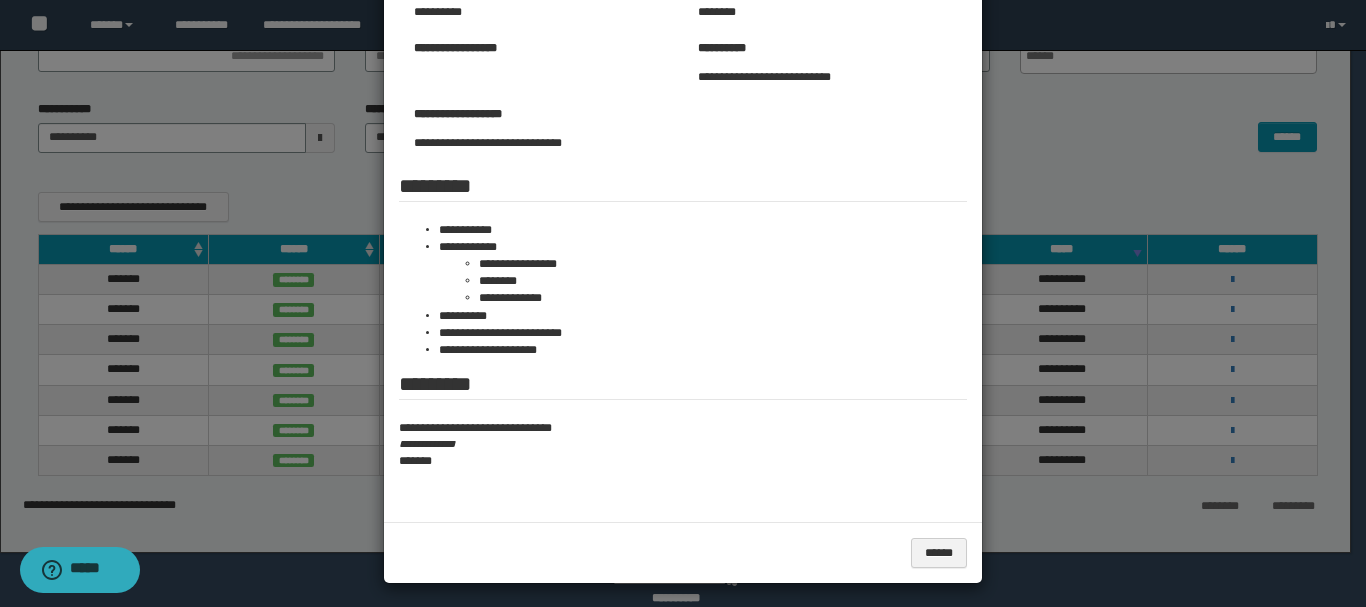 scroll, scrollTop: 212, scrollLeft: 0, axis: vertical 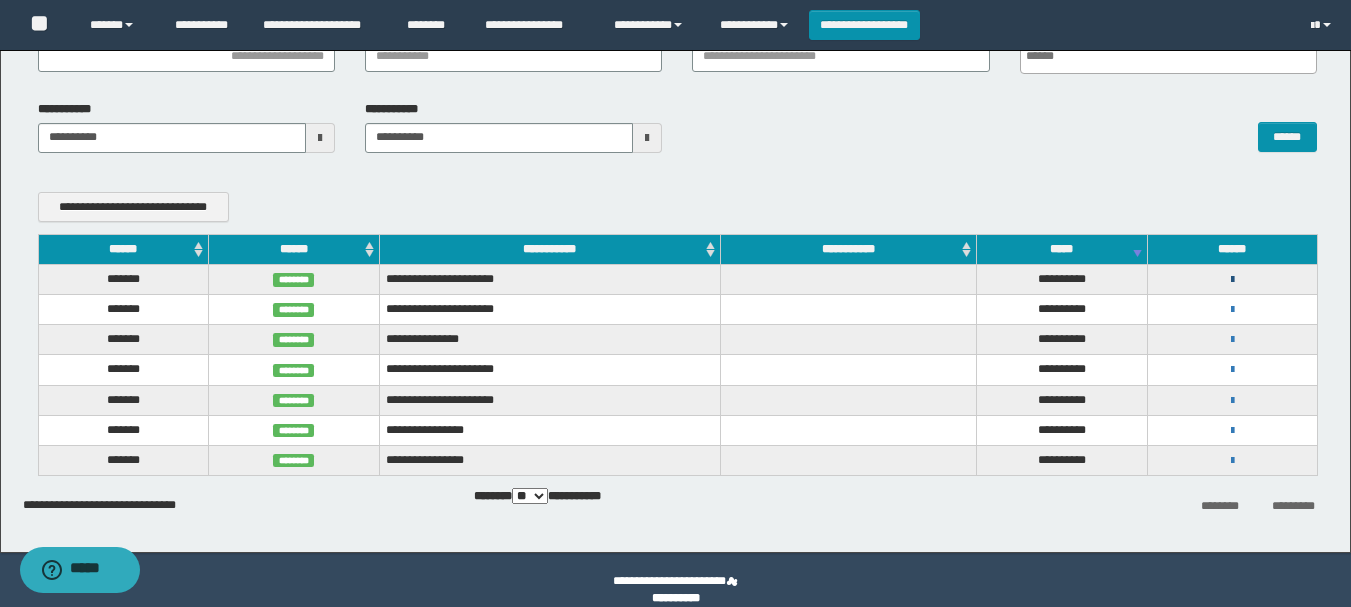 click at bounding box center [1232, 280] 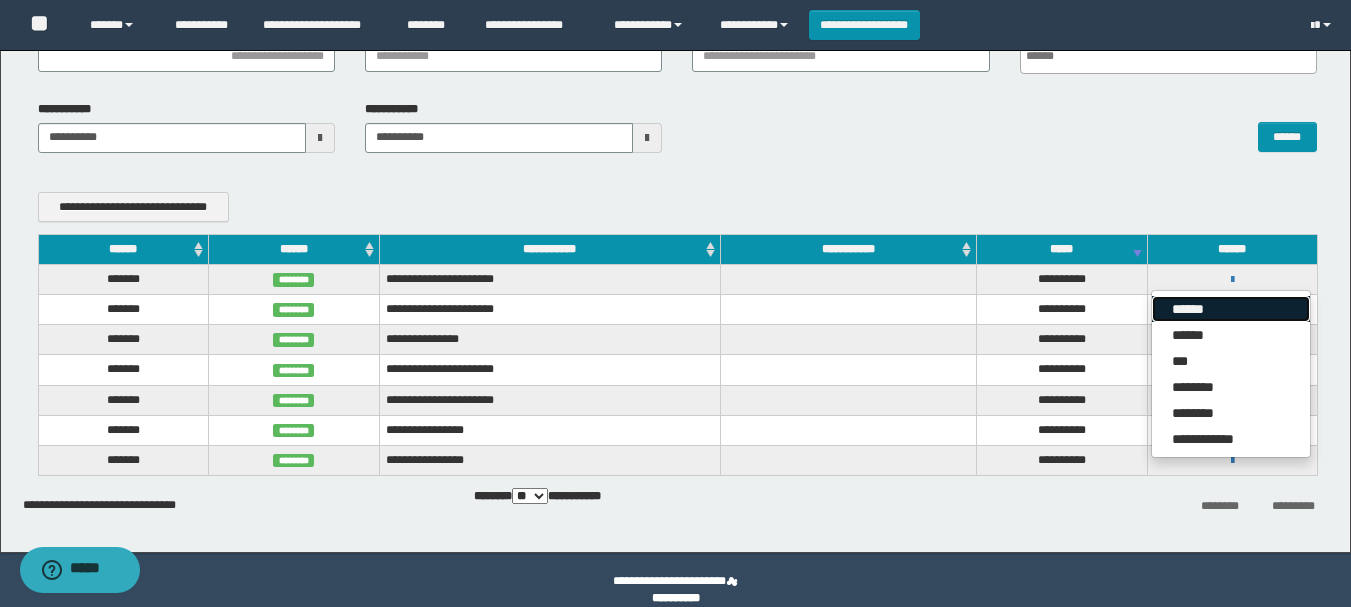 click on "******" at bounding box center [1231, 309] 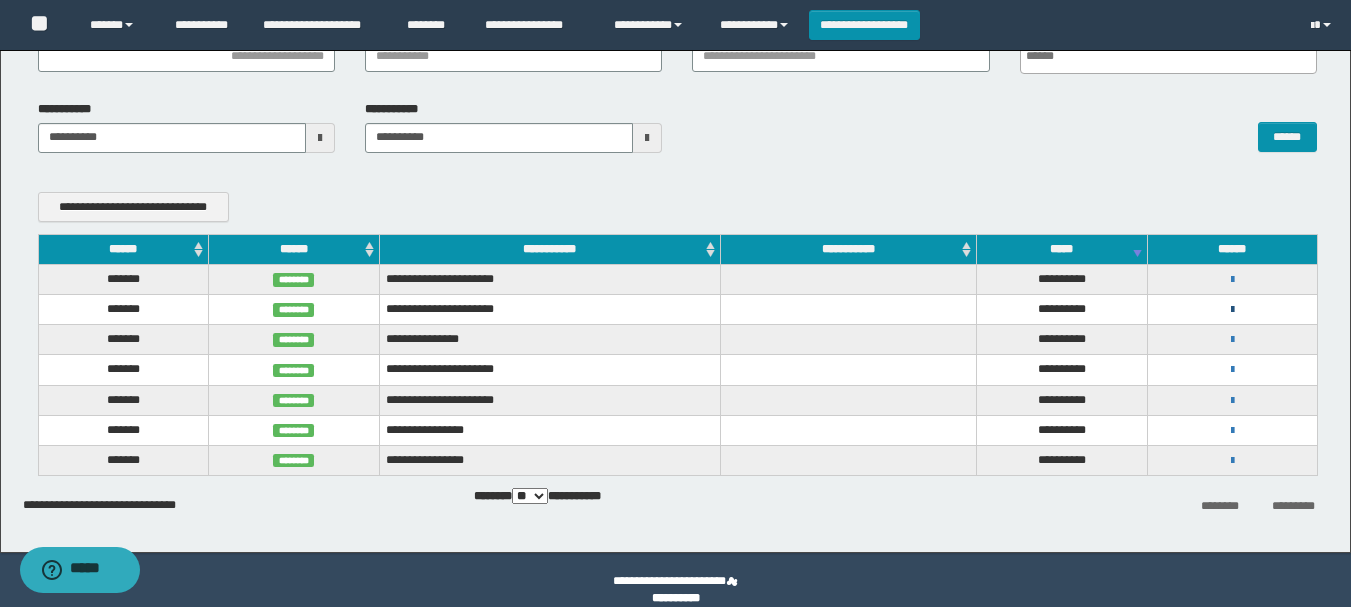 click at bounding box center (1232, 310) 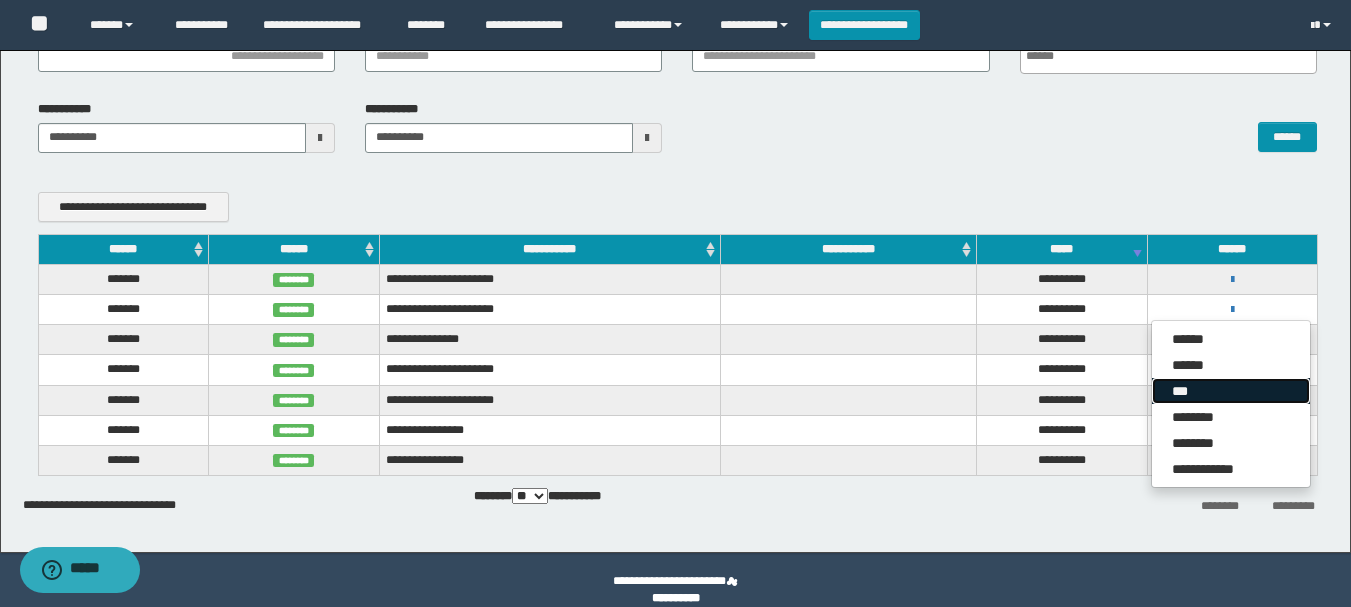 click on "***" at bounding box center (1231, 391) 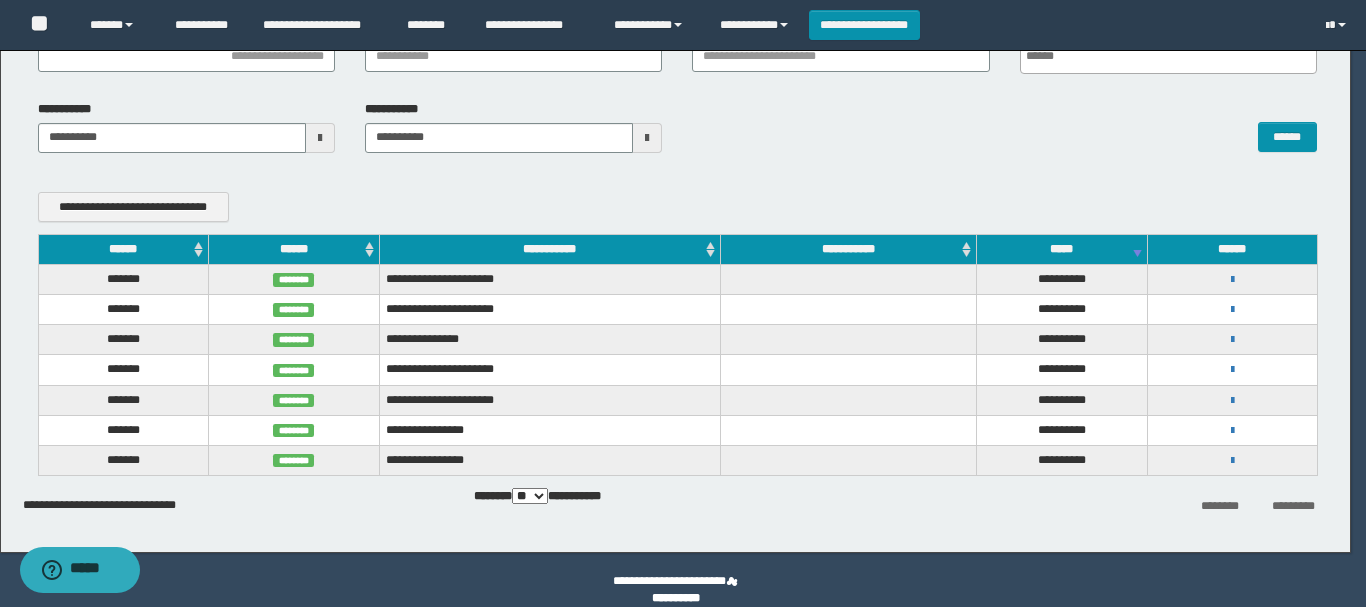 scroll, scrollTop: 0, scrollLeft: 0, axis: both 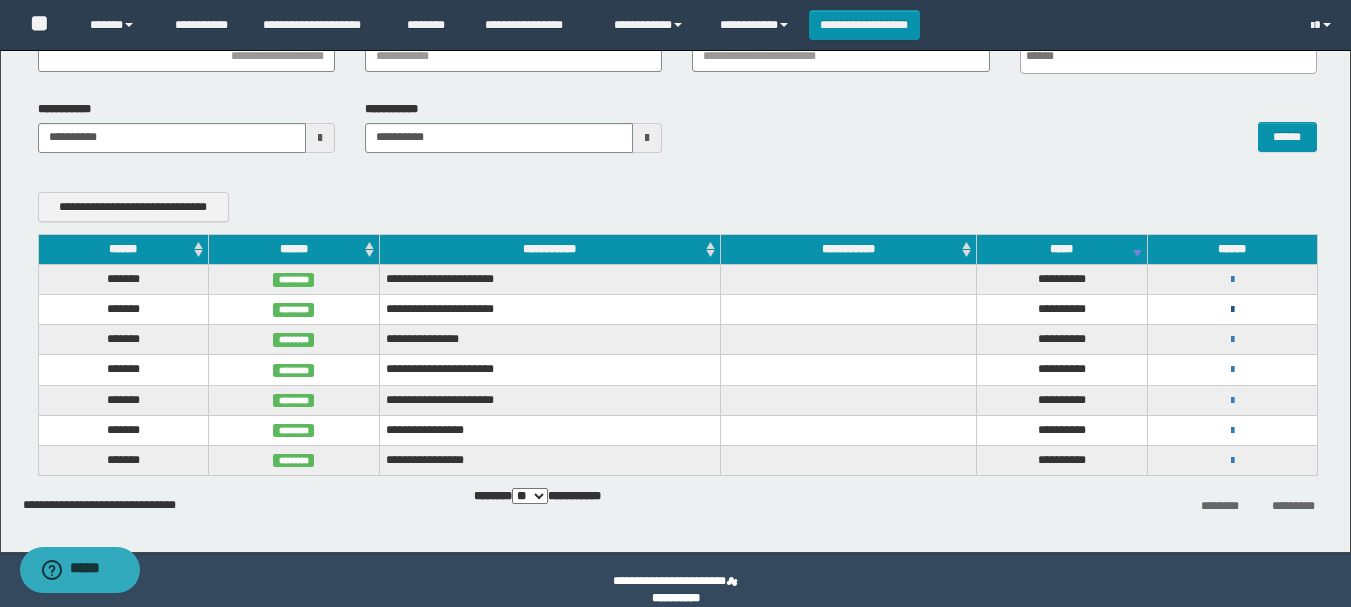 click at bounding box center (1232, 310) 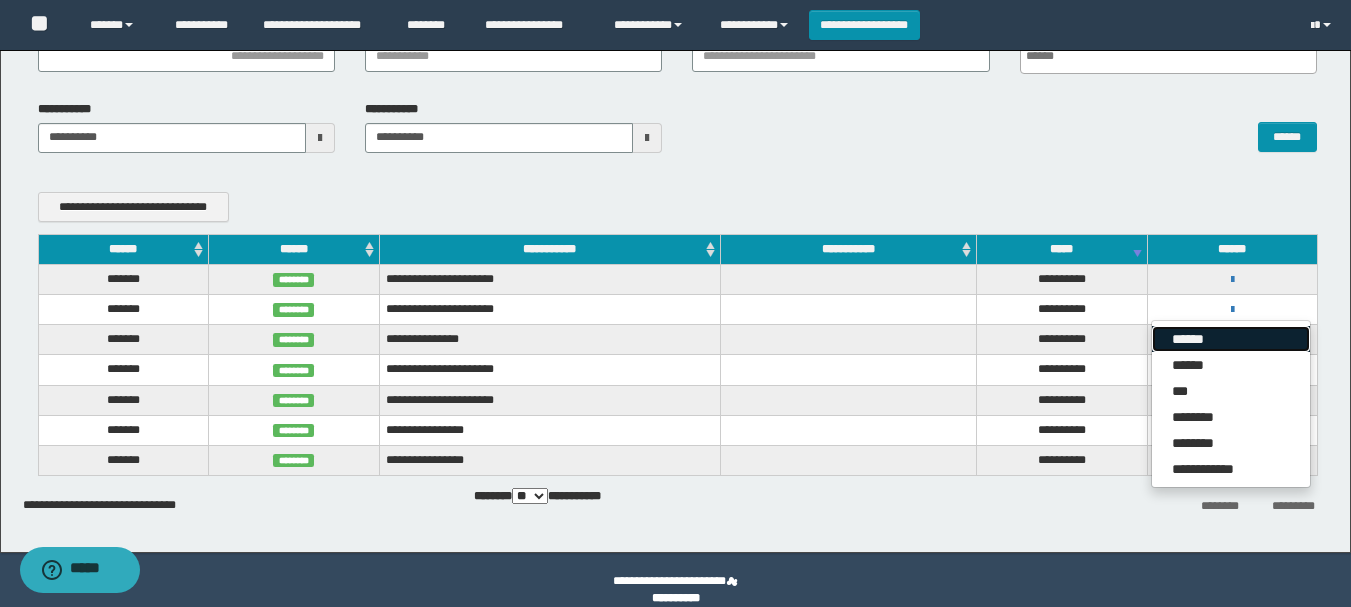 click on "******" at bounding box center (1231, 339) 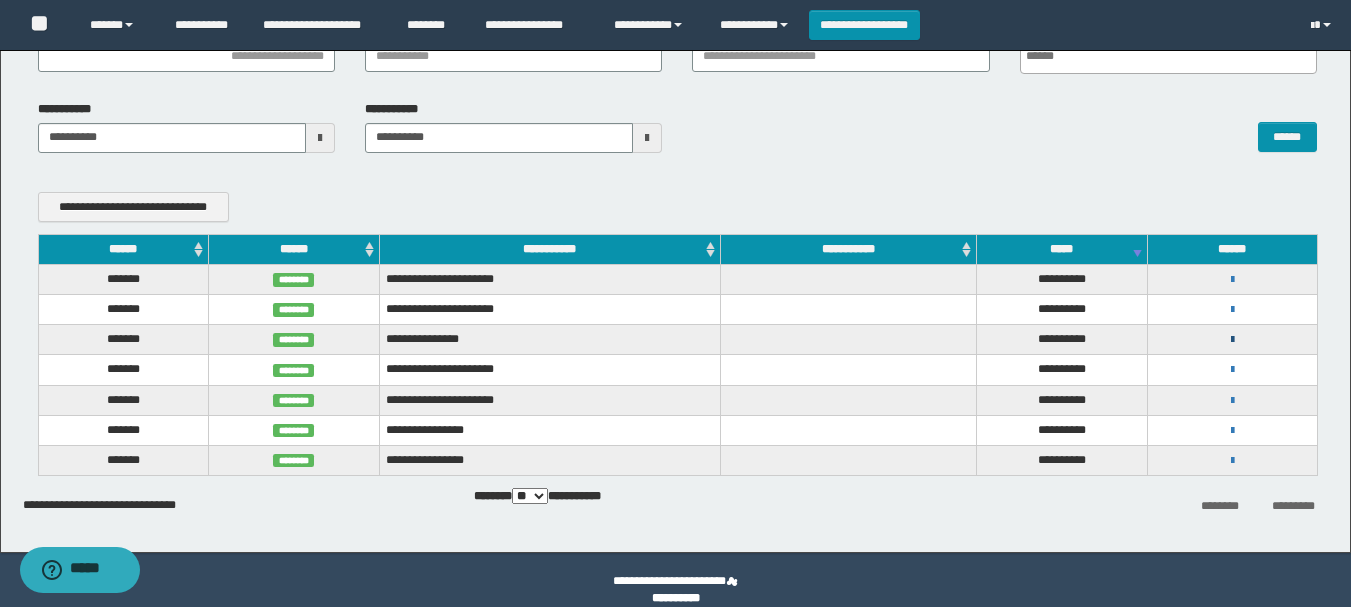 click at bounding box center [1232, 340] 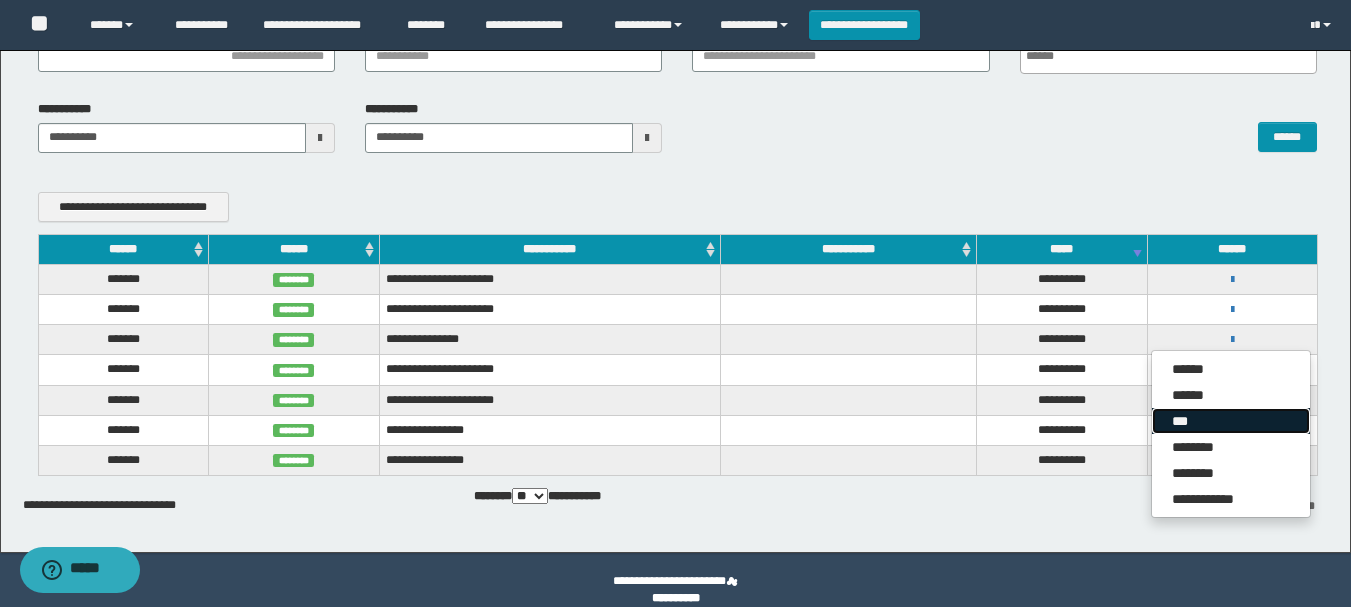 click on "***" at bounding box center (1231, 421) 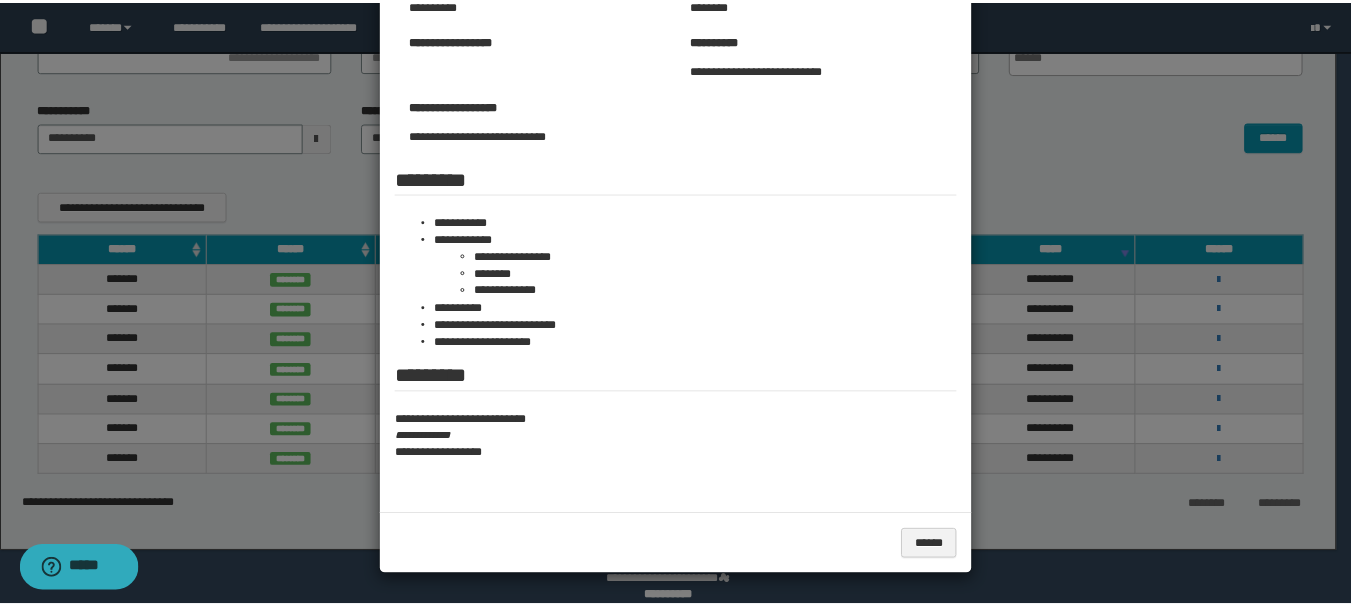 scroll, scrollTop: 0, scrollLeft: 0, axis: both 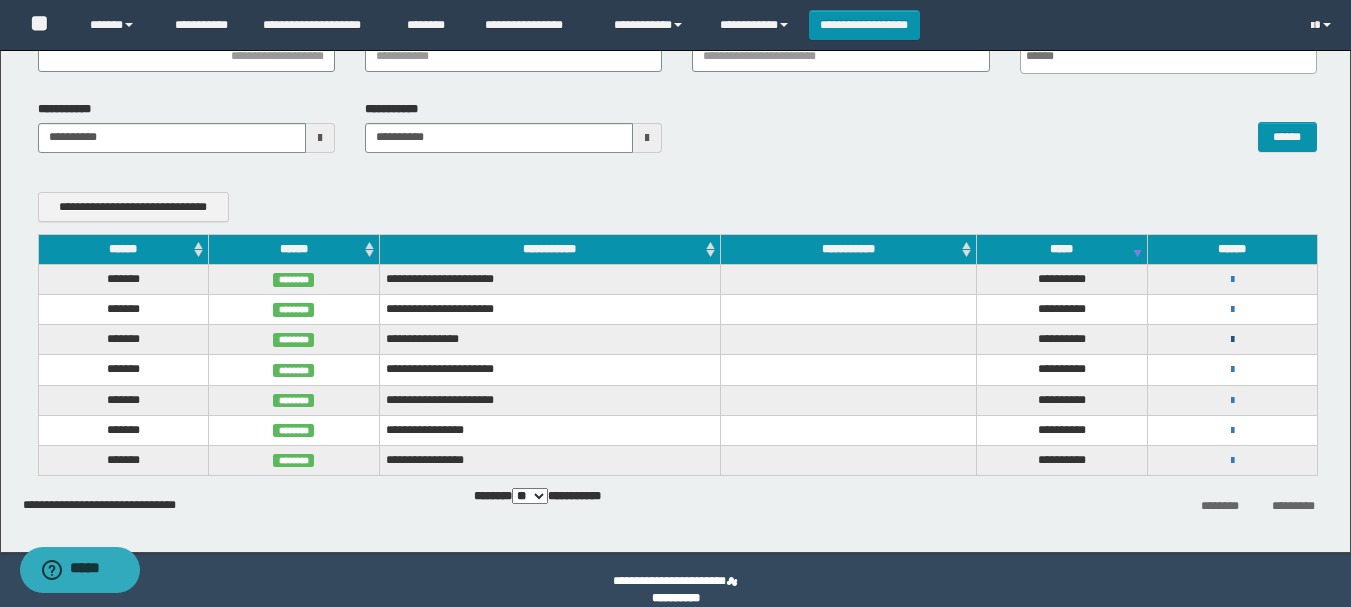 click at bounding box center [1232, 340] 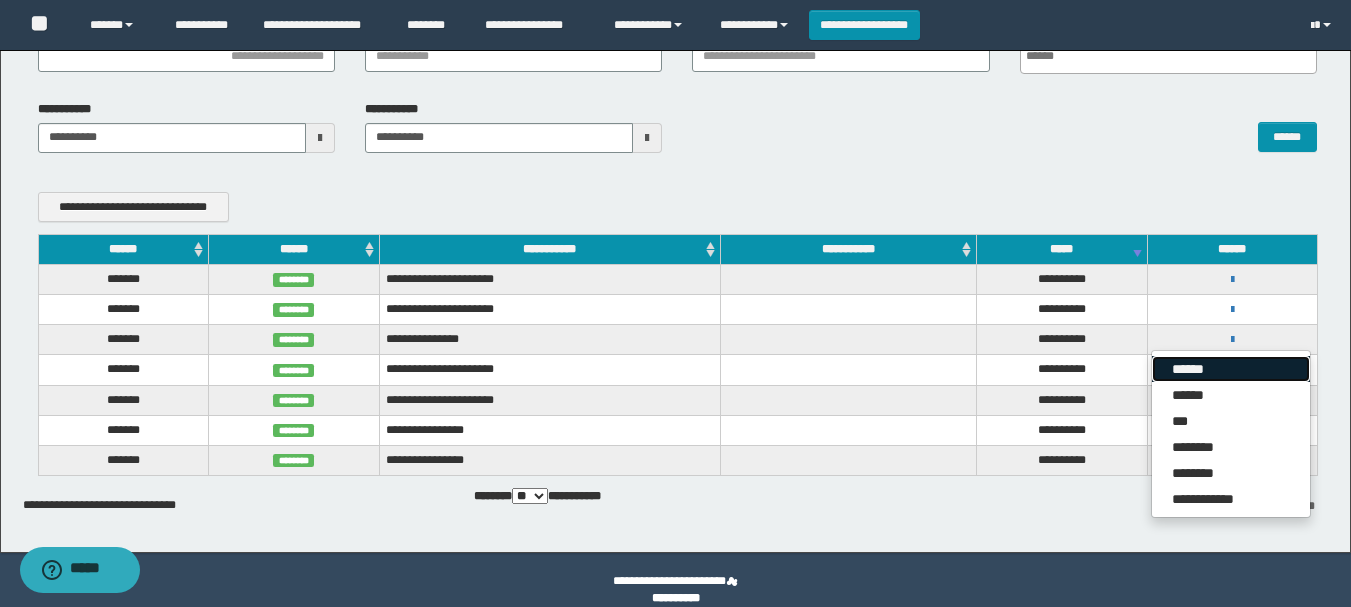 click on "******" at bounding box center (1231, 369) 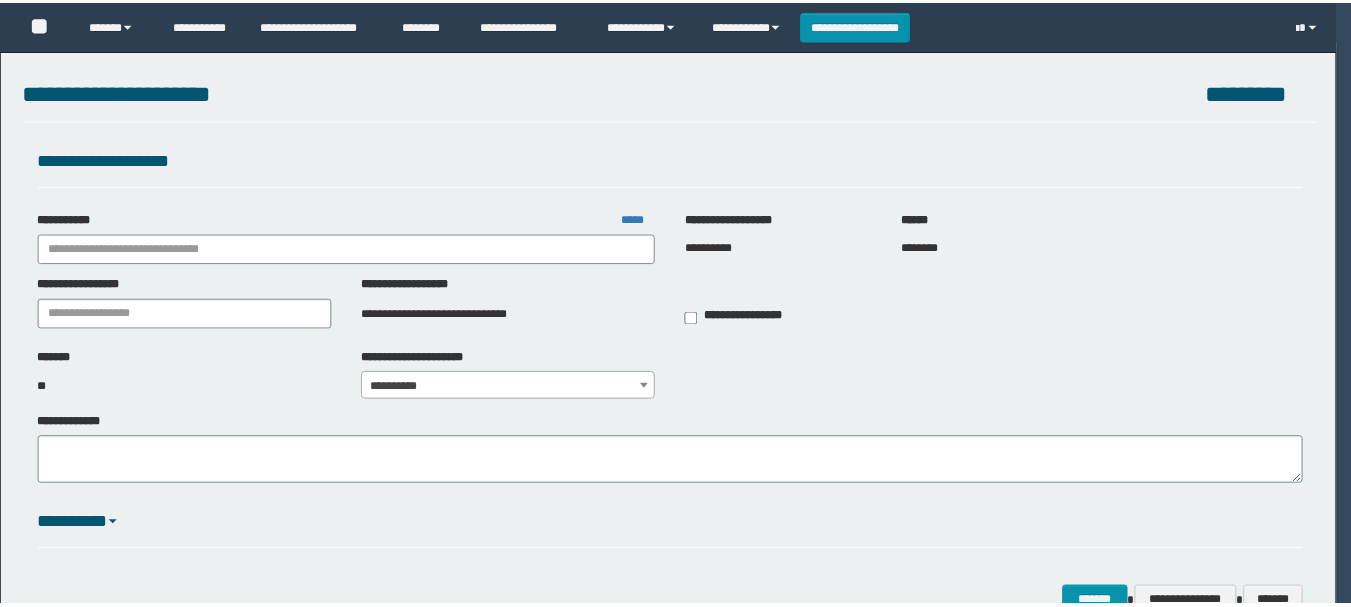 scroll, scrollTop: 0, scrollLeft: 0, axis: both 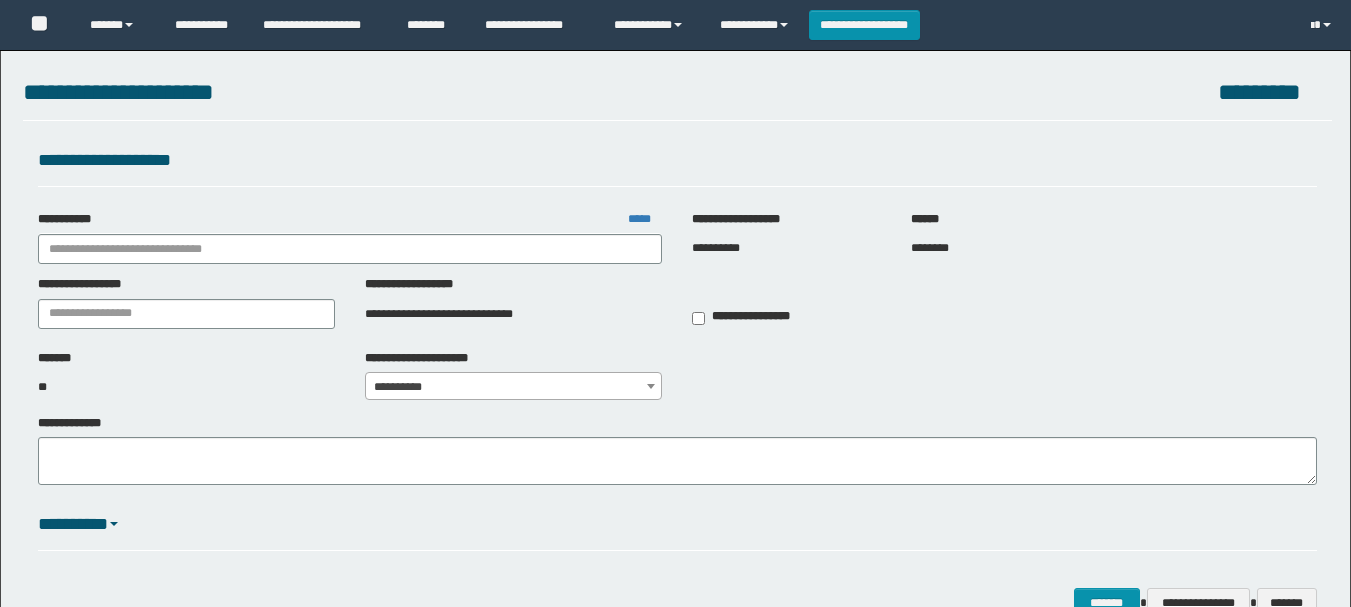 type on "**********" 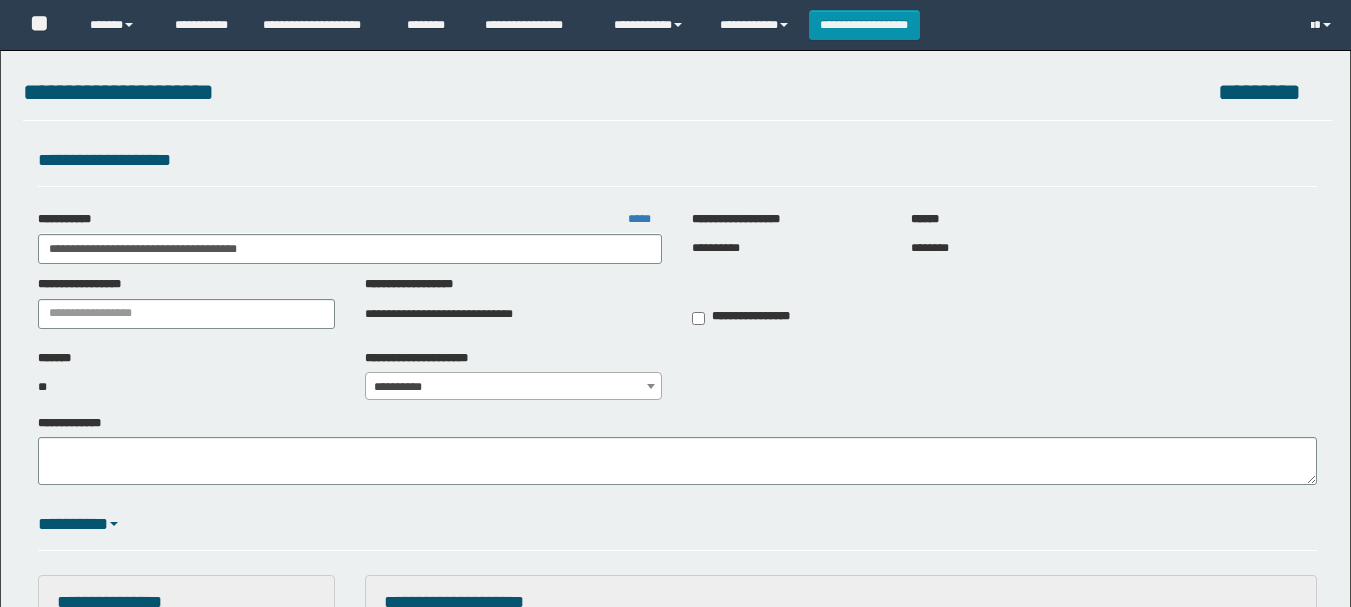 scroll, scrollTop: 500, scrollLeft: 0, axis: vertical 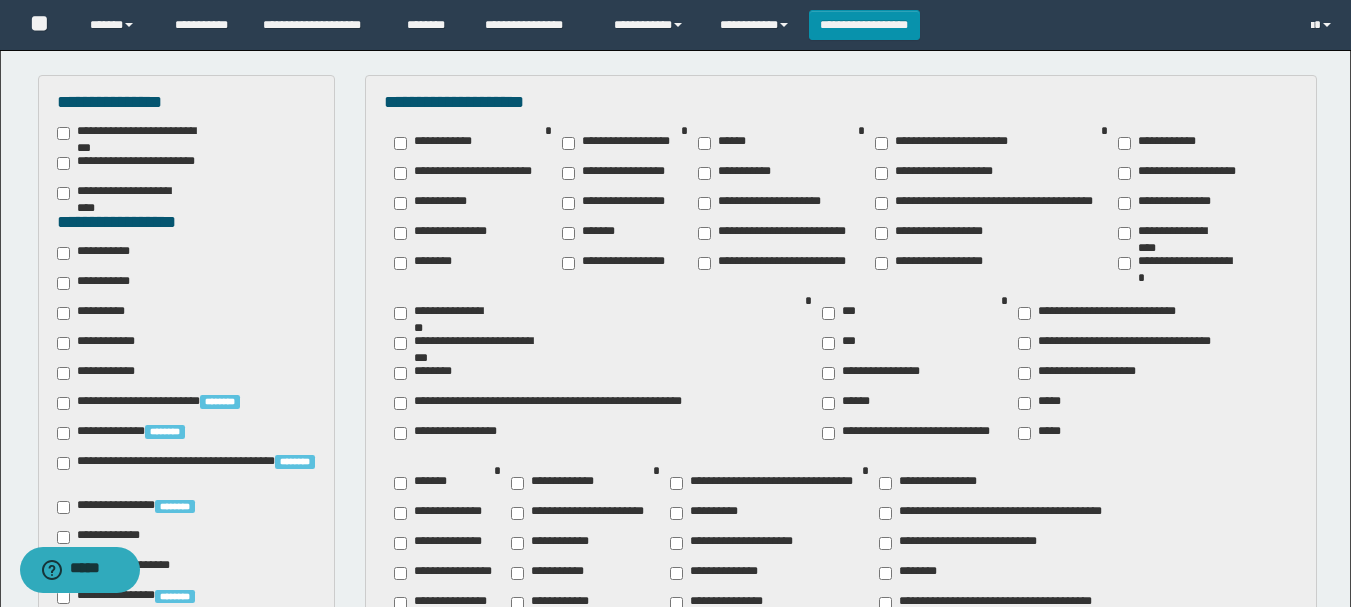 click on "**********" at bounding box center [97, 313] 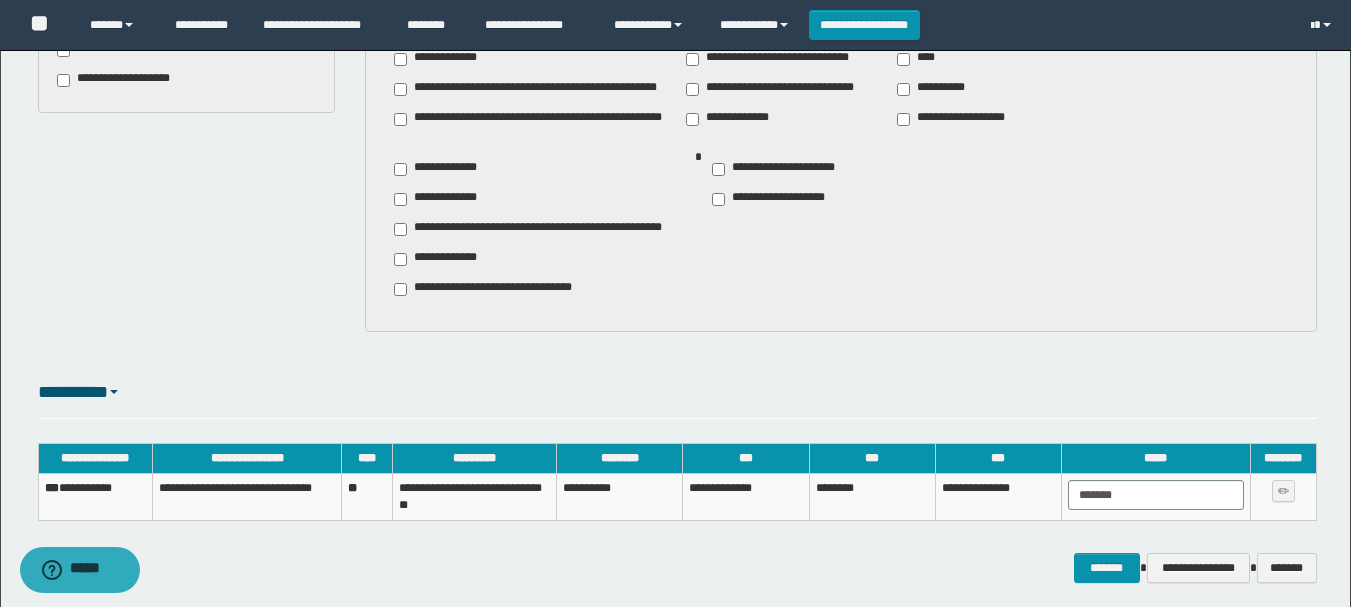 scroll, scrollTop: 1586, scrollLeft: 0, axis: vertical 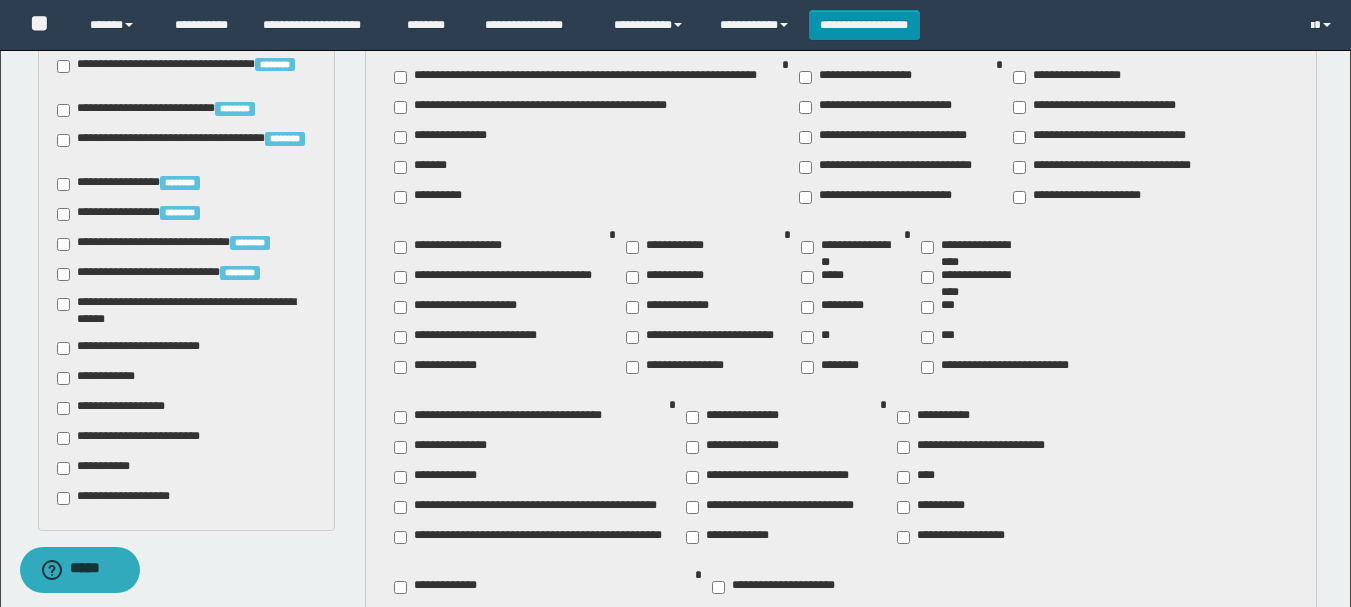click on "**********" at bounding box center [97, 468] 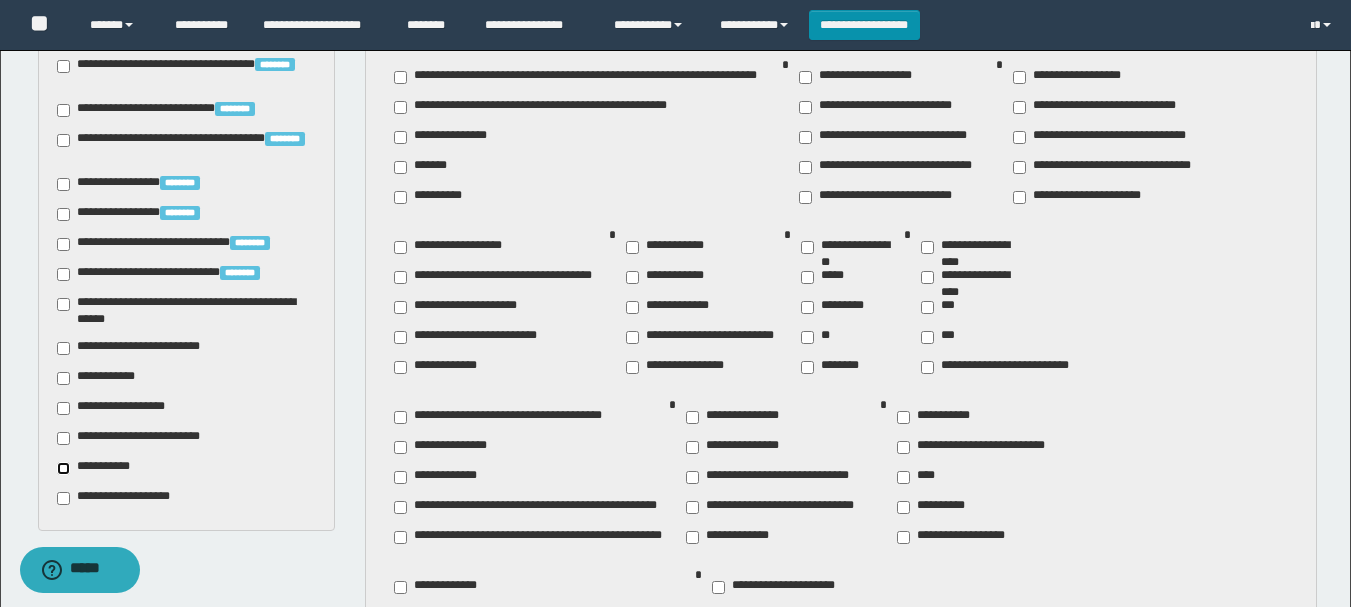 scroll, scrollTop: 2086, scrollLeft: 0, axis: vertical 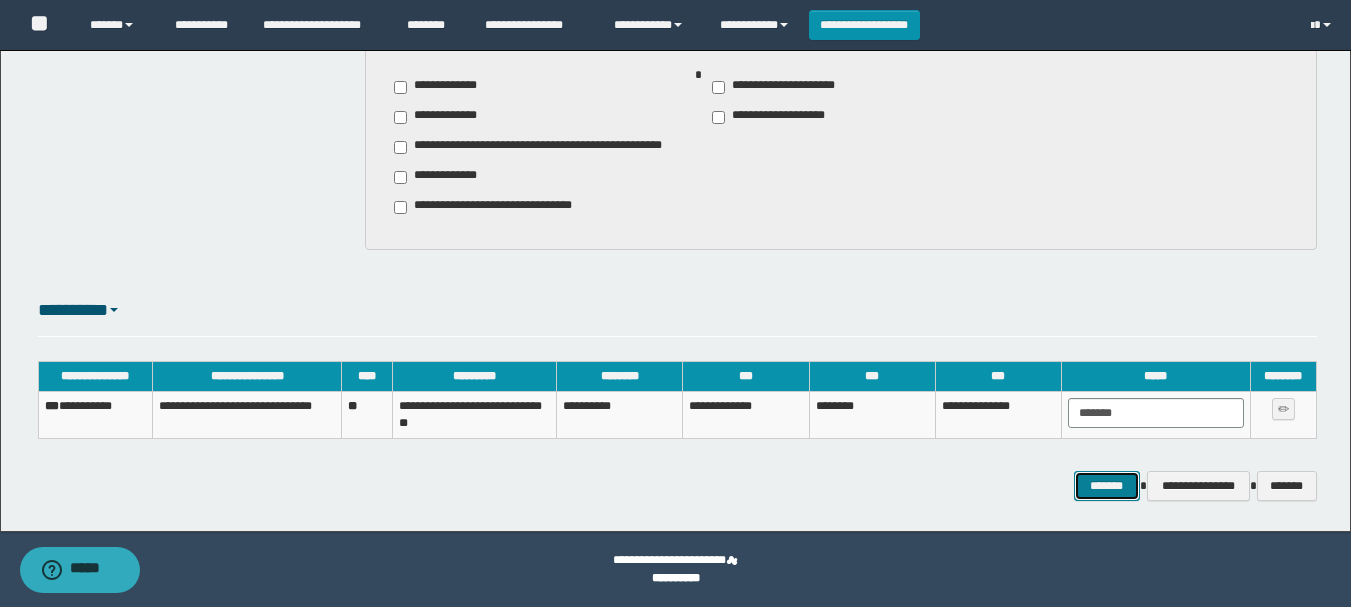 click on "*******" at bounding box center (1107, 486) 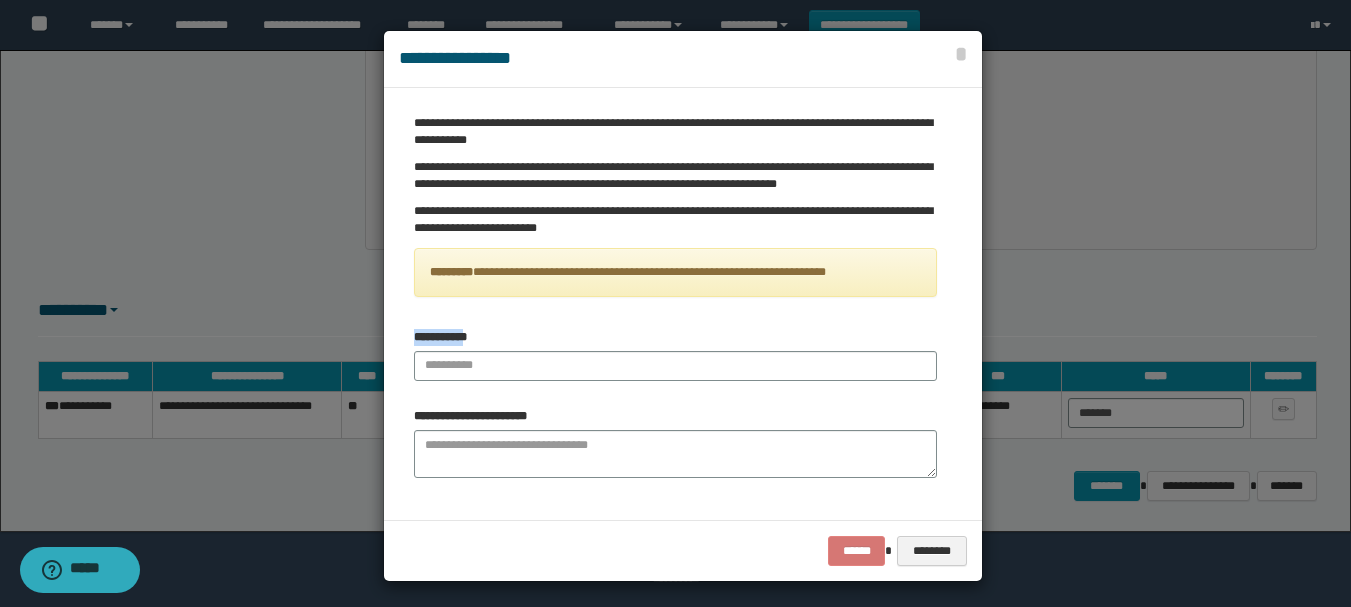 drag, startPoint x: 449, startPoint y: 336, endPoint x: 390, endPoint y: 336, distance: 59 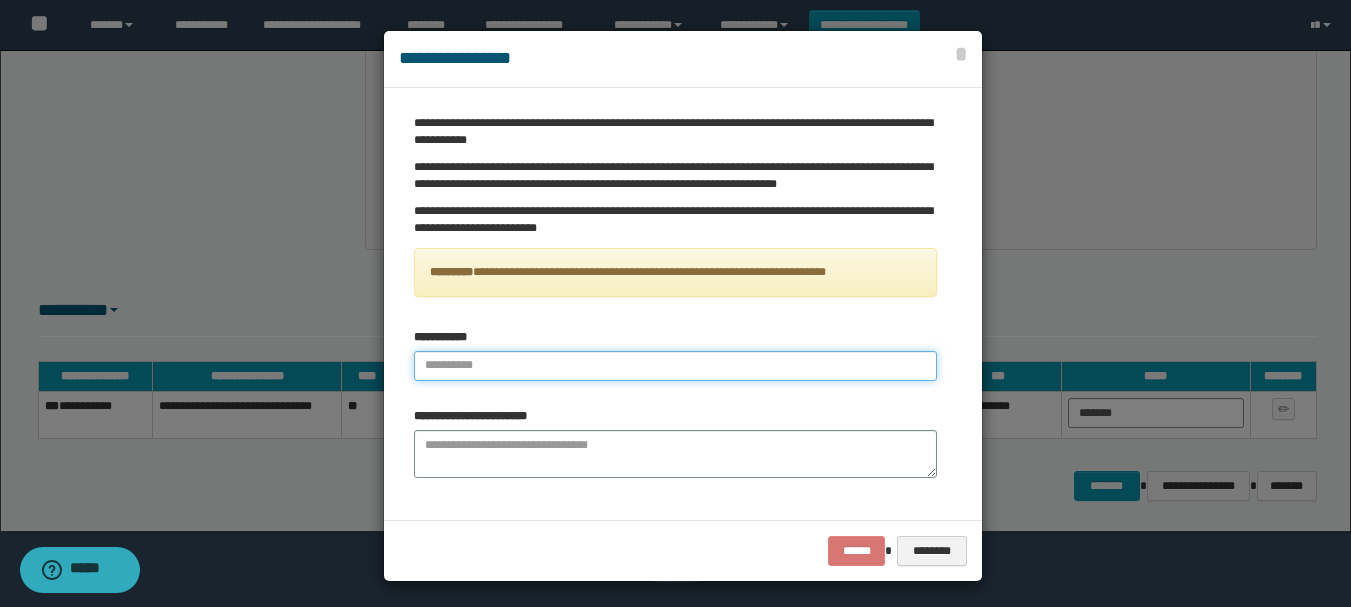 click at bounding box center [675, 366] 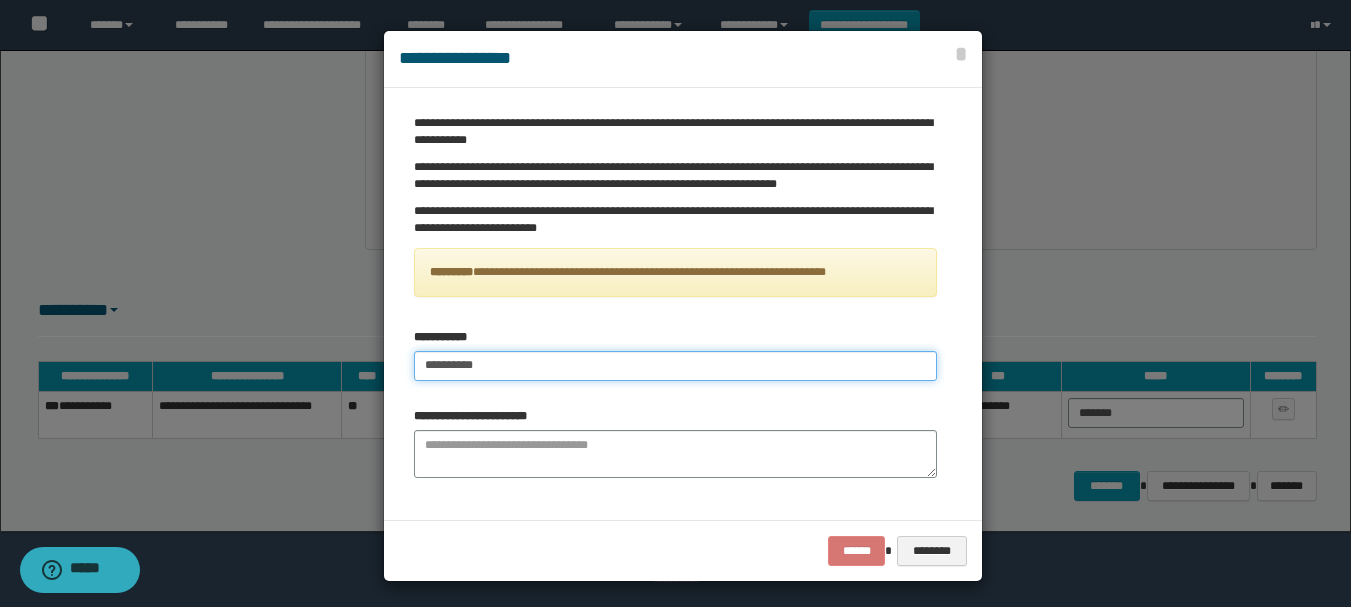 type on "**********" 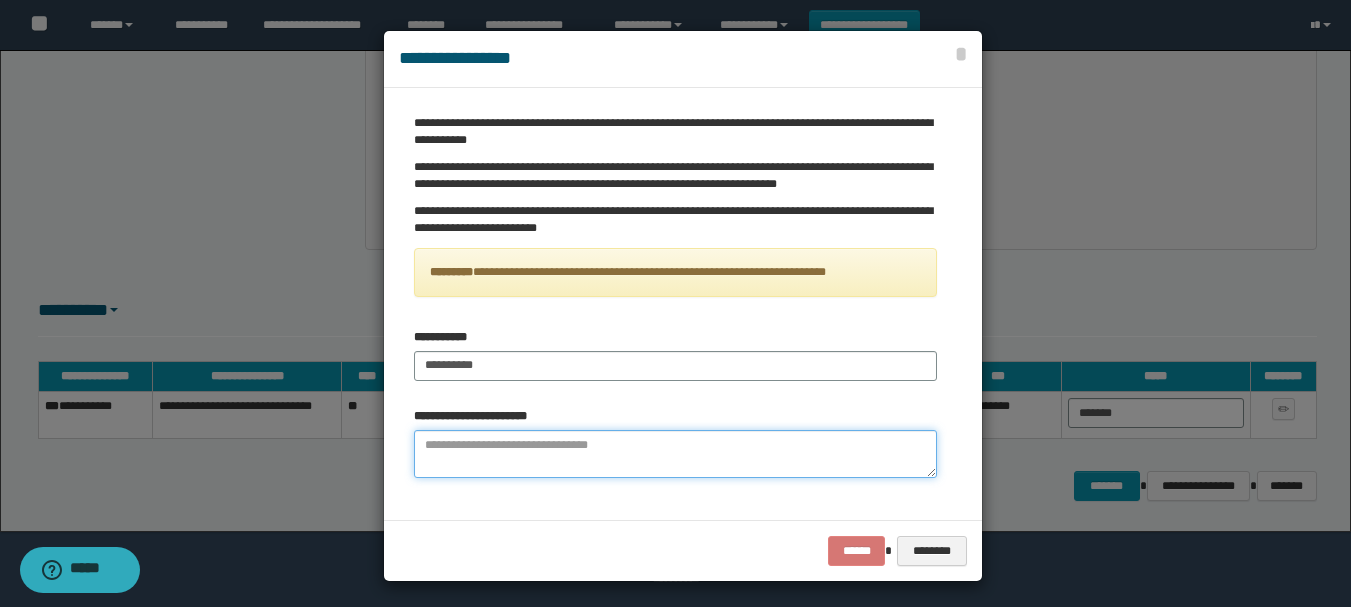 click at bounding box center [675, 454] 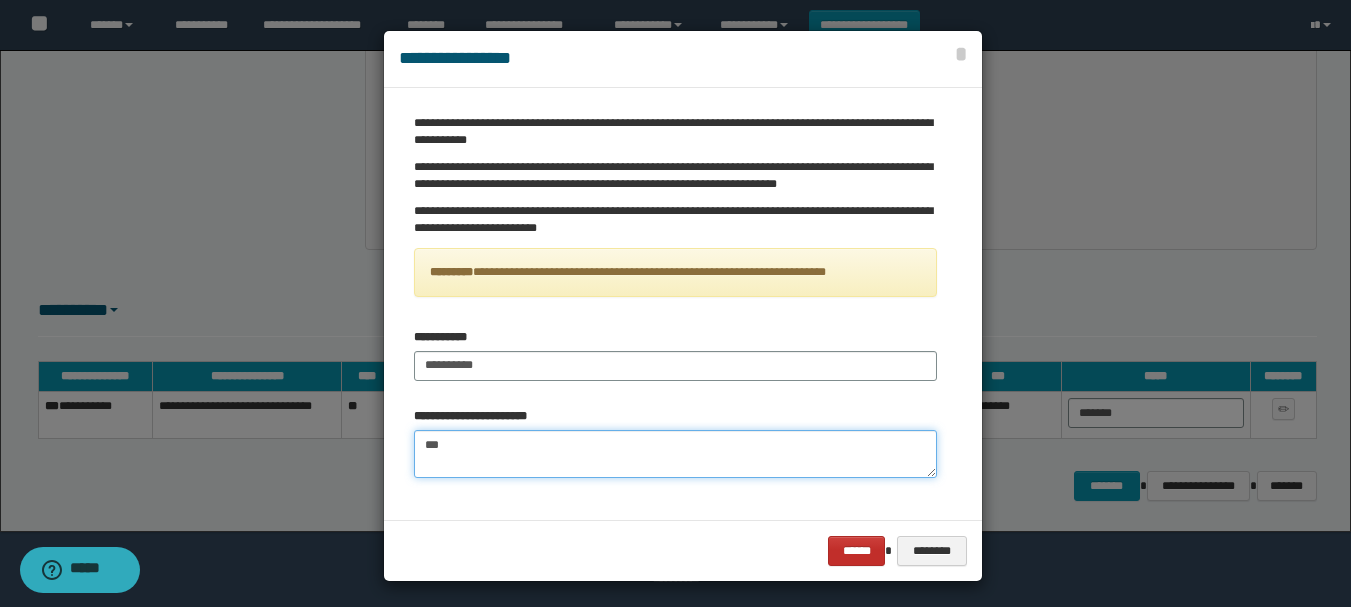 type on "***" 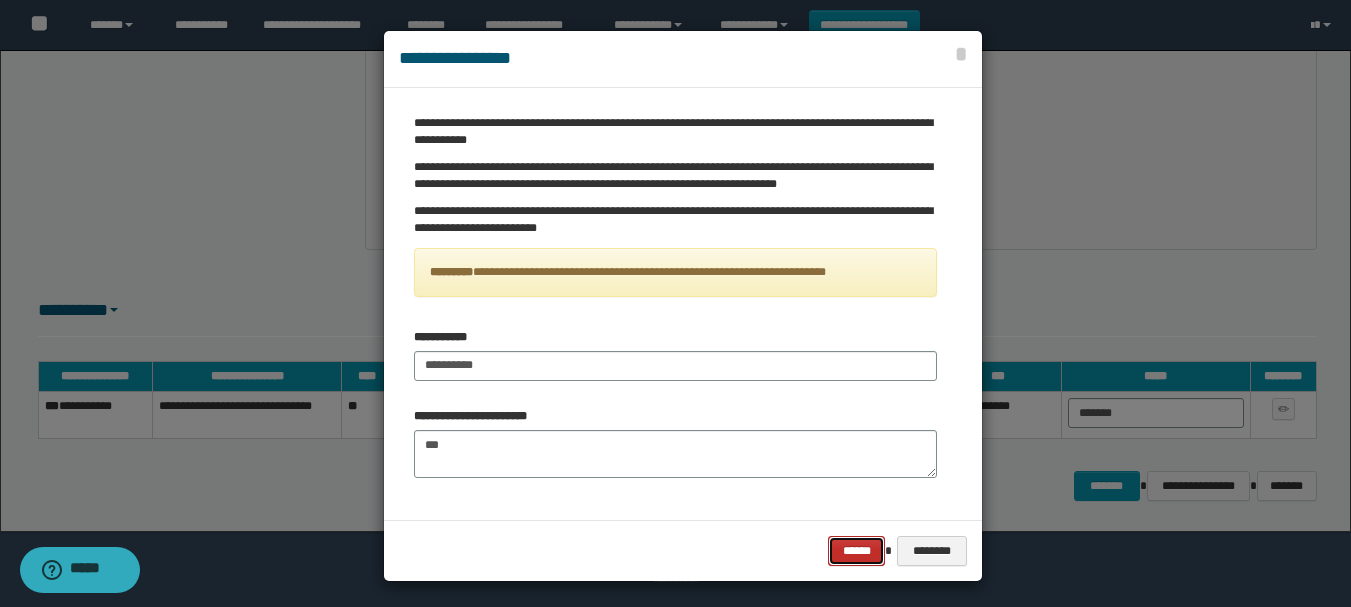 click on "******" at bounding box center (856, 551) 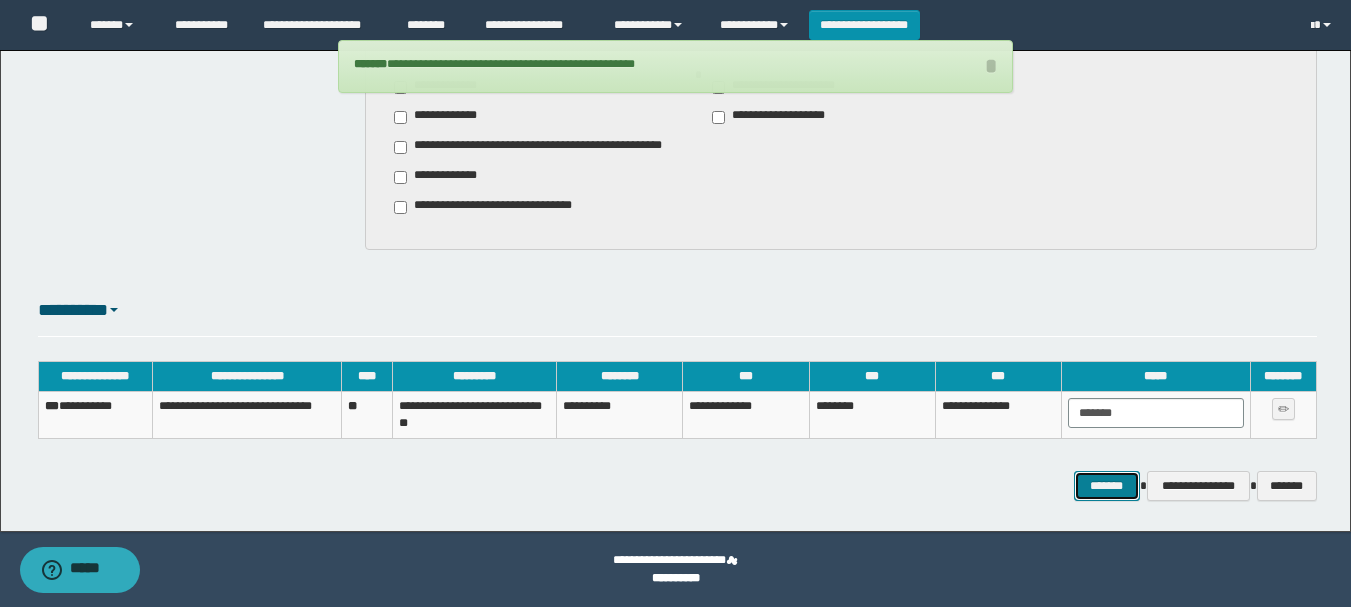 click on "*******" at bounding box center [1107, 486] 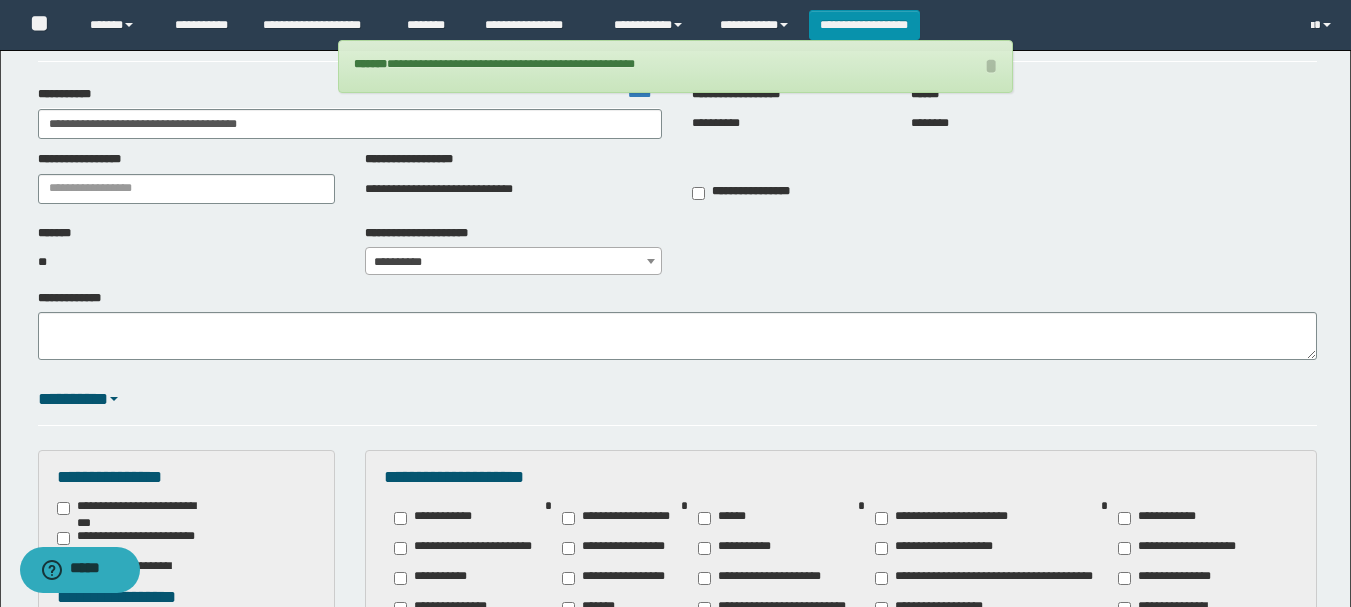 scroll, scrollTop: 0, scrollLeft: 0, axis: both 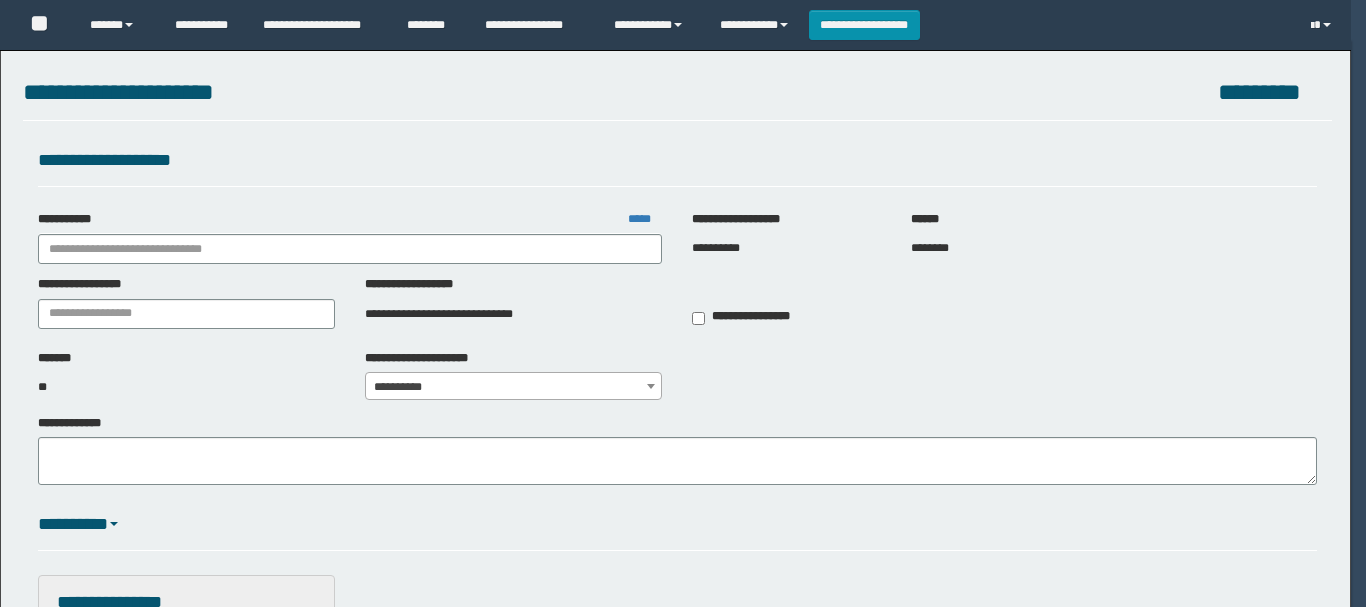type on "**********" 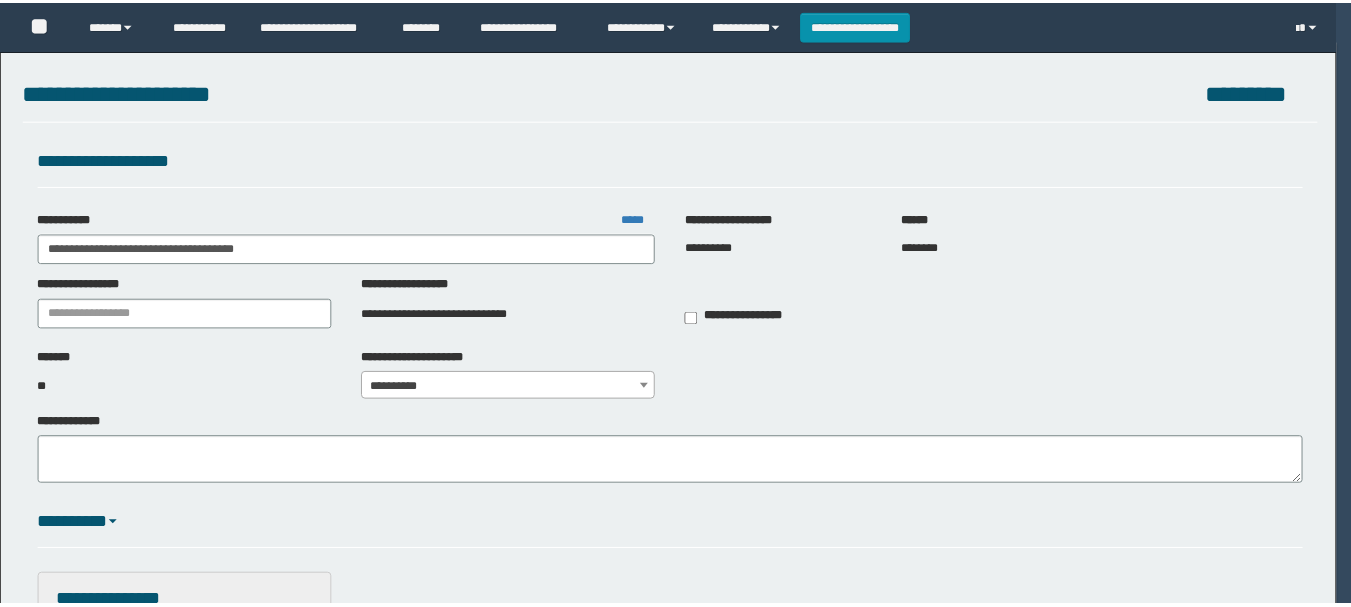 scroll, scrollTop: 0, scrollLeft: 0, axis: both 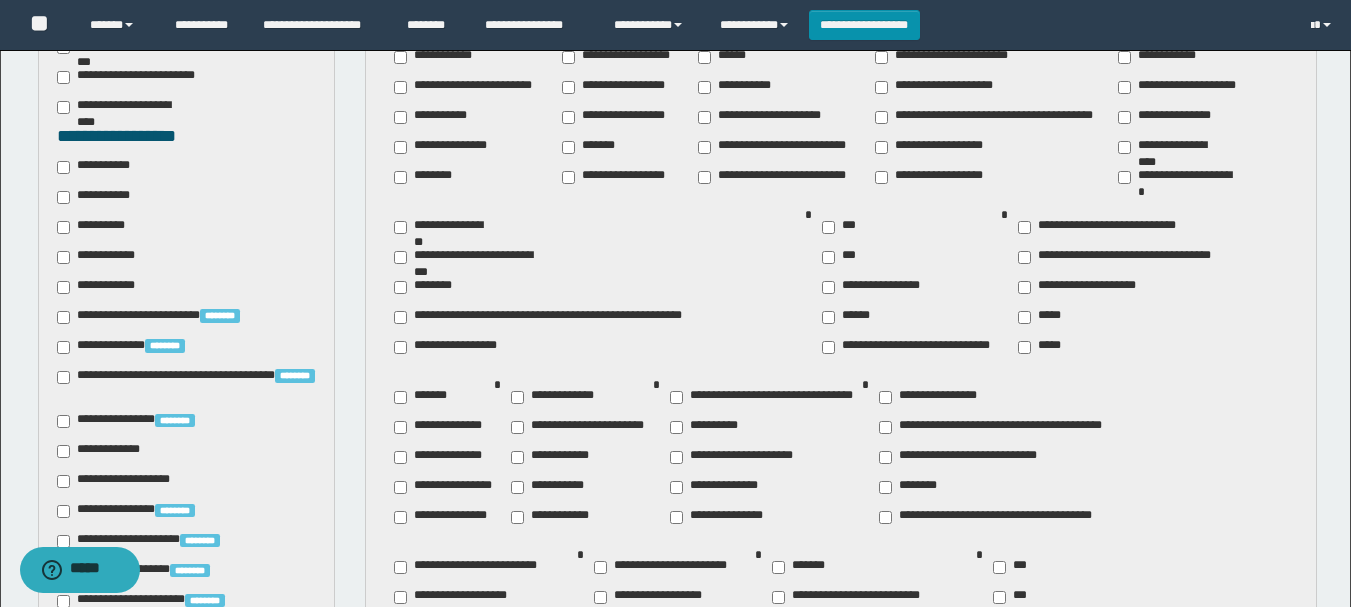 click on "**********" at bounding box center (186, 832) 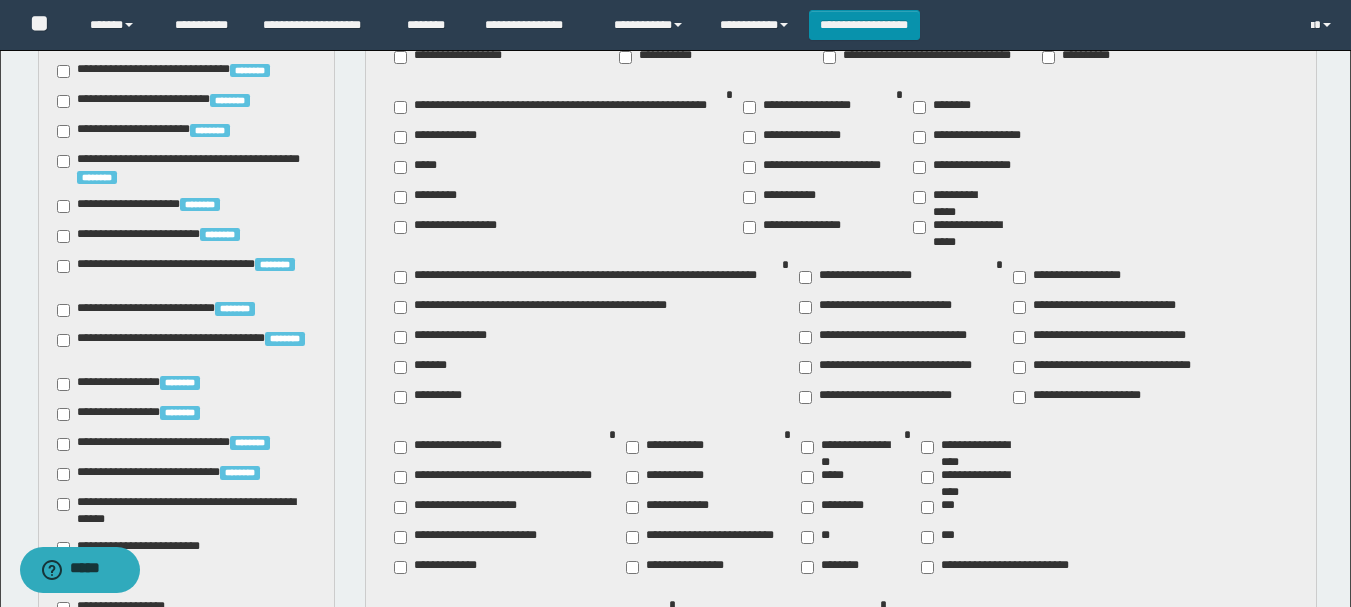 scroll, scrollTop: 2086, scrollLeft: 0, axis: vertical 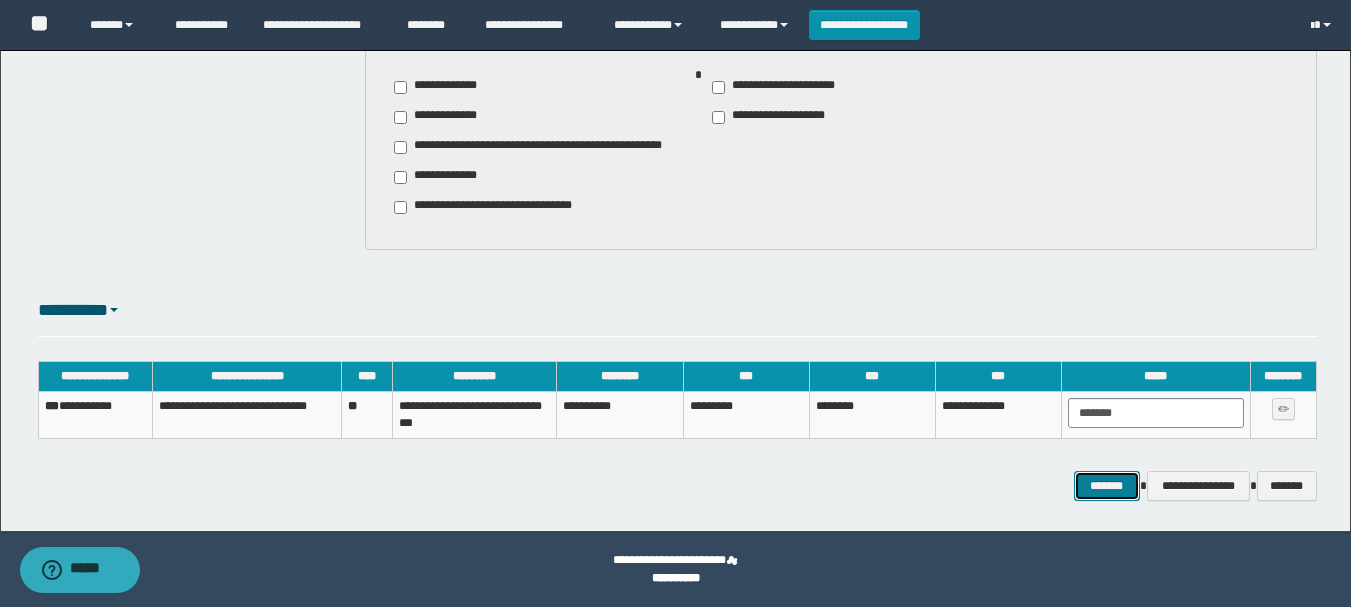 click on "*******" at bounding box center [1107, 486] 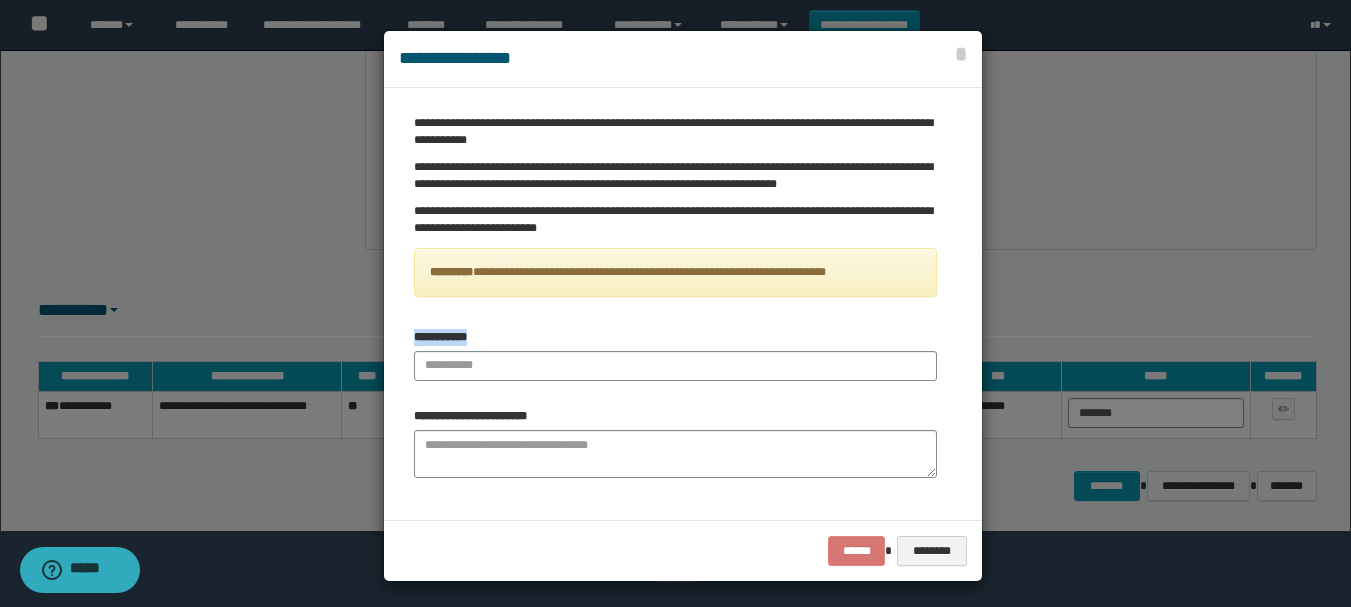 drag, startPoint x: 475, startPoint y: 336, endPoint x: 407, endPoint y: 336, distance: 68 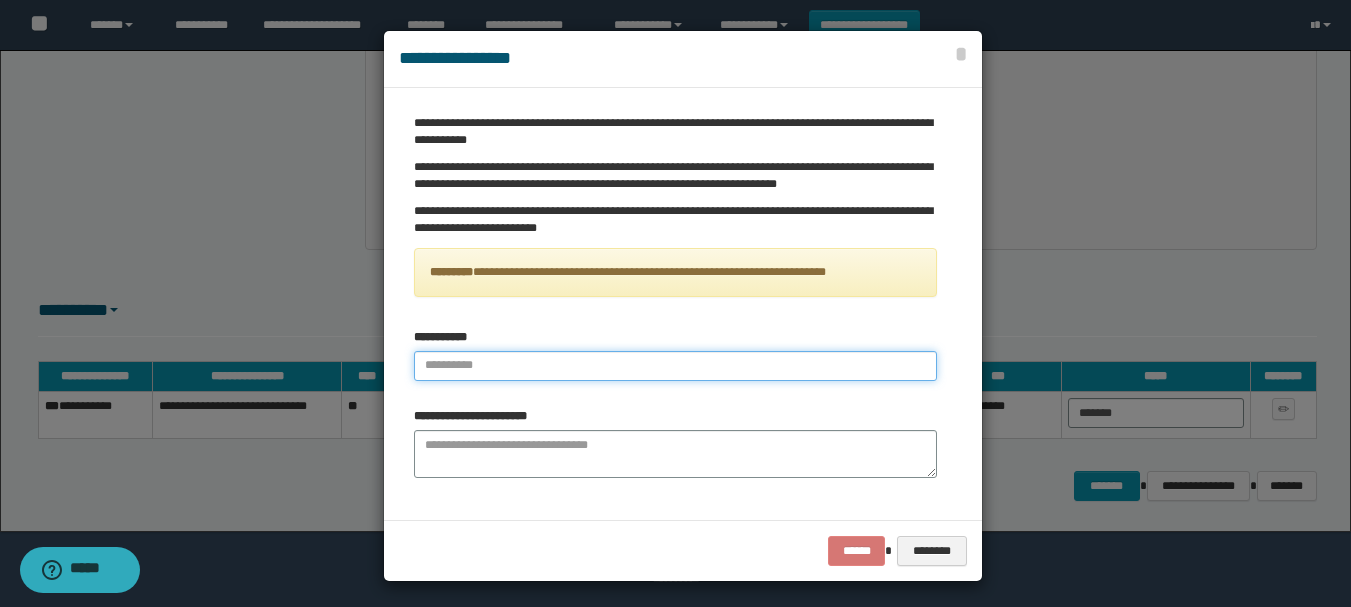 click at bounding box center [675, 366] 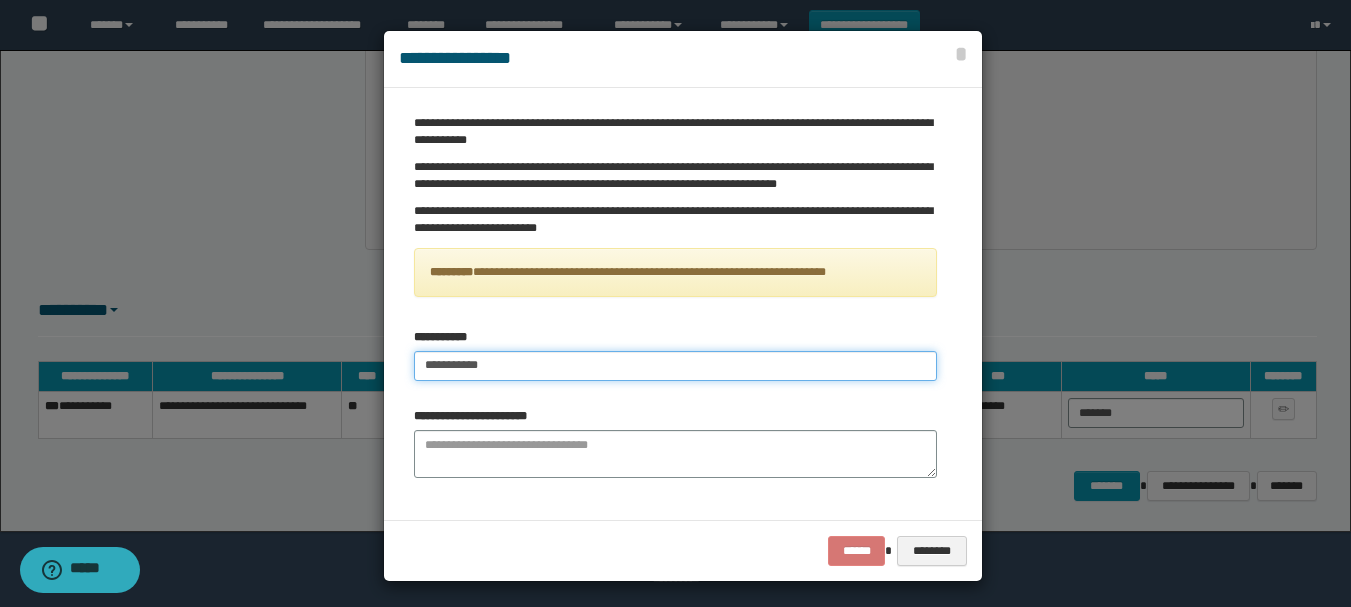 type on "**********" 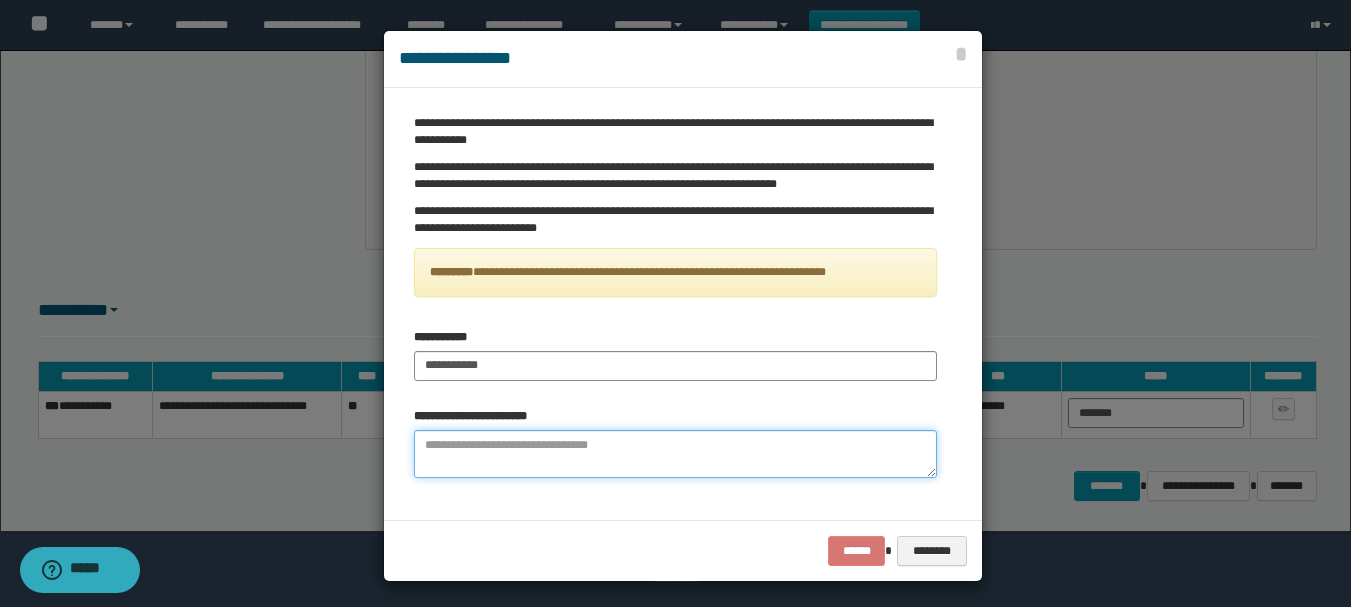 click at bounding box center (675, 454) 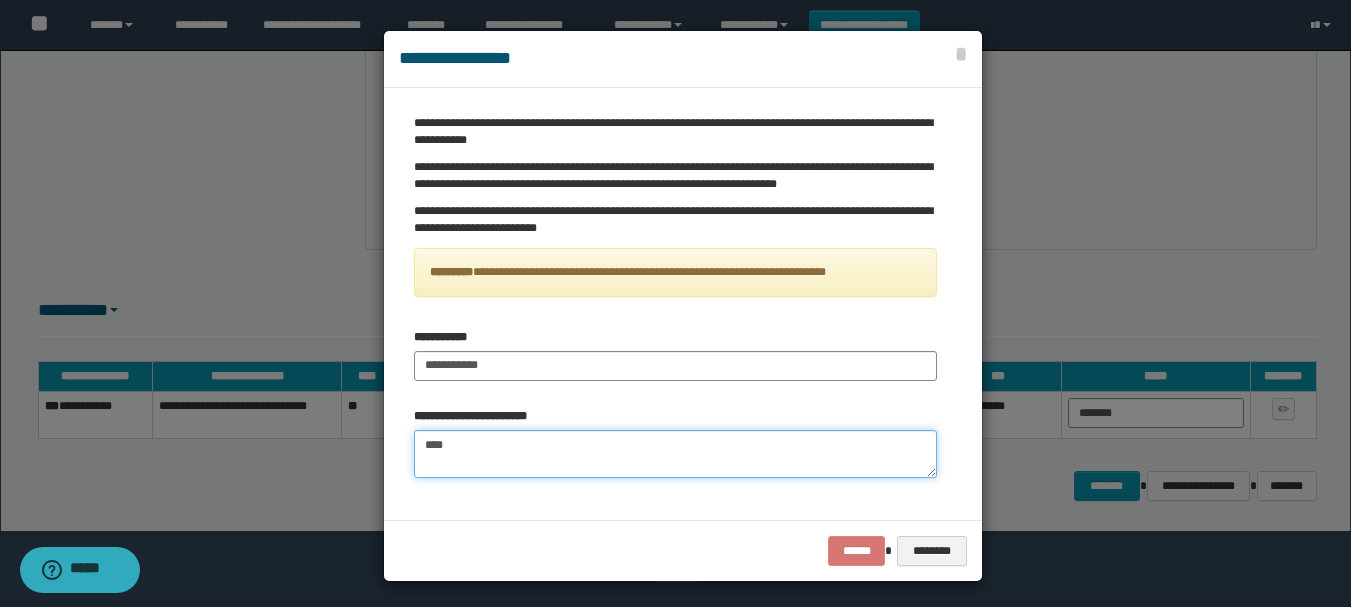 type on "****" 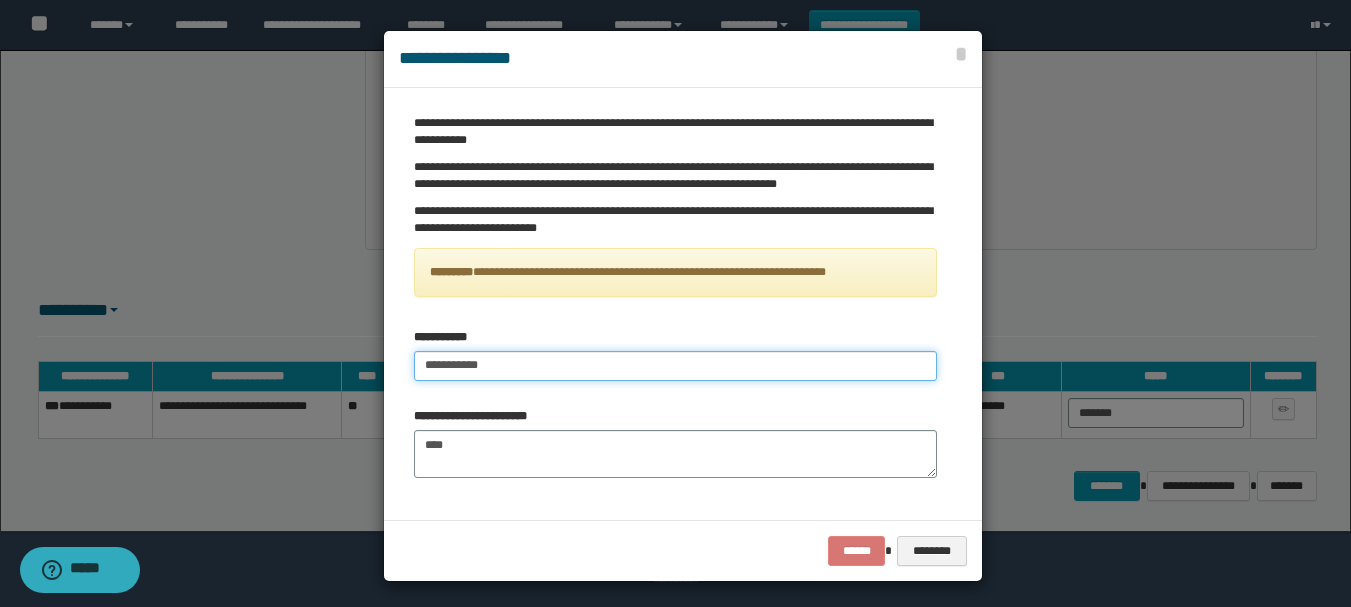 click on "**********" at bounding box center (675, 366) 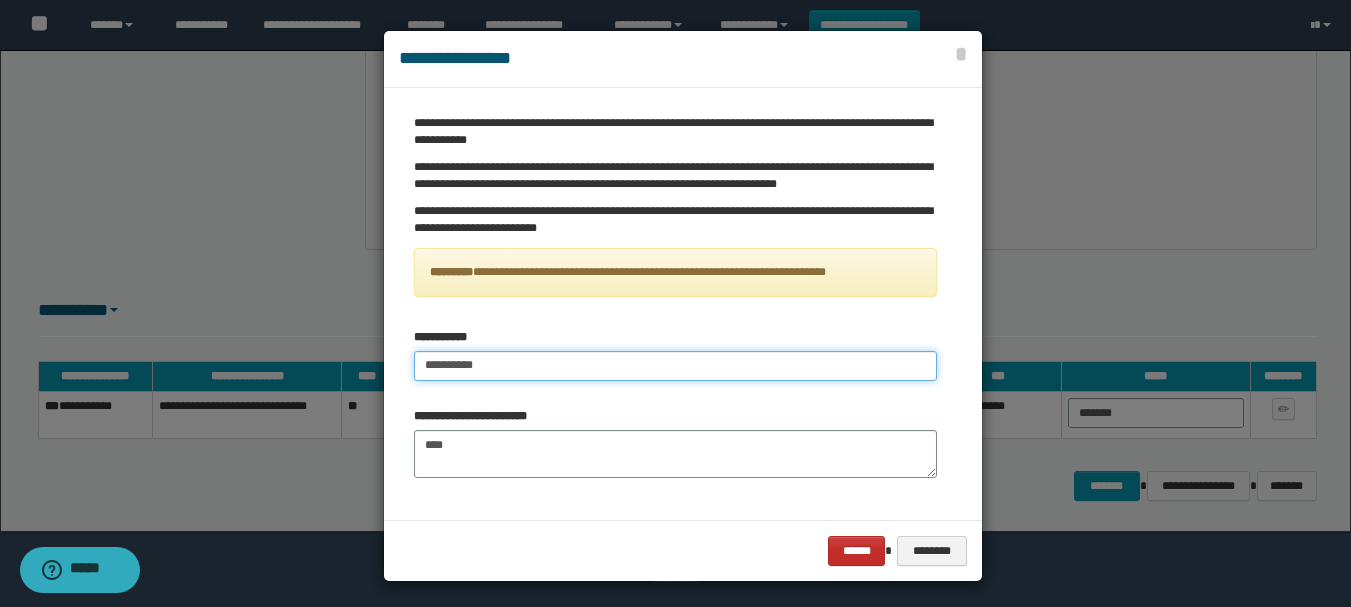 type on "**********" 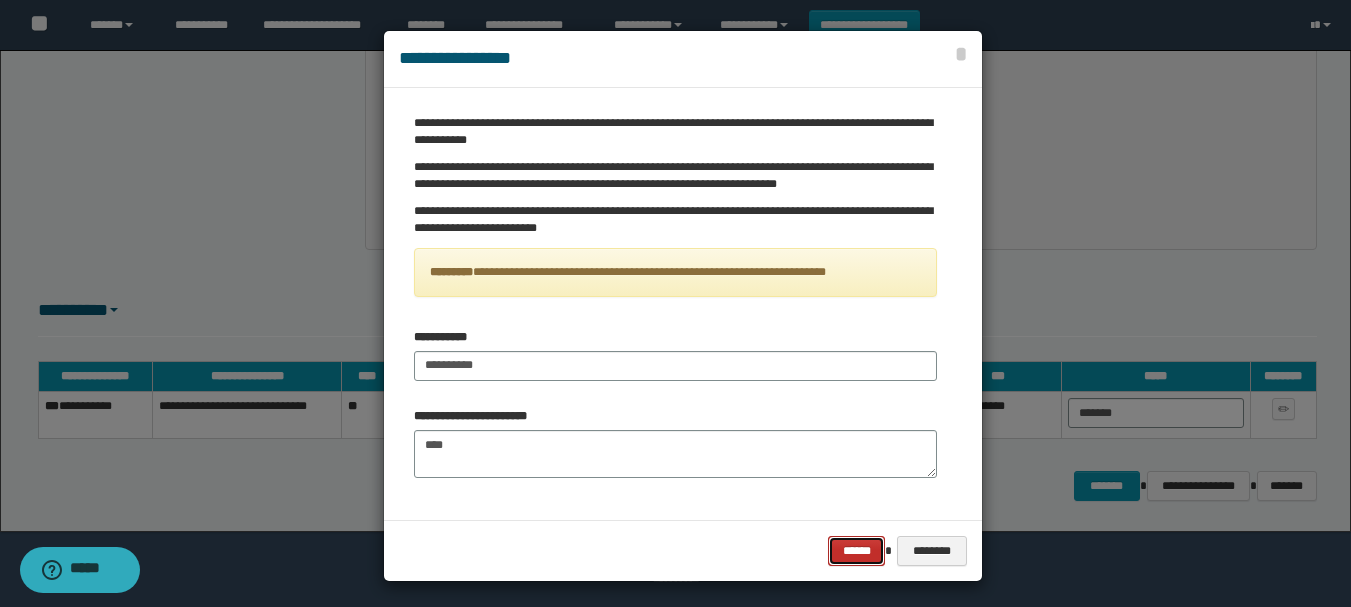 click on "******" at bounding box center [856, 551] 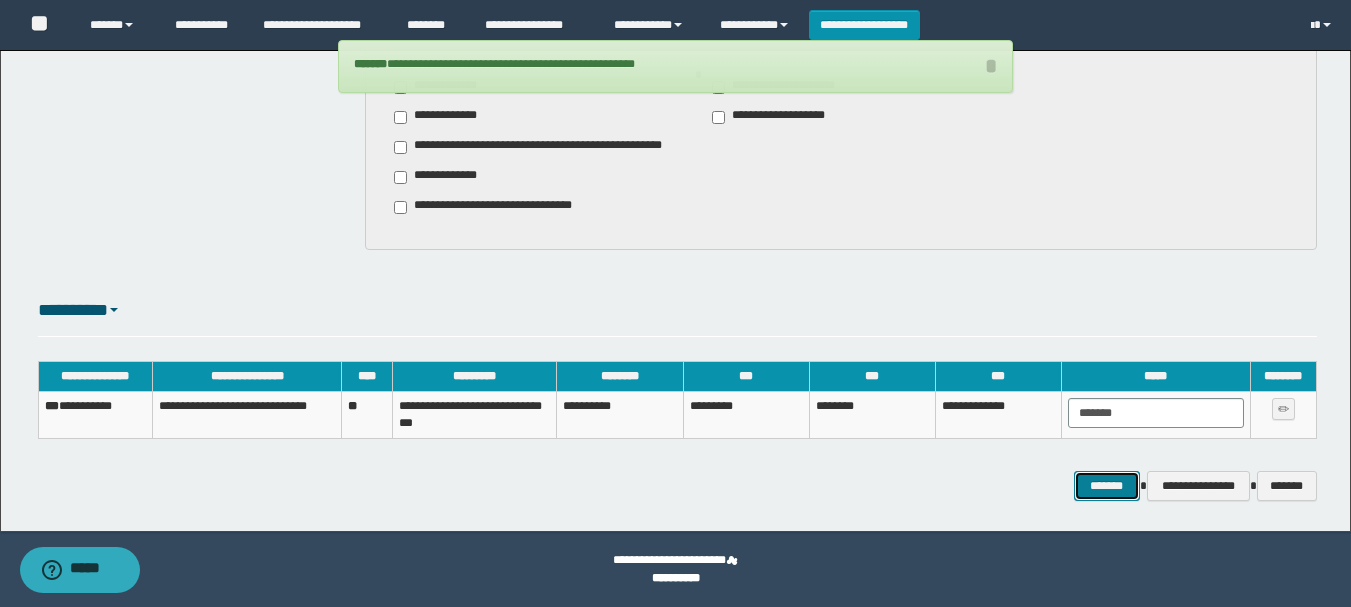 click on "*******" at bounding box center [1107, 486] 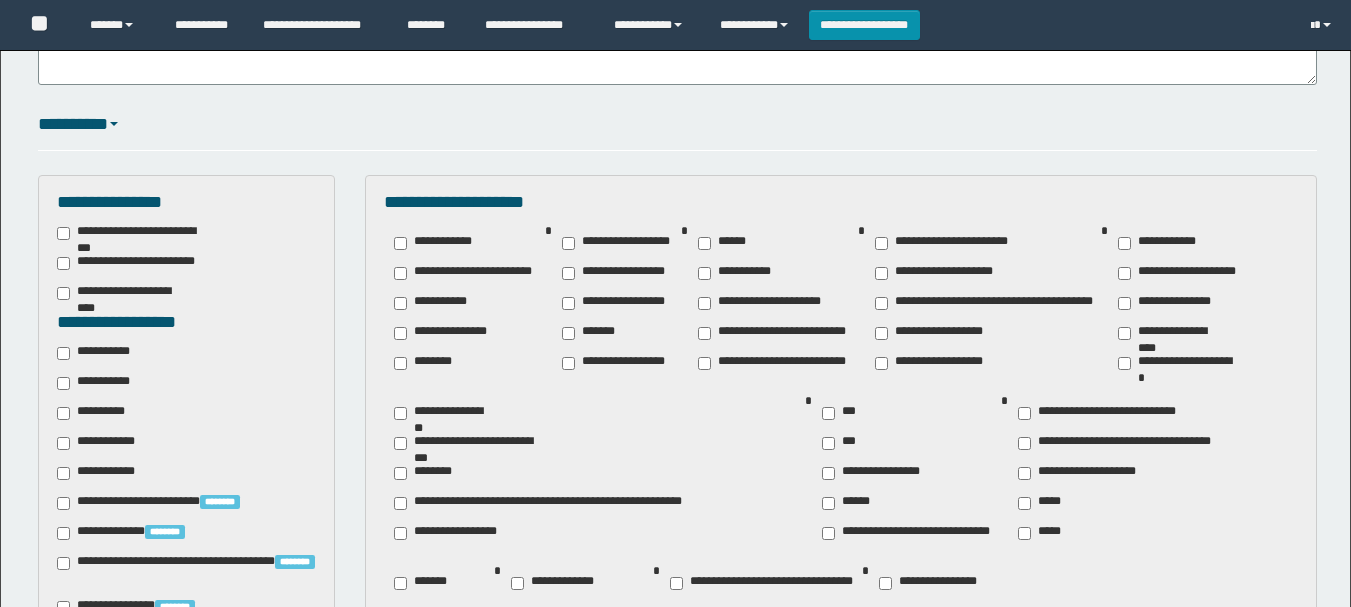 scroll, scrollTop: 400, scrollLeft: 0, axis: vertical 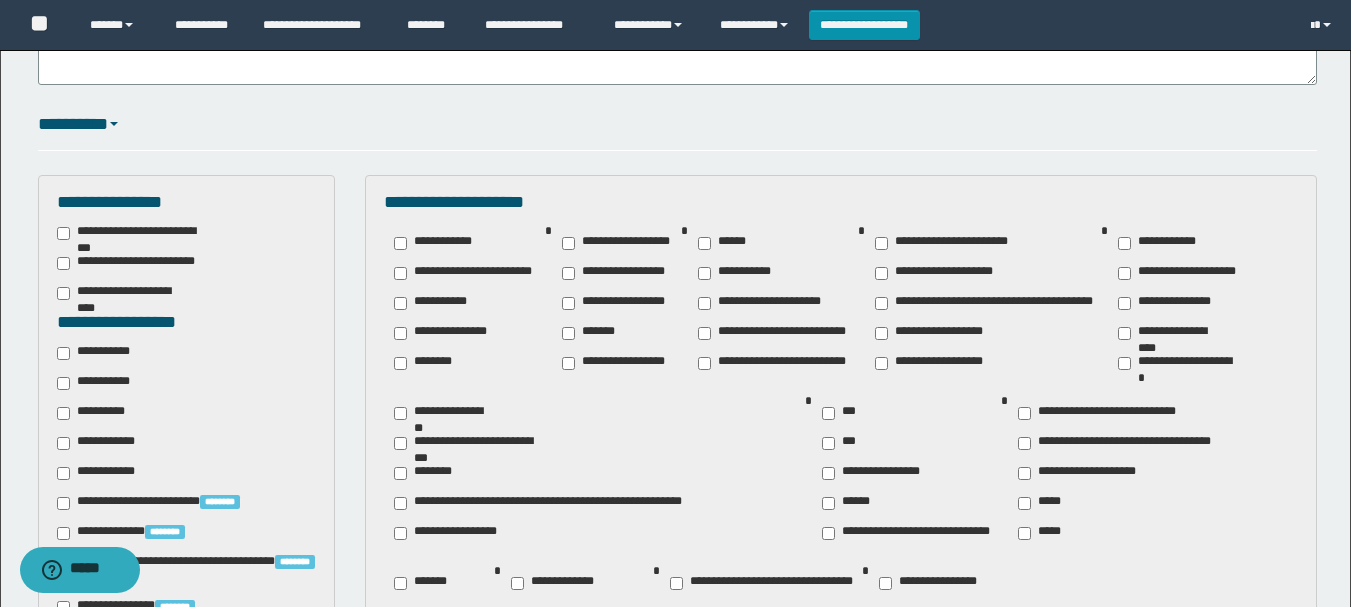 click on "**********" at bounding box center (97, 413) 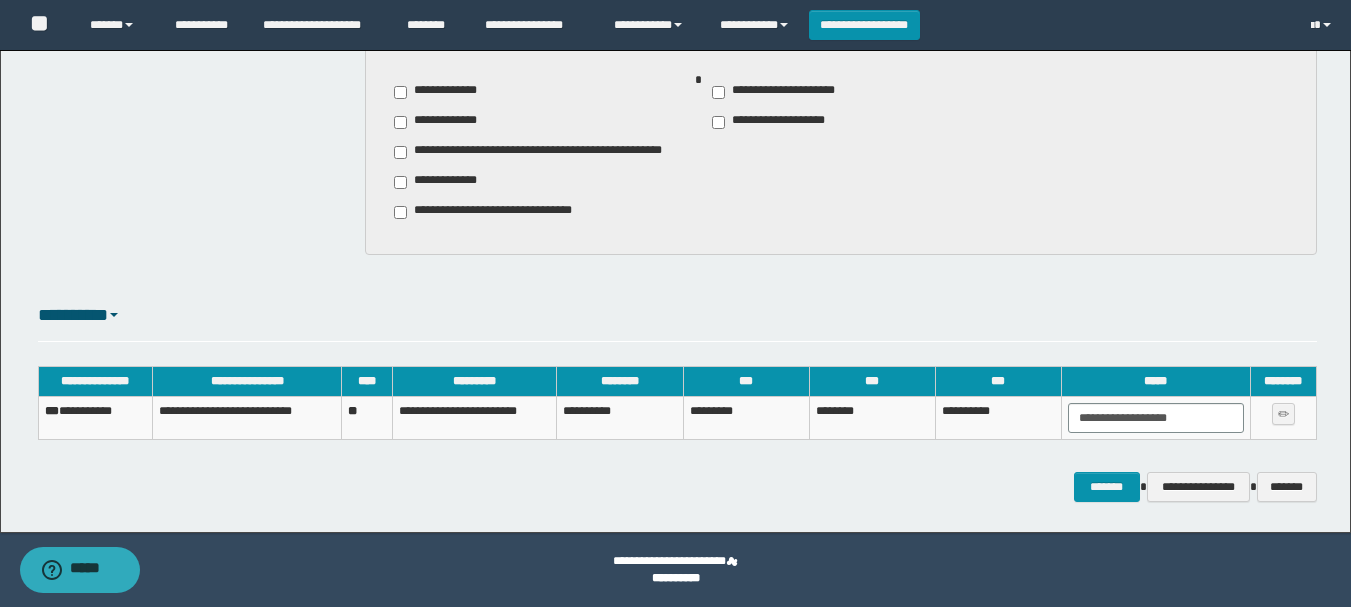 scroll, scrollTop: 1681, scrollLeft: 0, axis: vertical 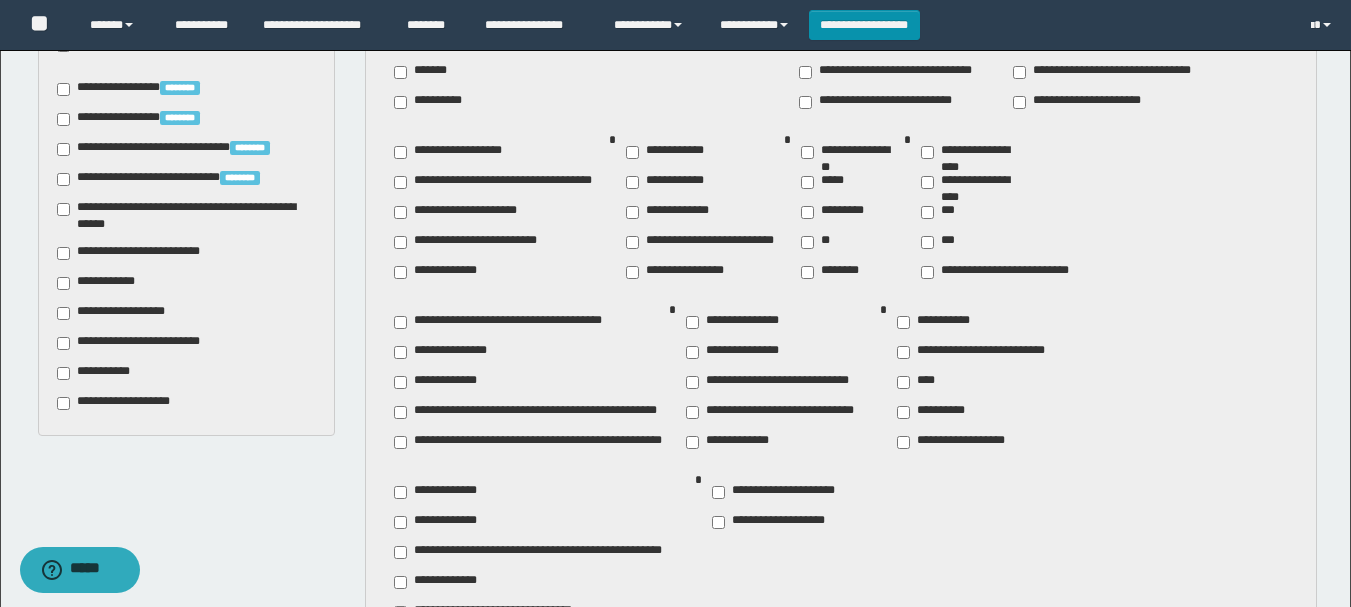 click on "**********" at bounding box center (97, 373) 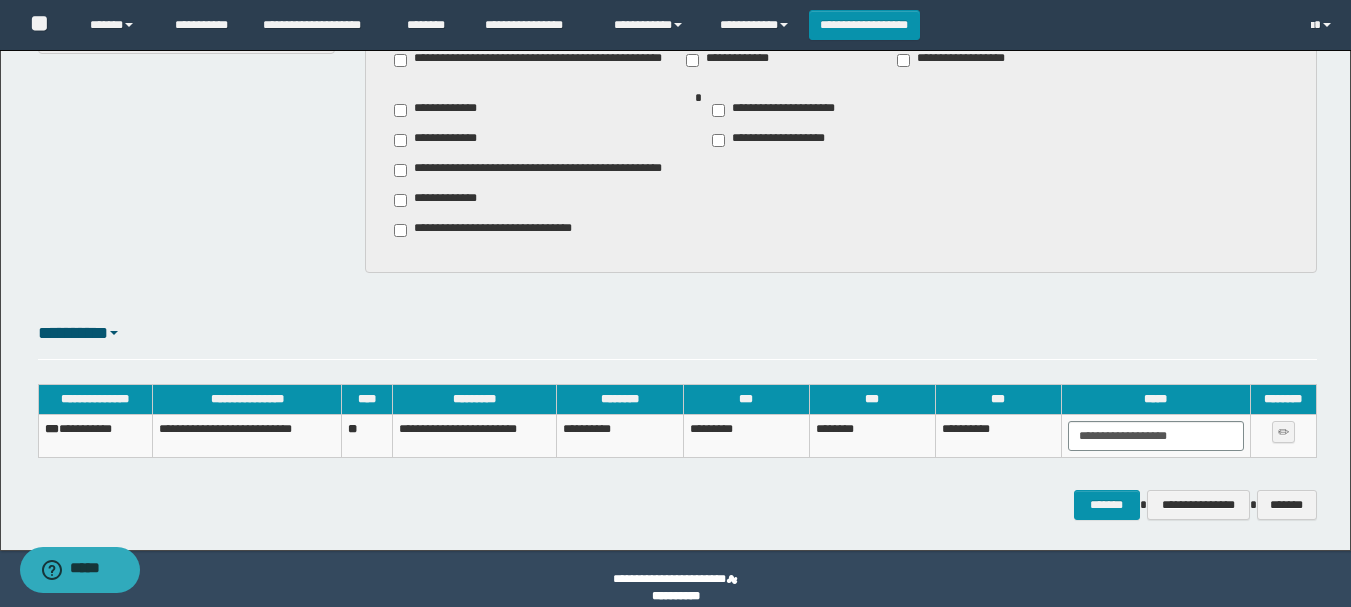 scroll, scrollTop: 2081, scrollLeft: 0, axis: vertical 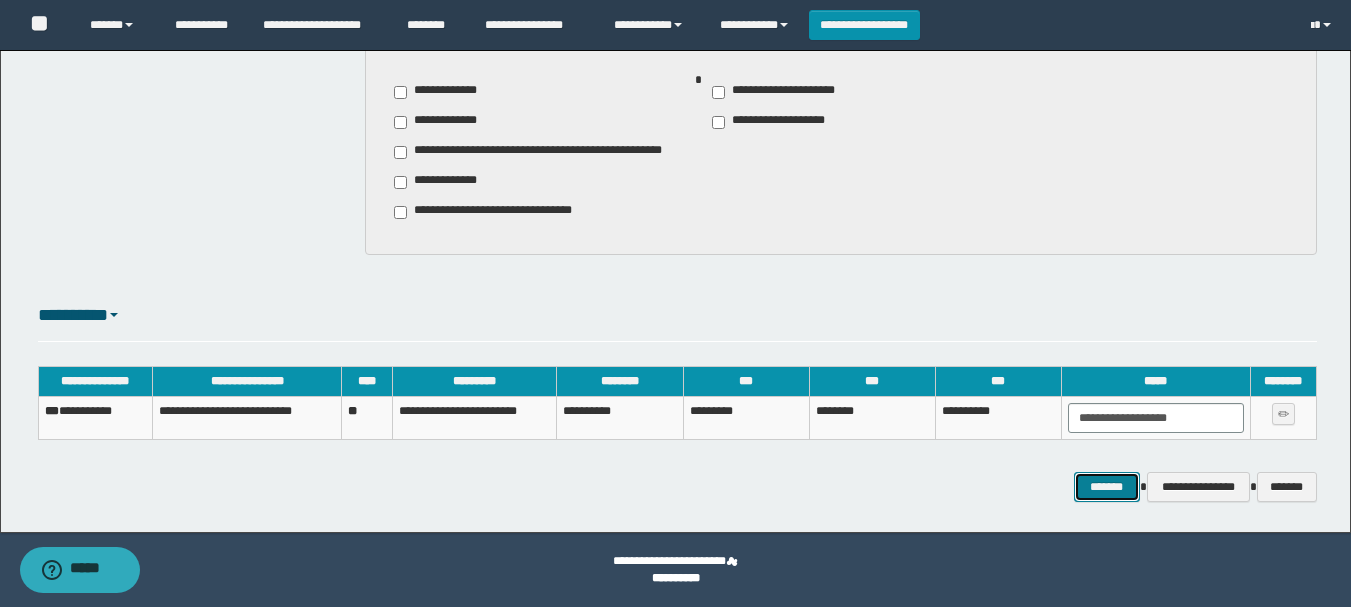 click on "*******" at bounding box center [1107, 487] 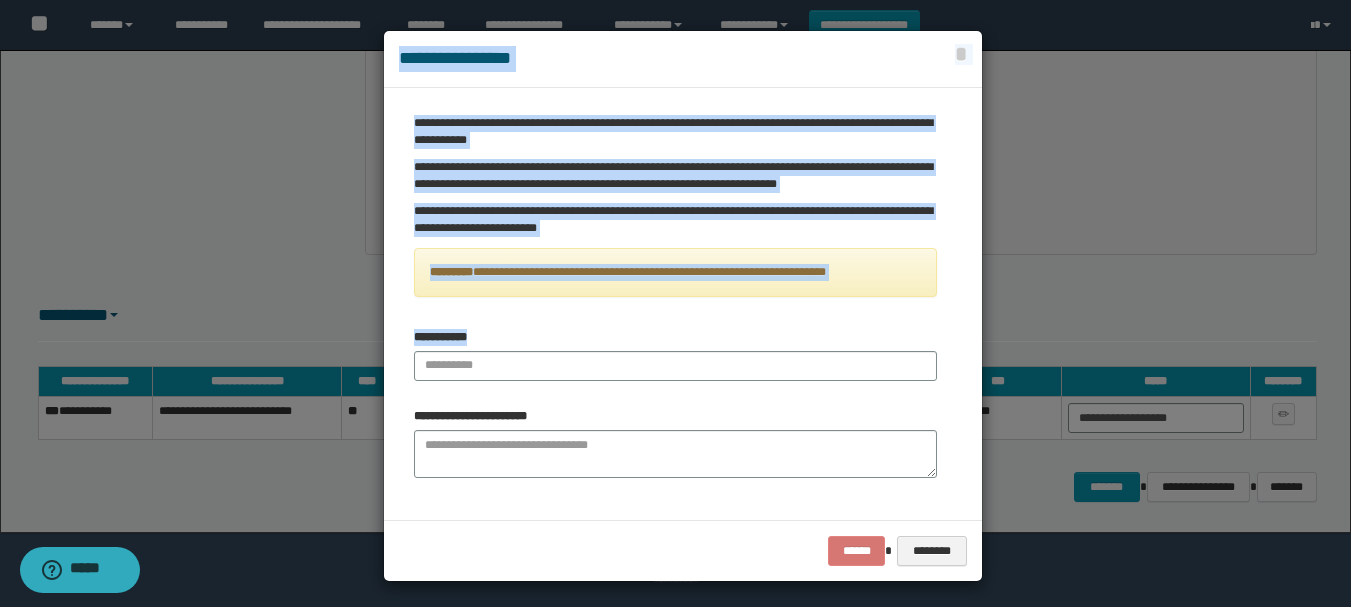 drag, startPoint x: 478, startPoint y: 336, endPoint x: 369, endPoint y: 336, distance: 109 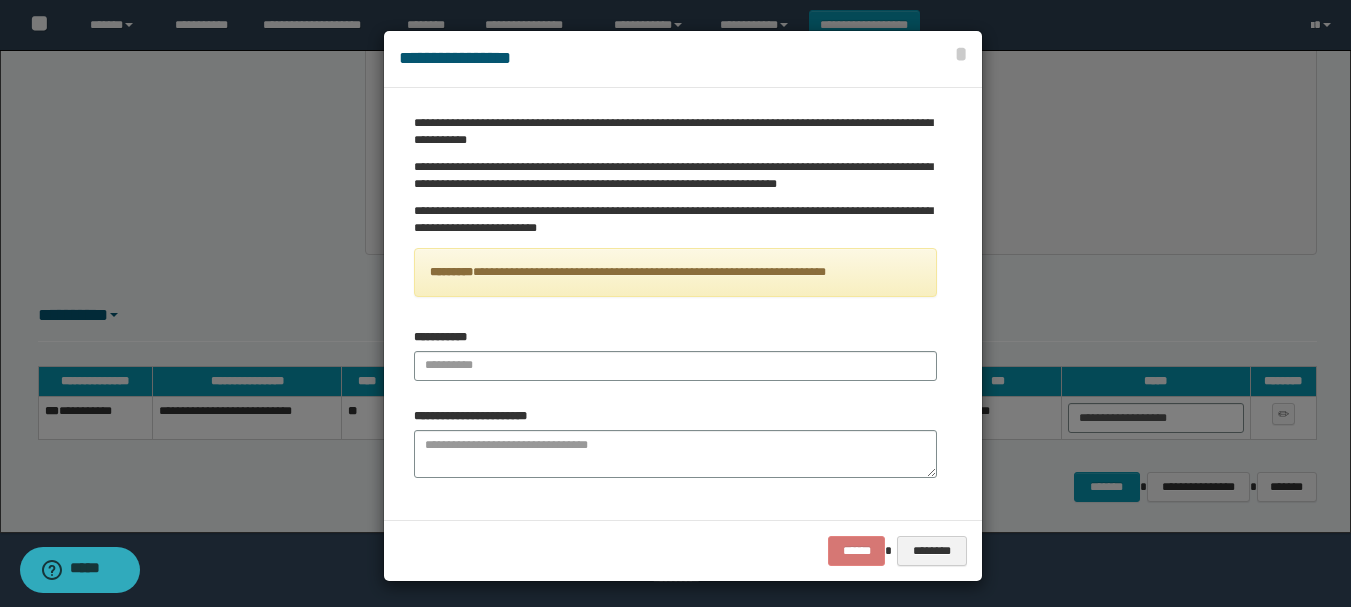 click on "**********" at bounding box center (675, 355) 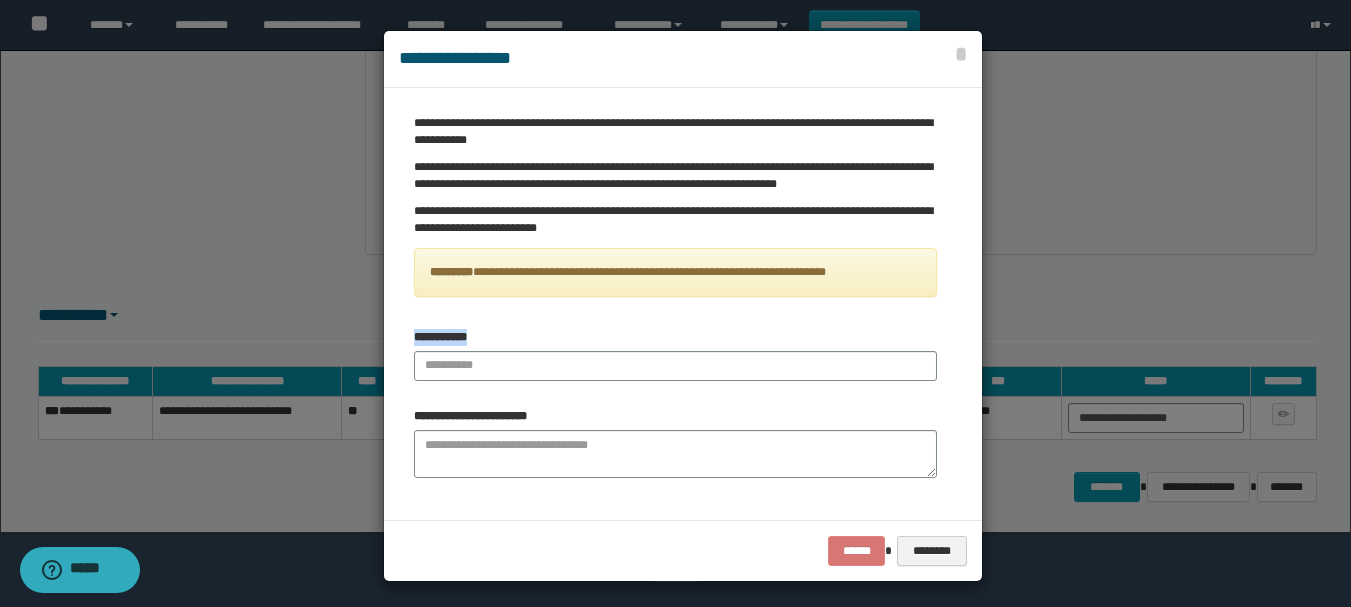 drag, startPoint x: 494, startPoint y: 332, endPoint x: 397, endPoint y: 336, distance: 97.082436 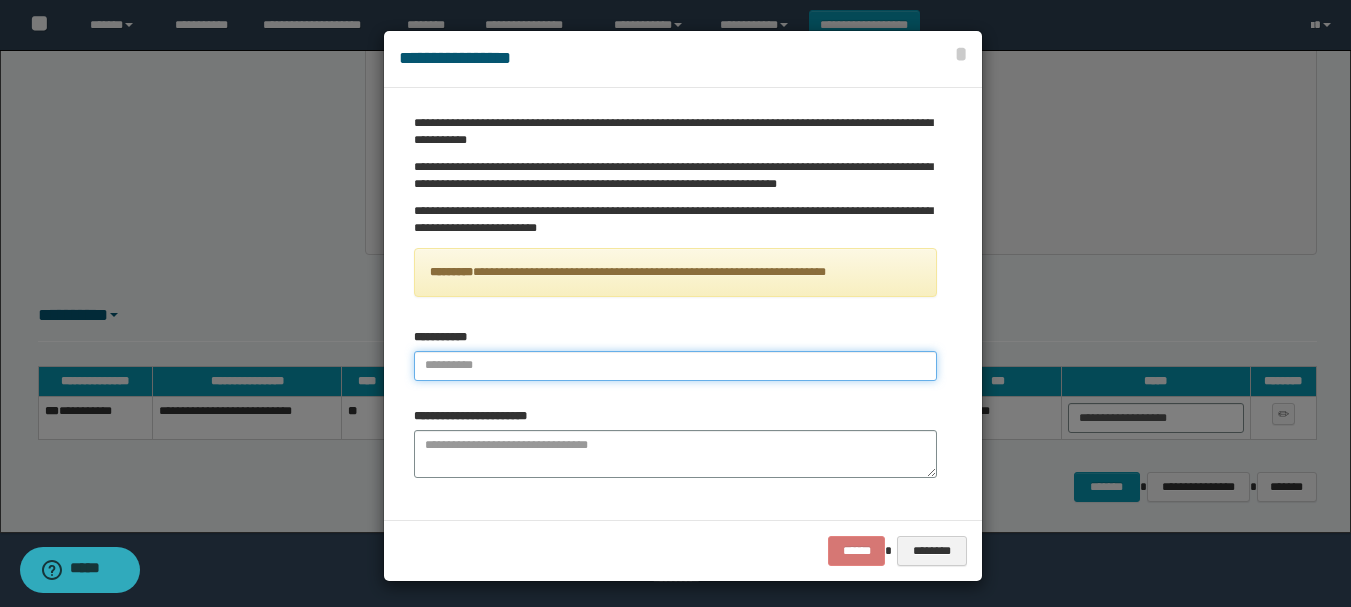 click at bounding box center [675, 366] 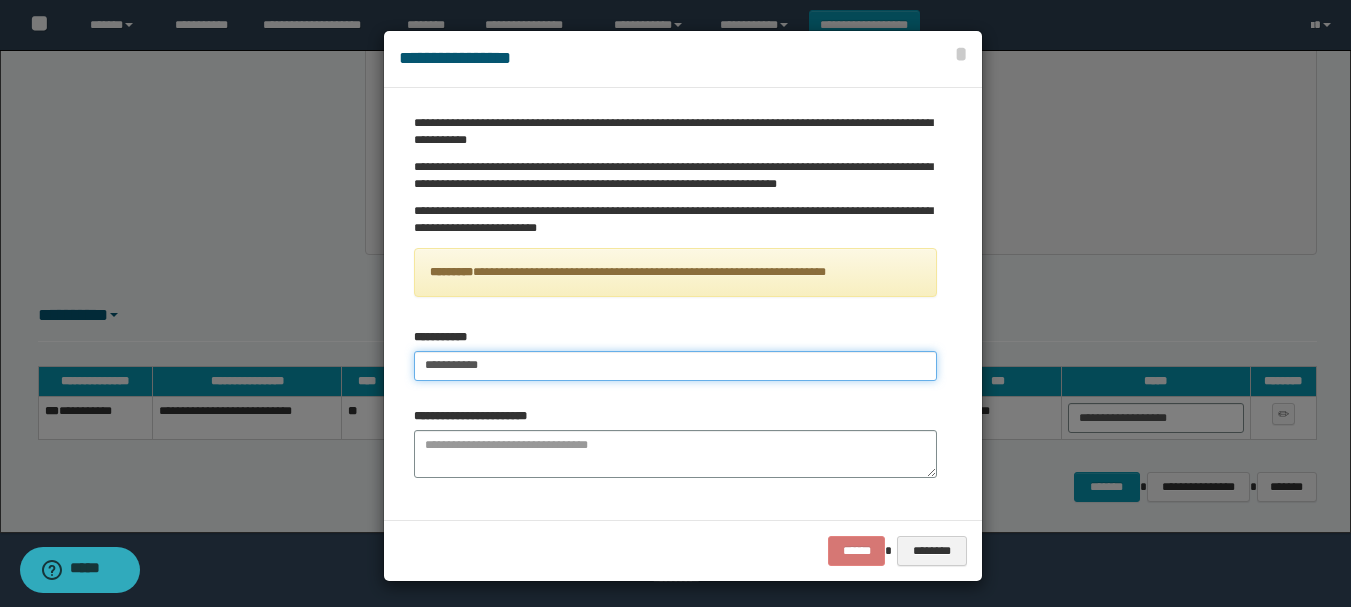 click on "**********" at bounding box center (675, 366) 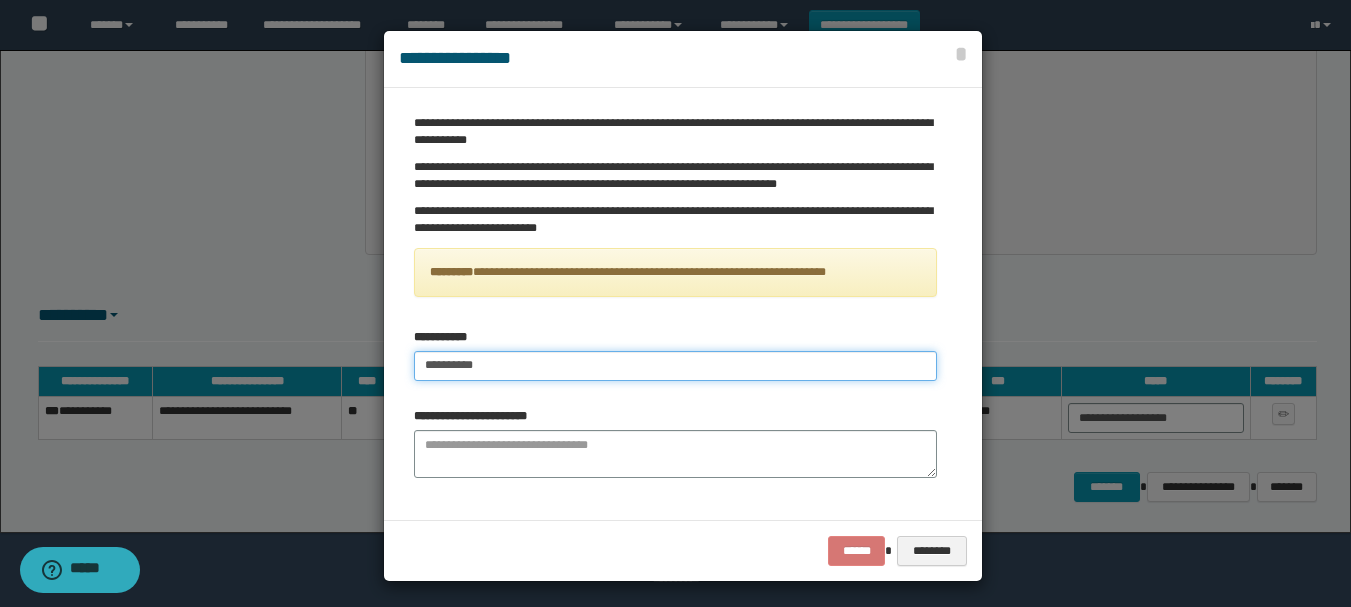 type on "**********" 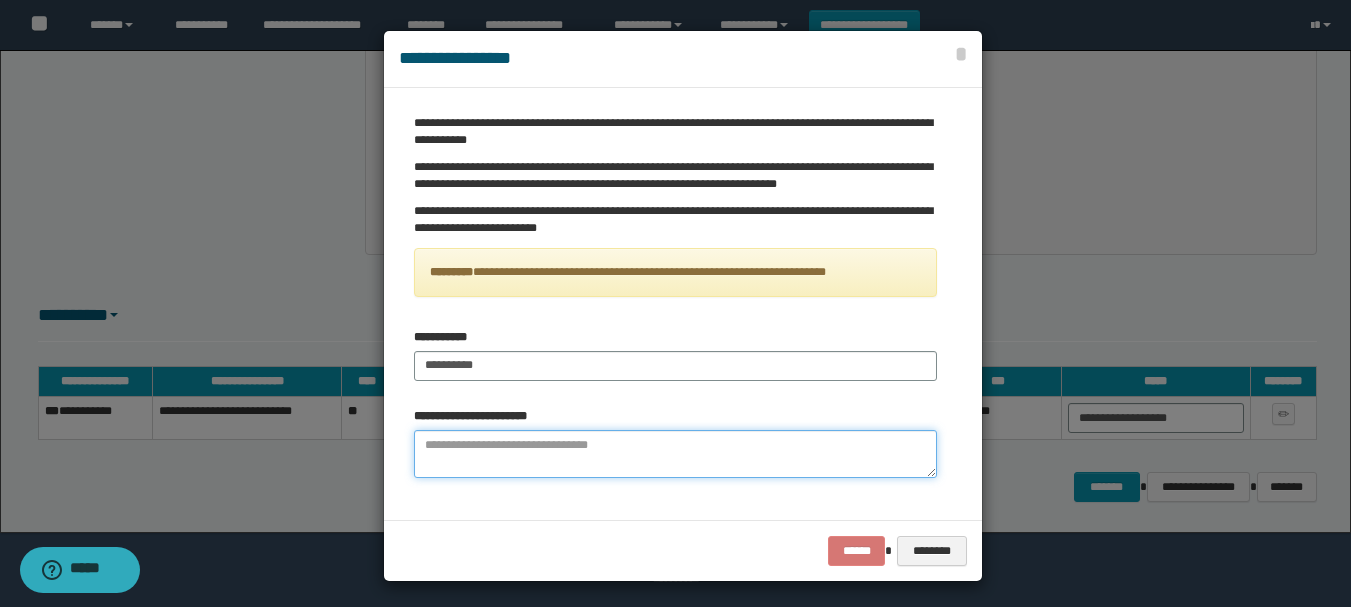 click at bounding box center (675, 454) 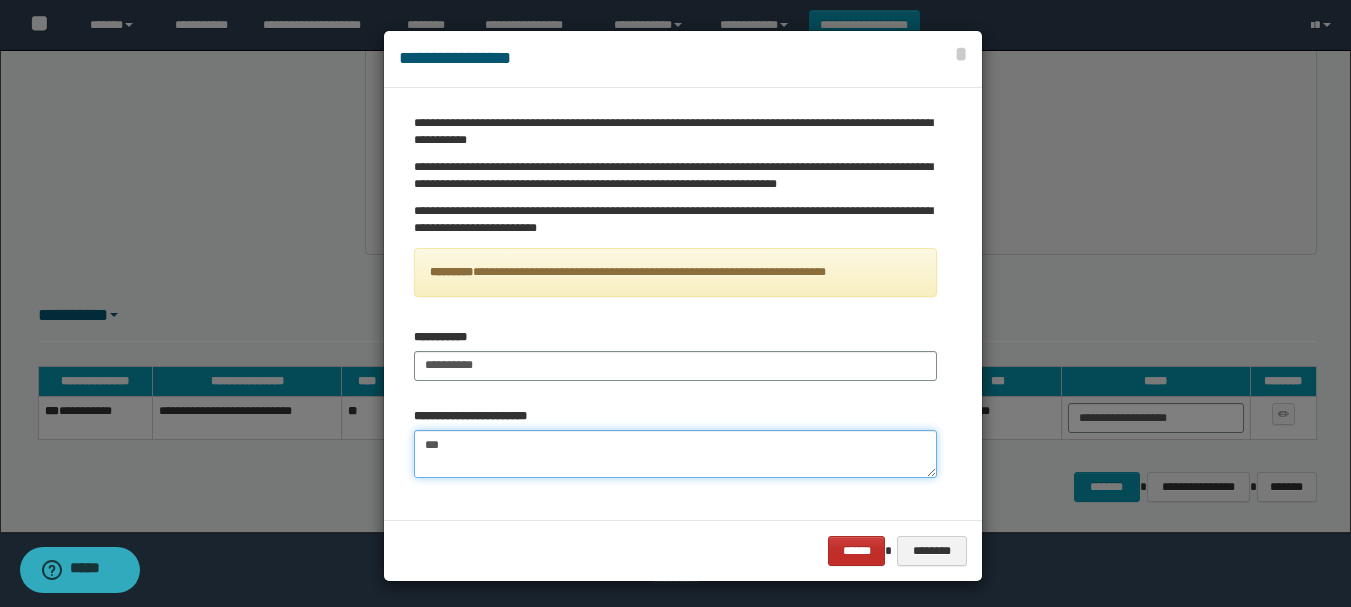 type on "***" 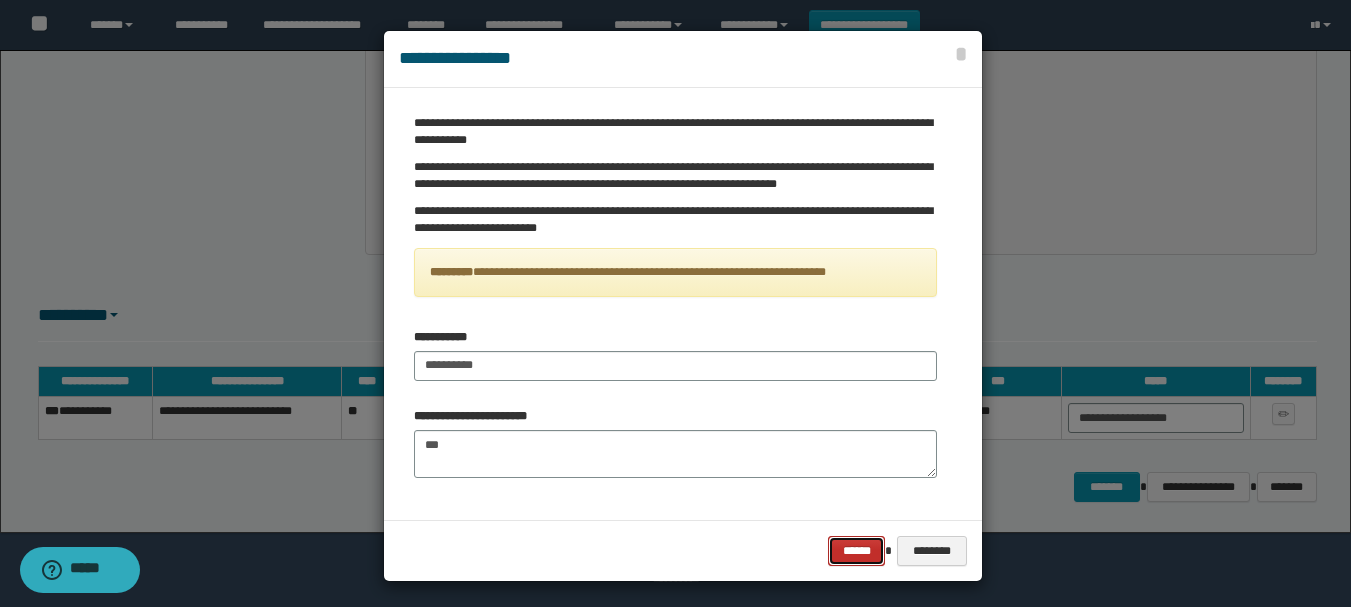 click on "******" at bounding box center [856, 551] 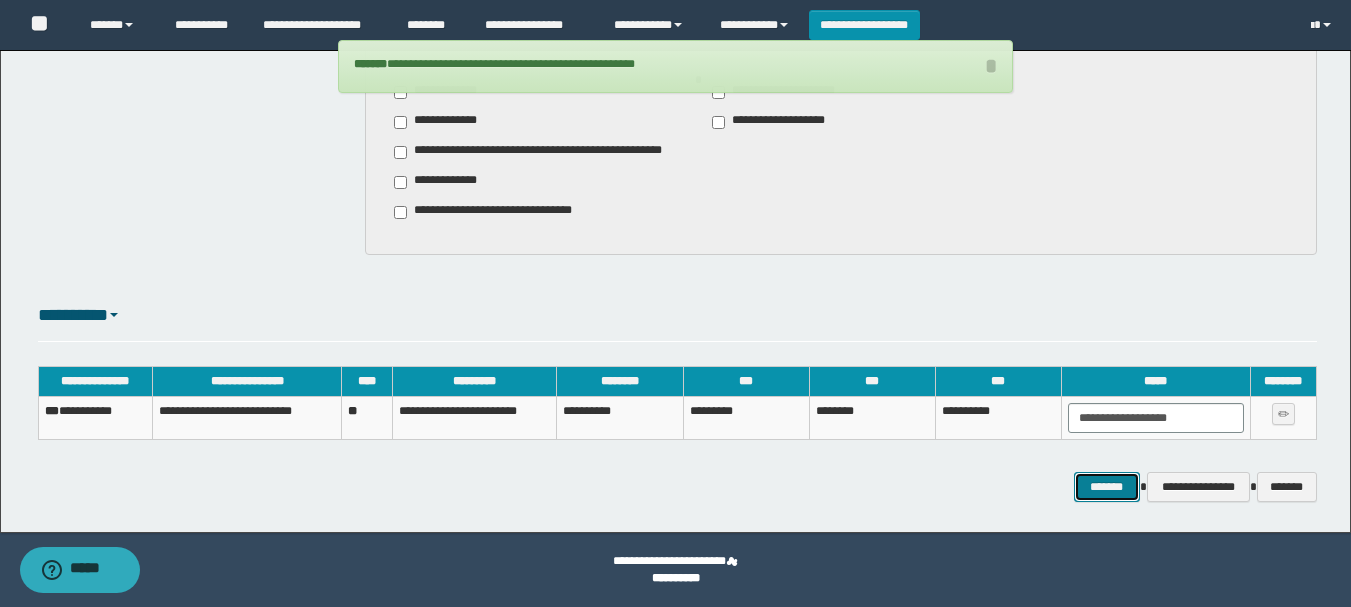 click on "*******" at bounding box center (1107, 487) 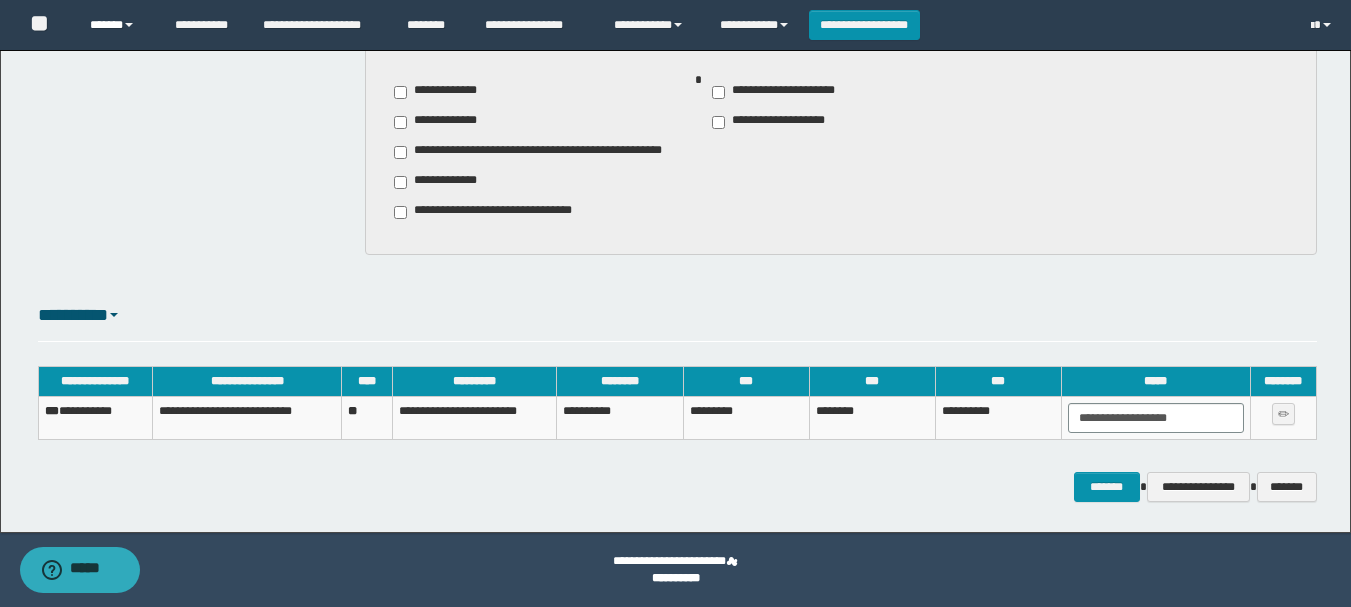 click on "******" at bounding box center (117, 25) 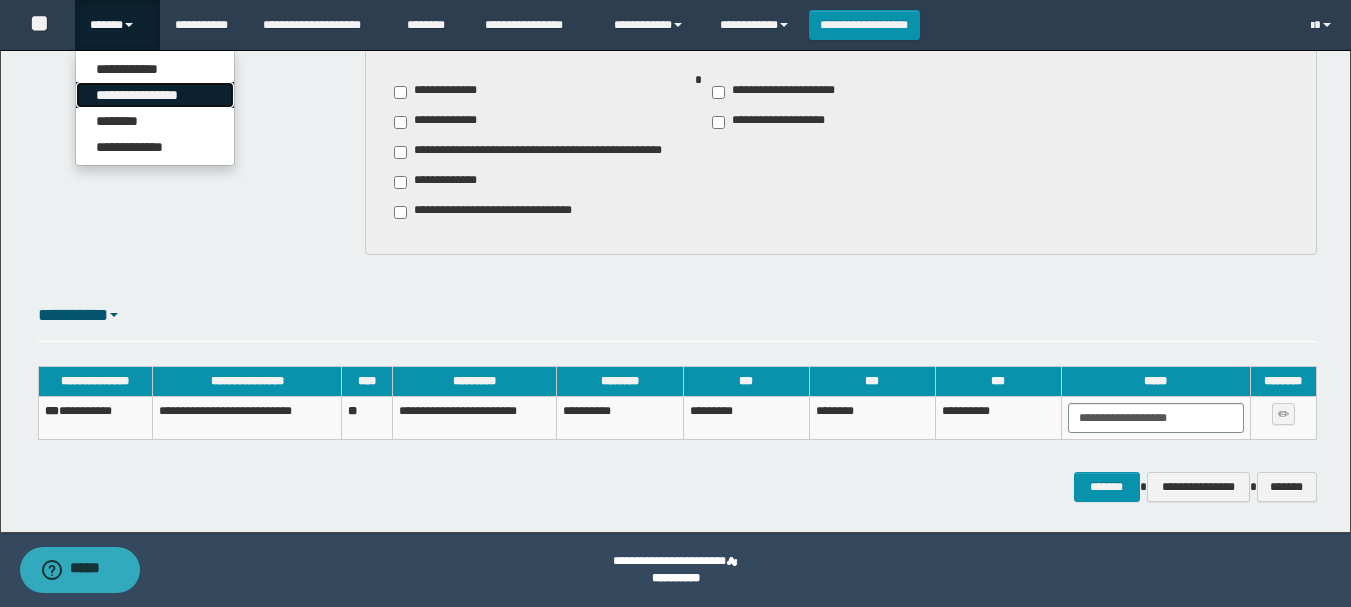 click on "**********" at bounding box center (155, 95) 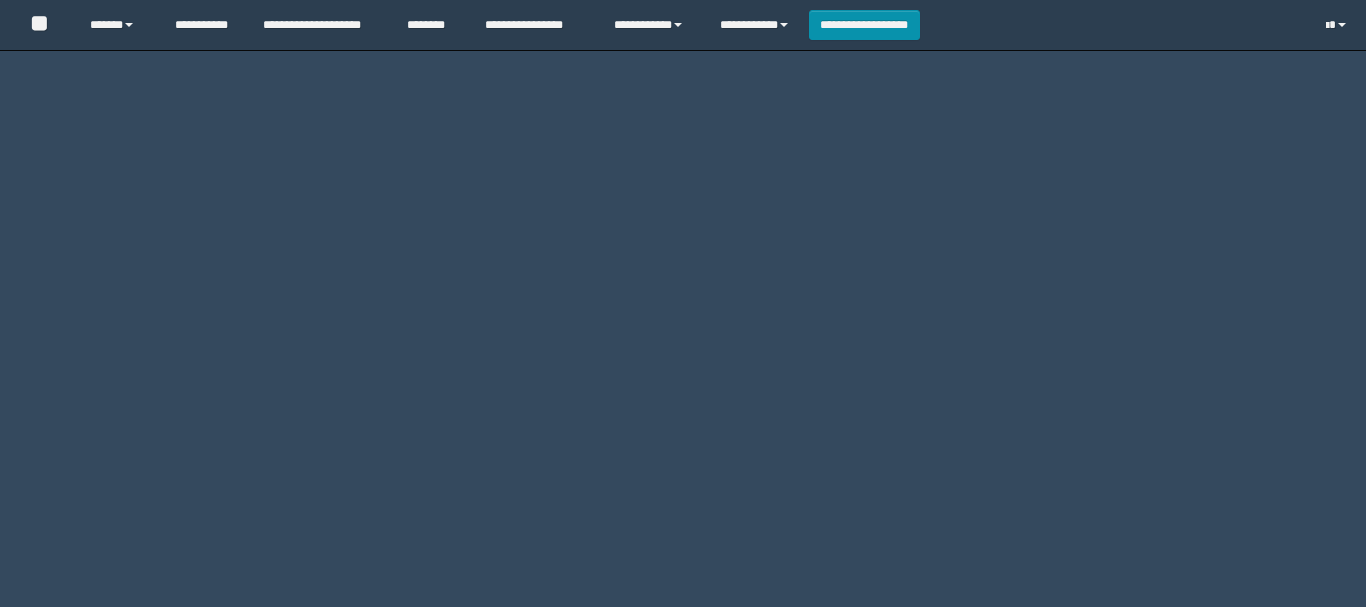 scroll, scrollTop: 0, scrollLeft: 0, axis: both 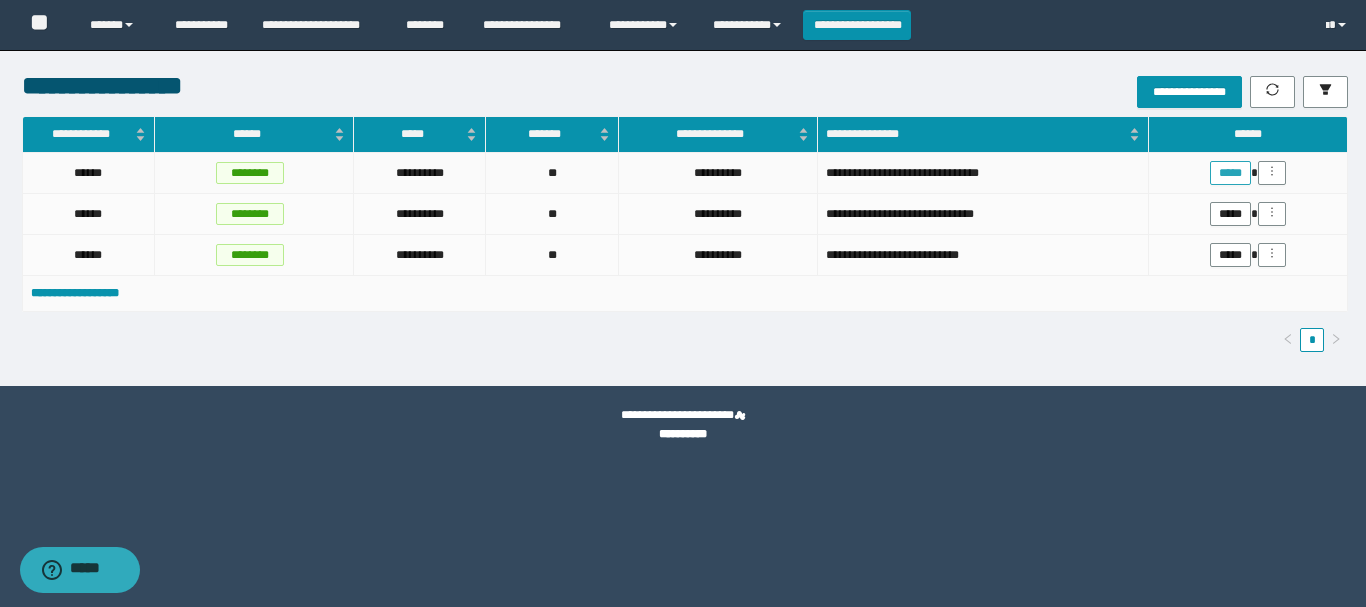 click on "*****" at bounding box center [1230, 173] 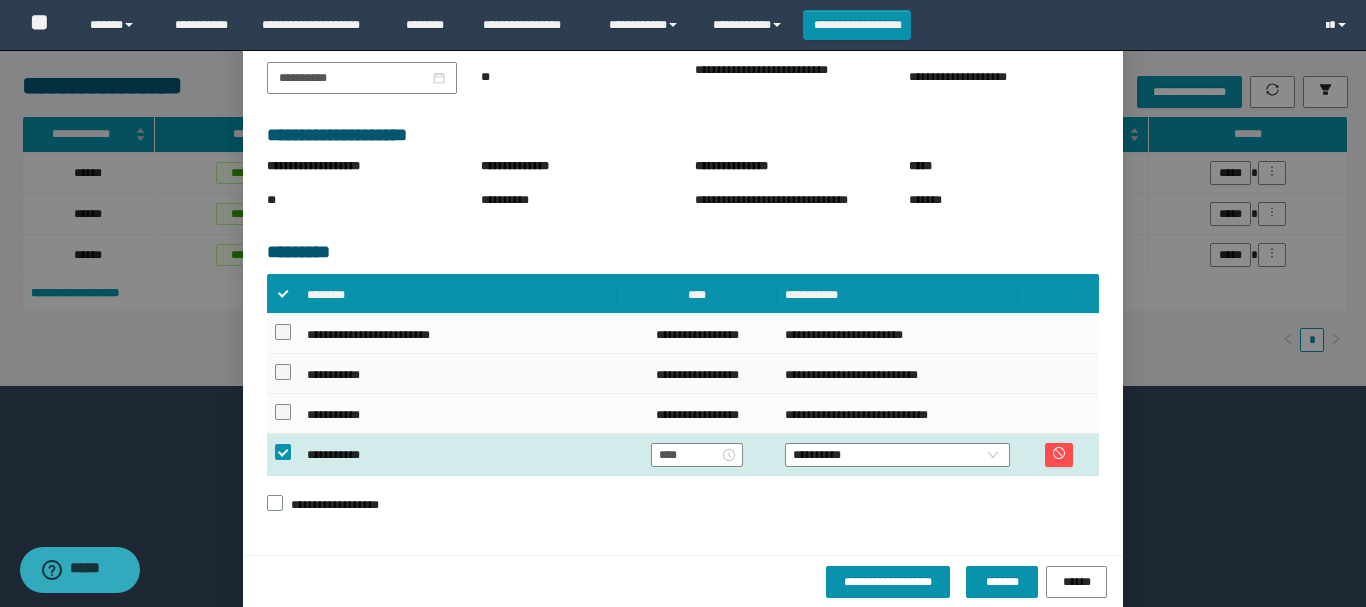 scroll, scrollTop: 291, scrollLeft: 0, axis: vertical 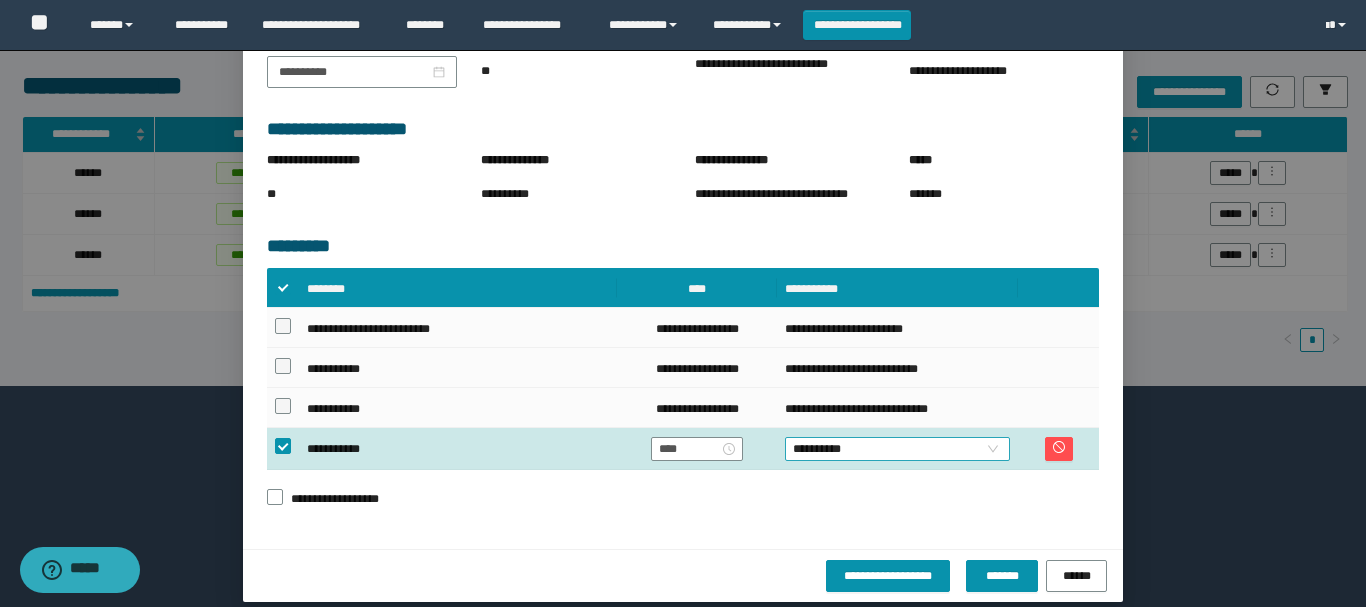 click on "**********" at bounding box center [897, 449] 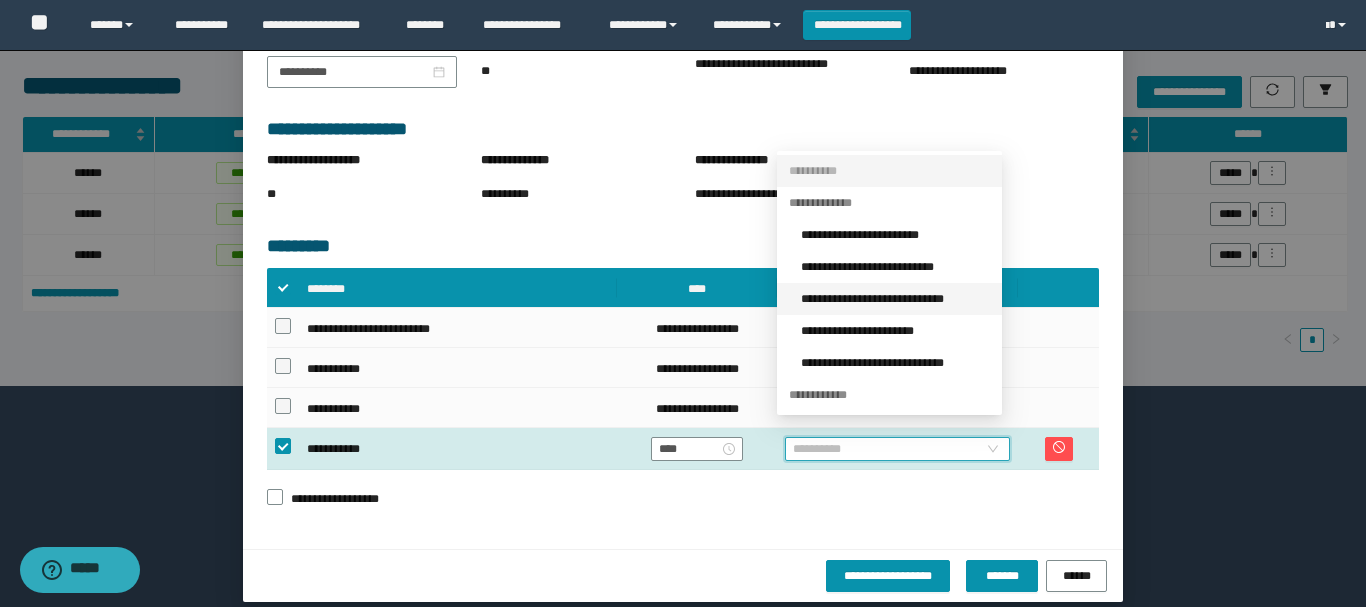 click on "**********" at bounding box center [895, 299] 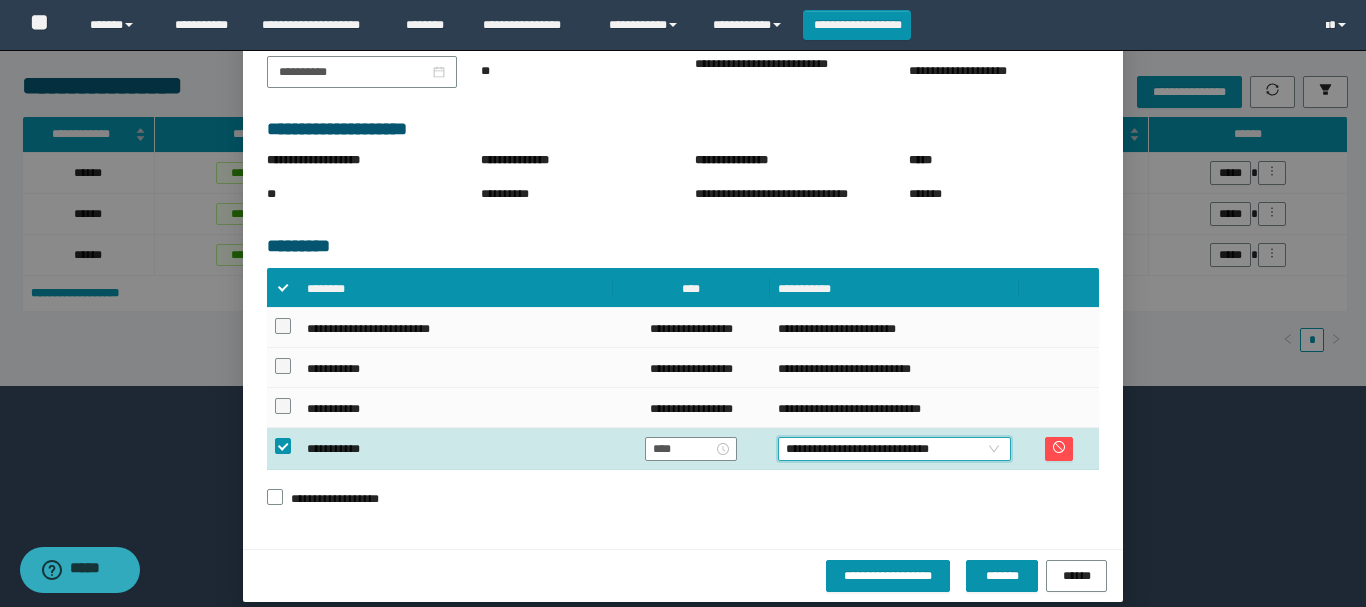 click on "**********" at bounding box center (894, 449) 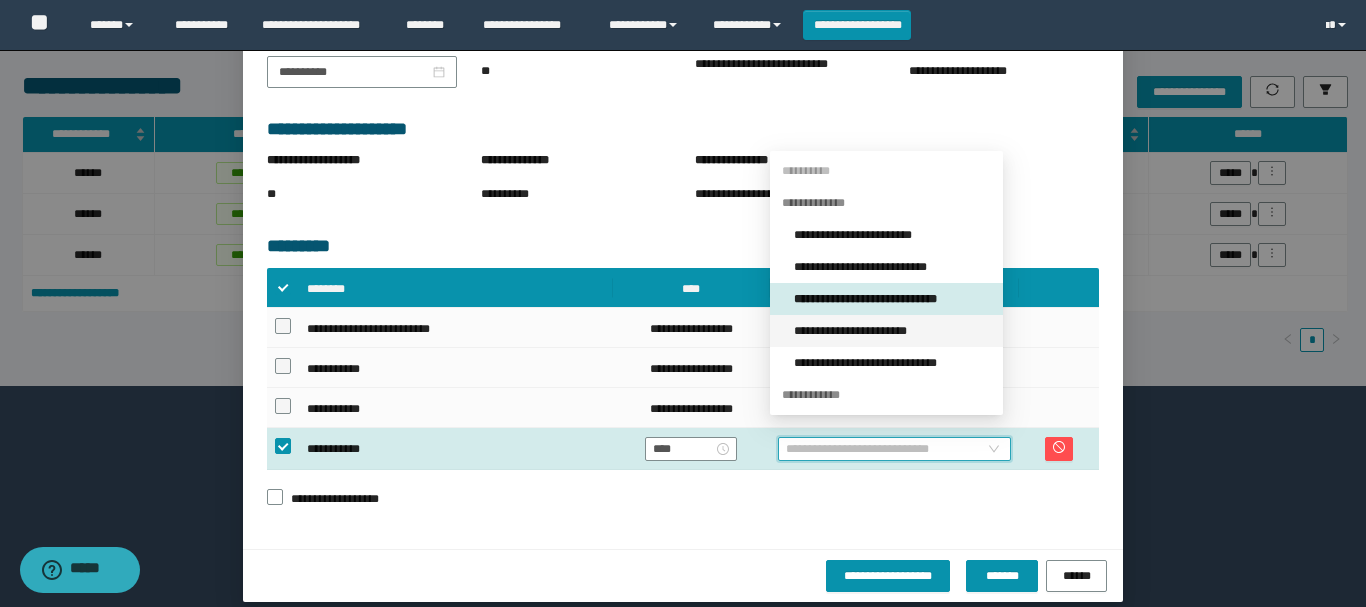 click on "**********" at bounding box center [892, 331] 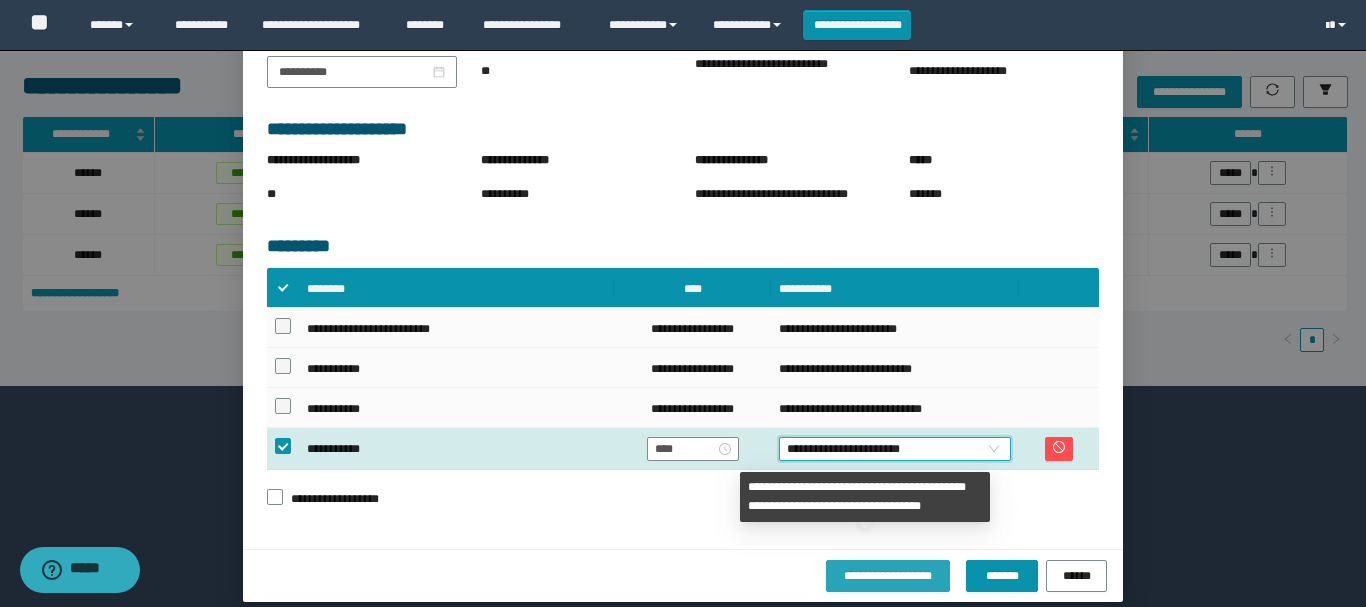click on "**********" at bounding box center (888, 576) 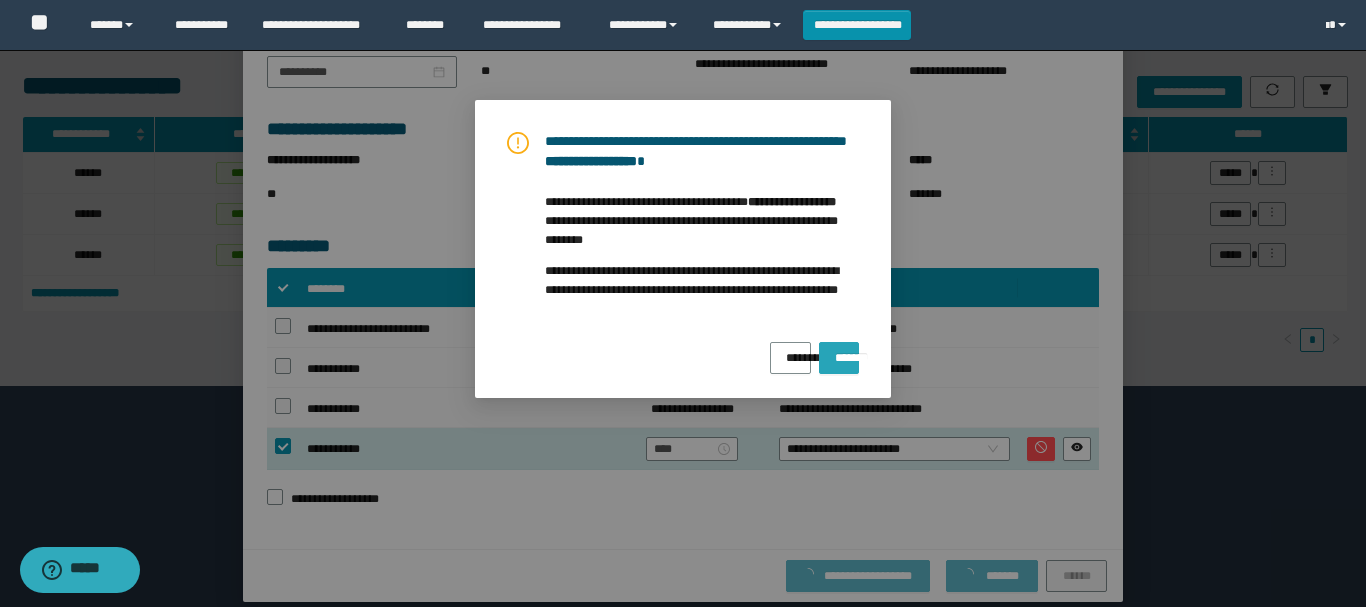 click on "*******" at bounding box center [839, 358] 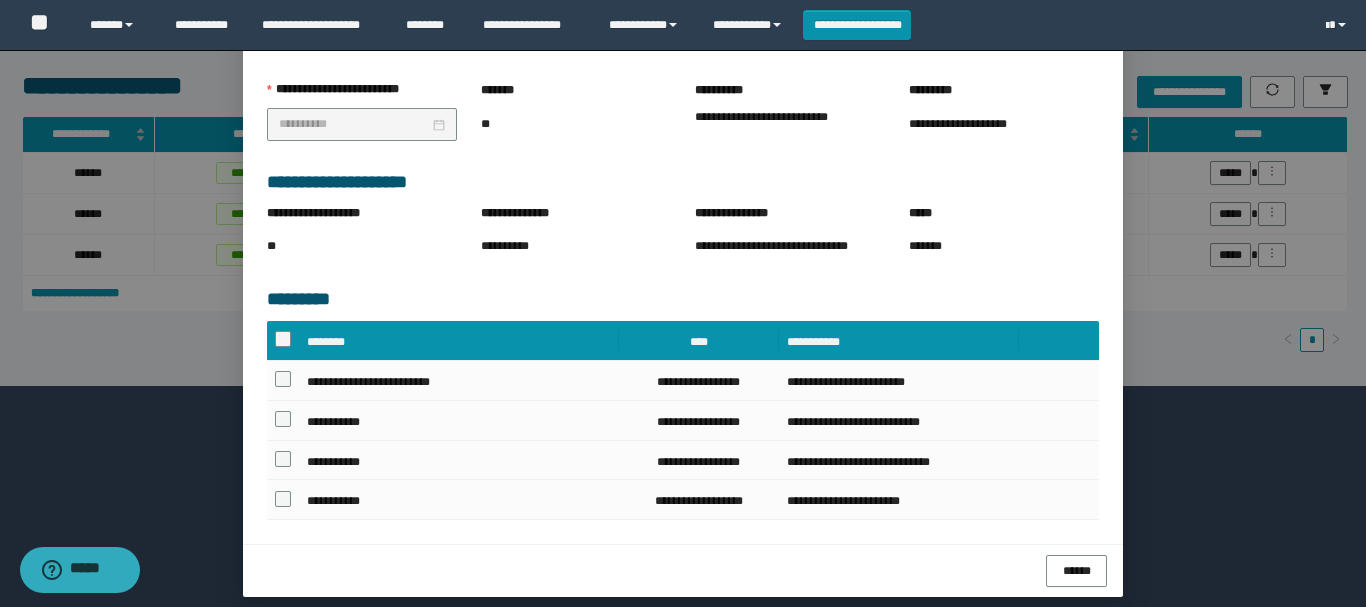 scroll, scrollTop: 287, scrollLeft: 0, axis: vertical 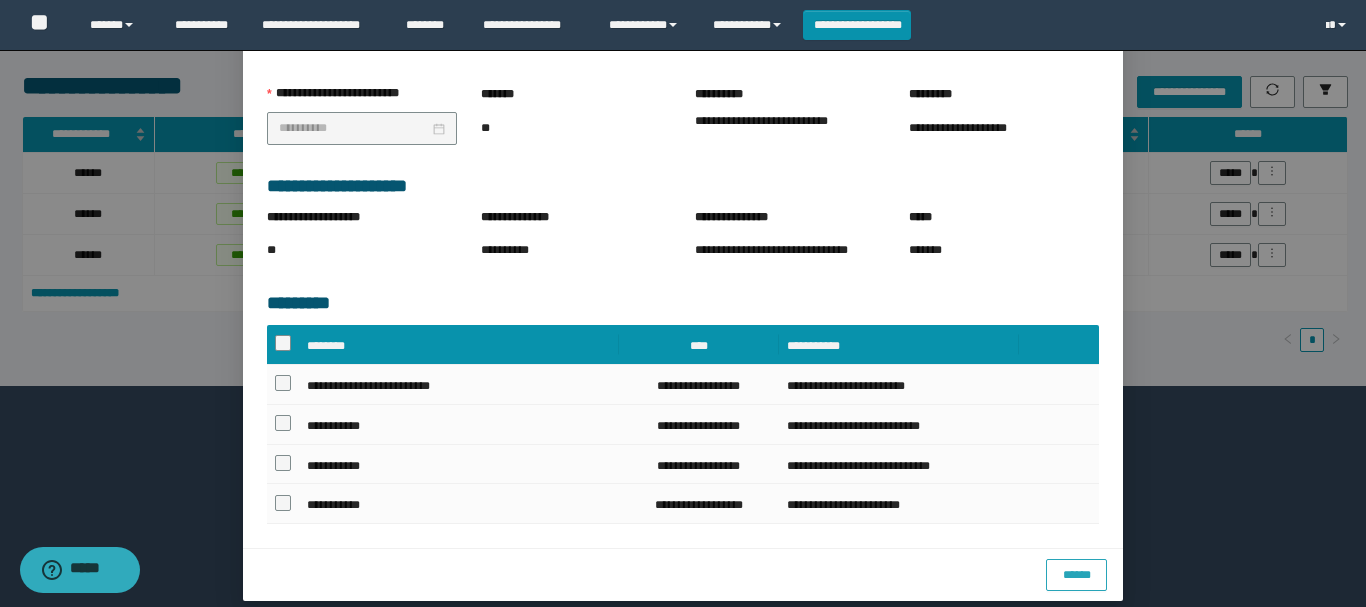 click on "******" at bounding box center [1076, 574] 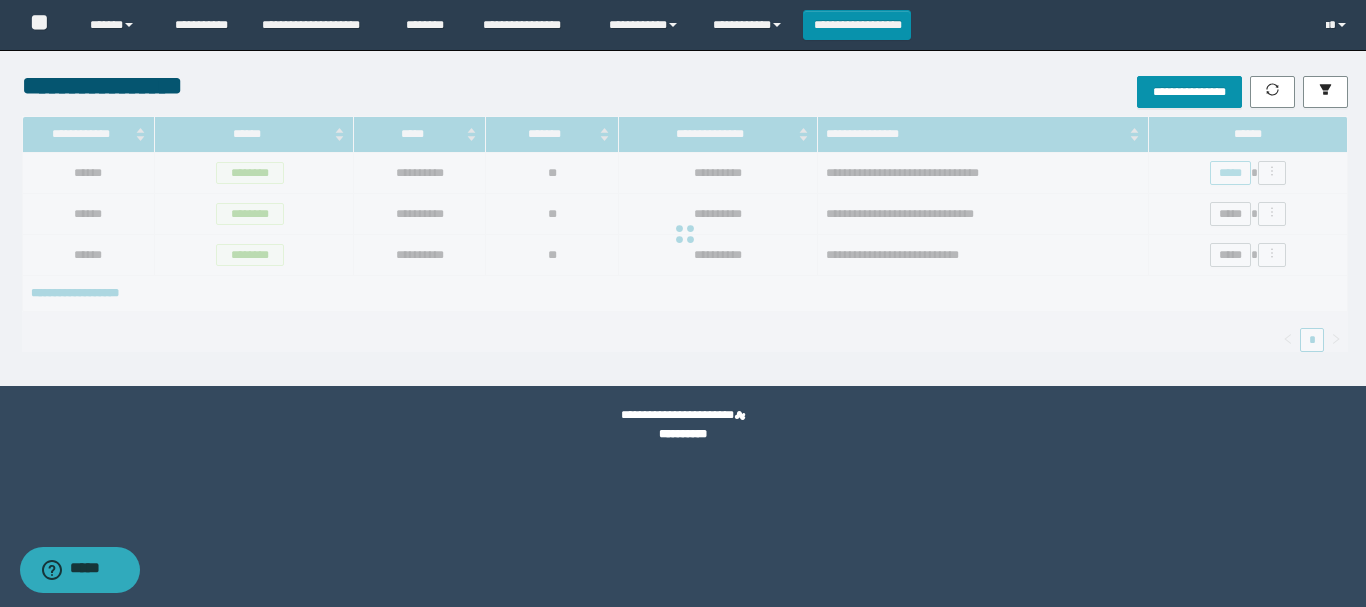 scroll, scrollTop: 0, scrollLeft: 0, axis: both 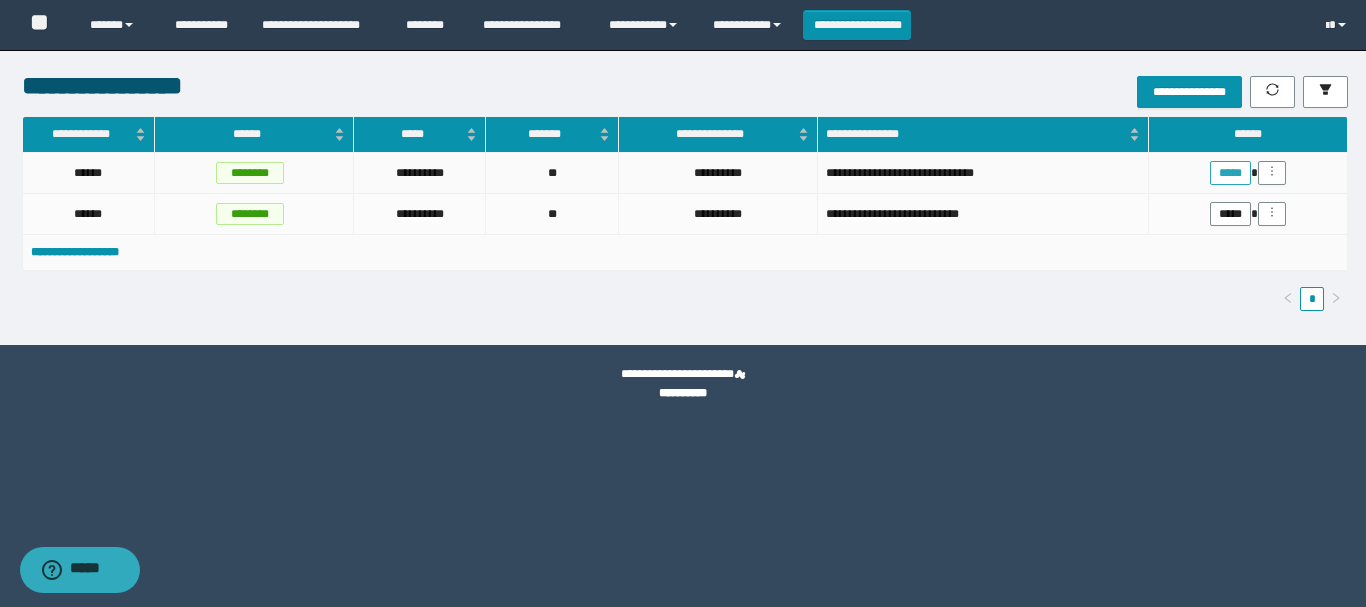 click on "*****" at bounding box center (1230, 173) 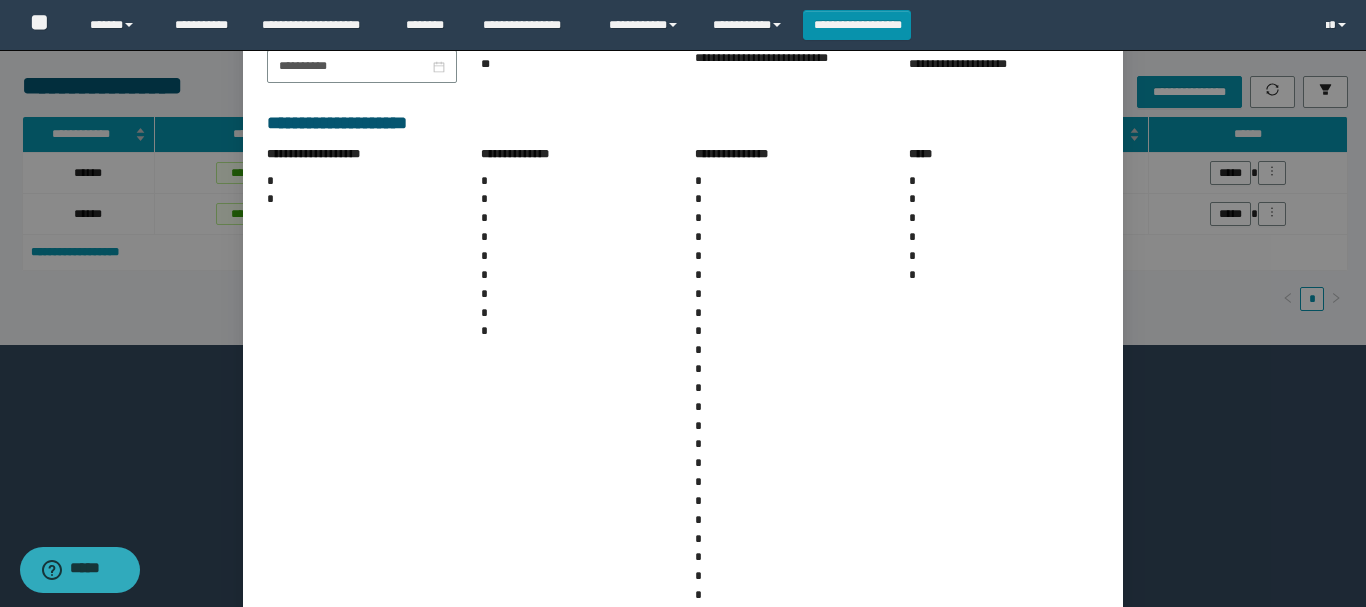 scroll, scrollTop: 291, scrollLeft: 0, axis: vertical 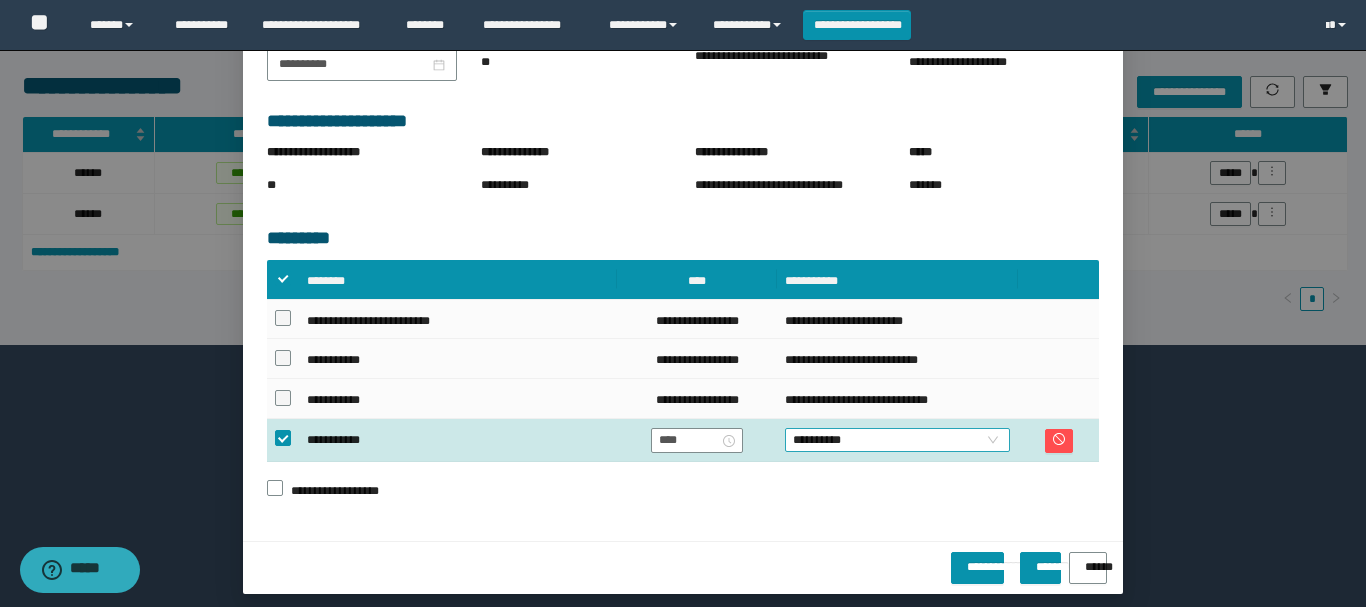 click on "**********" at bounding box center (897, 440) 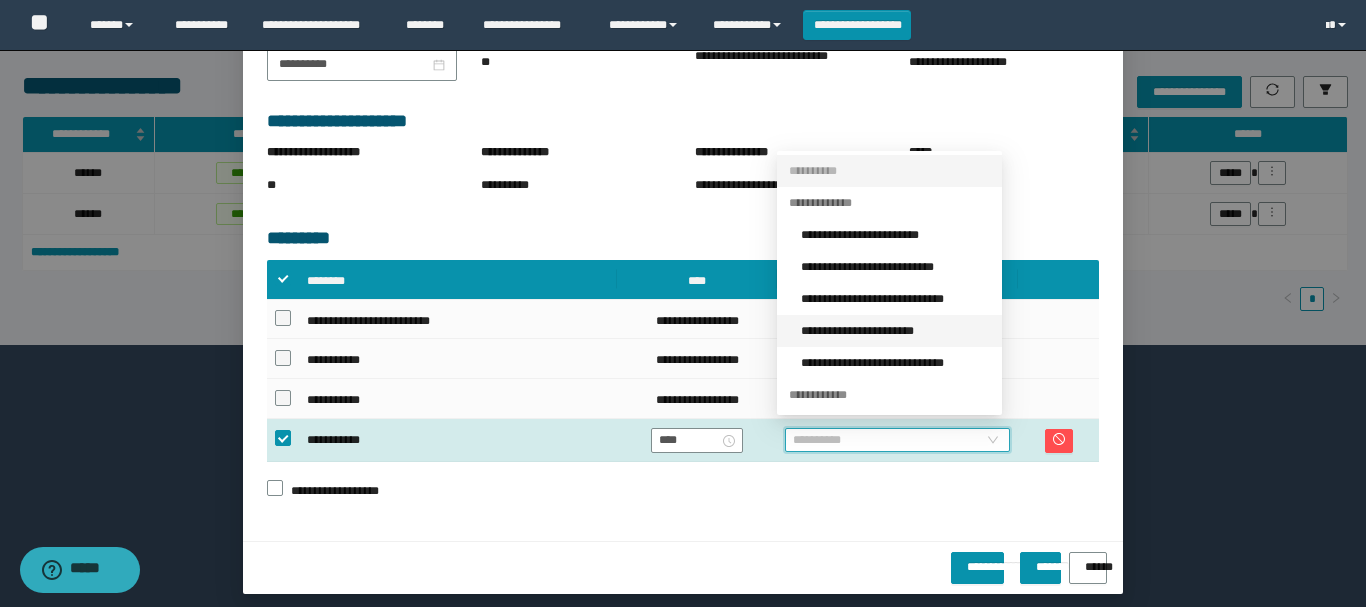 drag, startPoint x: 825, startPoint y: 331, endPoint x: 11, endPoint y: 37, distance: 865.4664 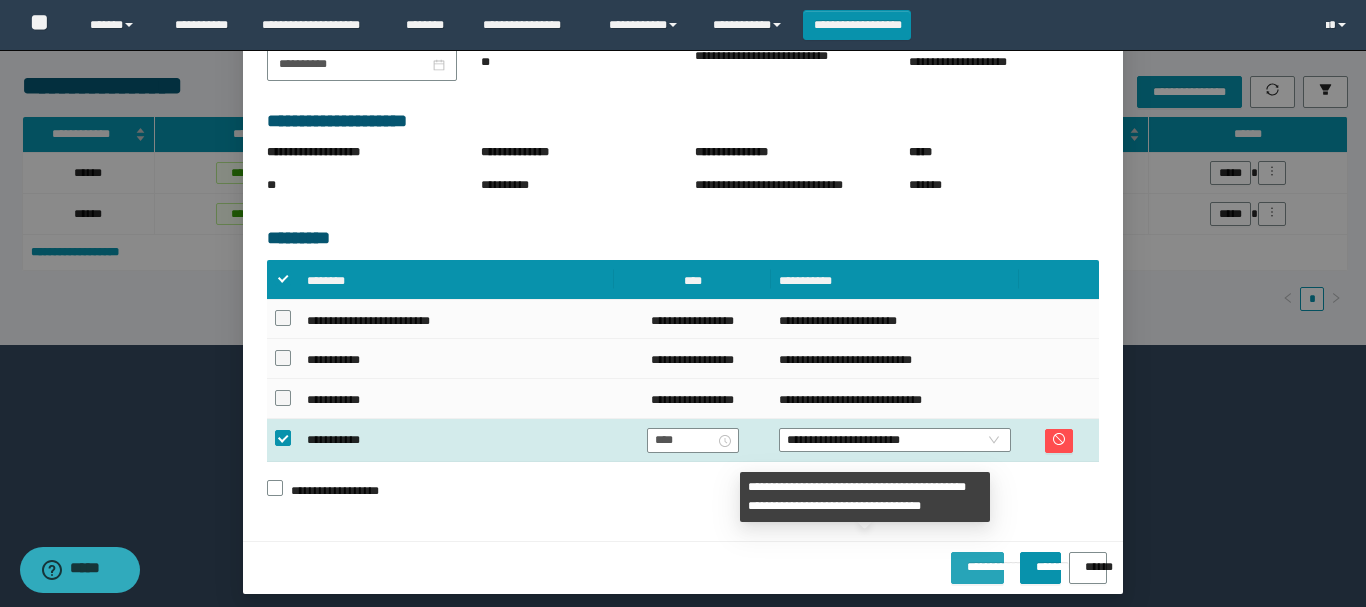 click on "**********" at bounding box center (977, 560) 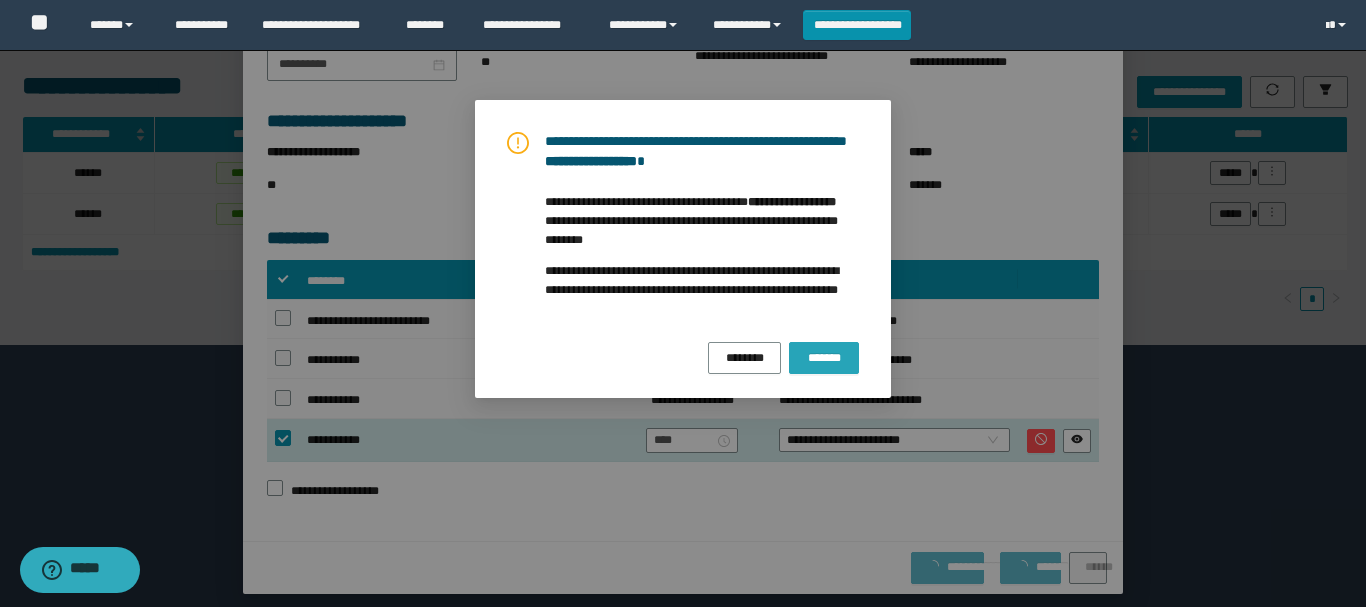 click on "*******" at bounding box center (824, 358) 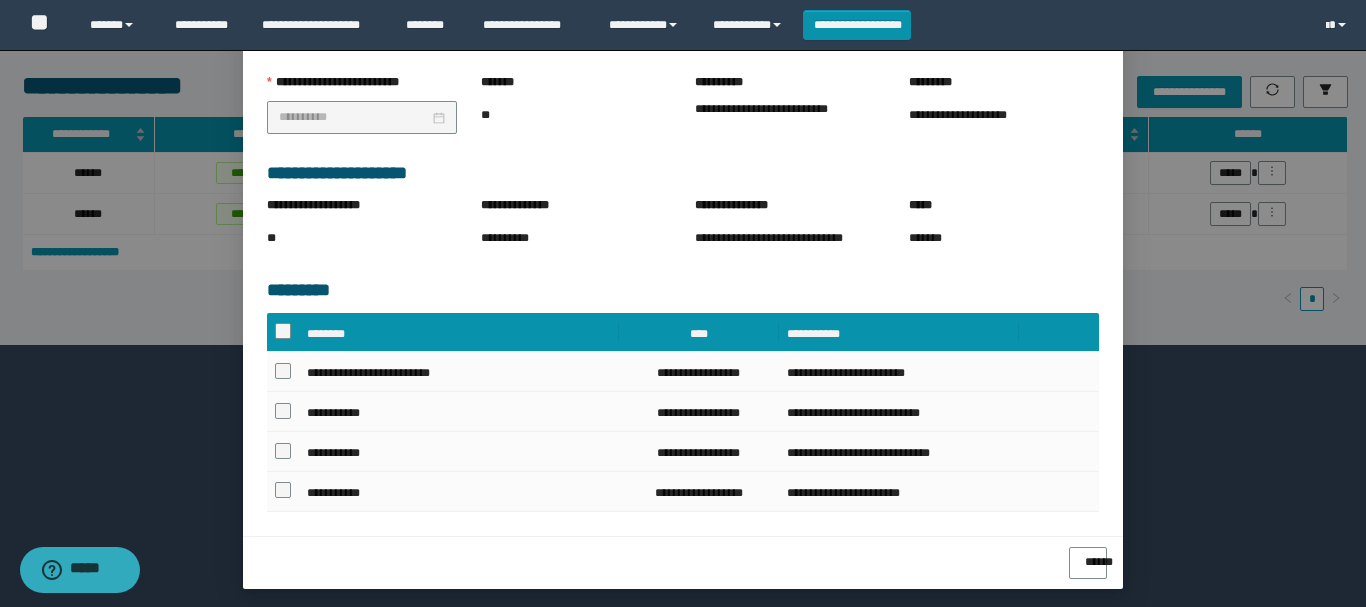 scroll, scrollTop: 287, scrollLeft: 0, axis: vertical 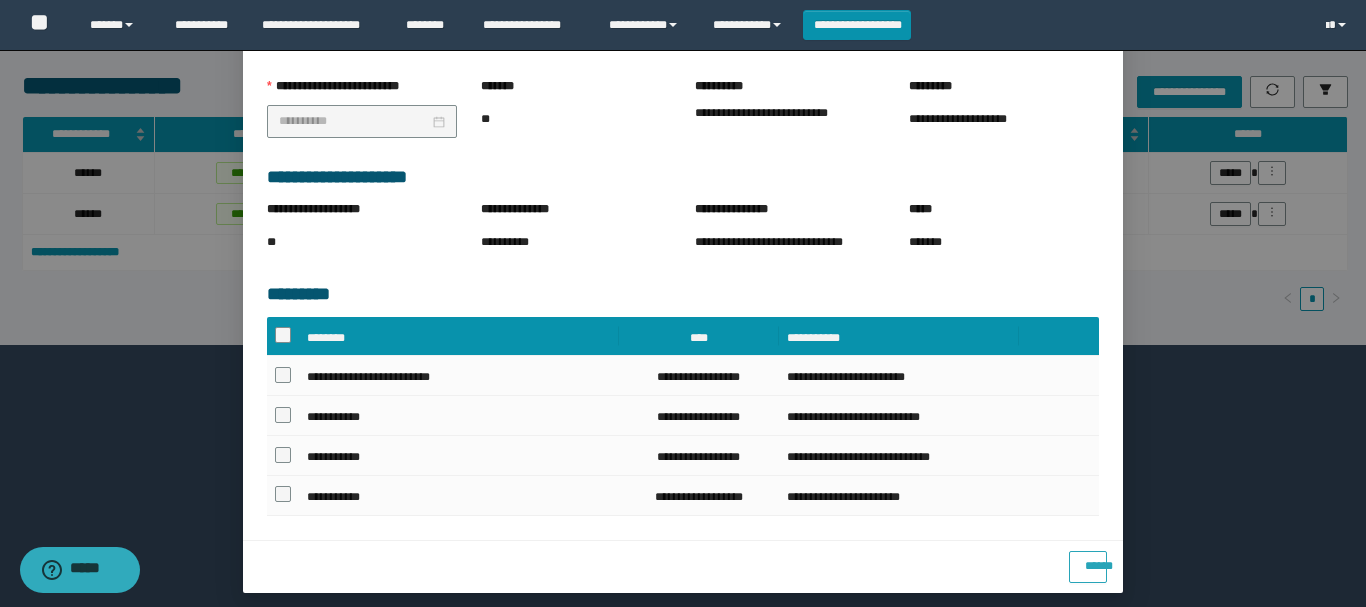 click on "******" at bounding box center (1088, 559) 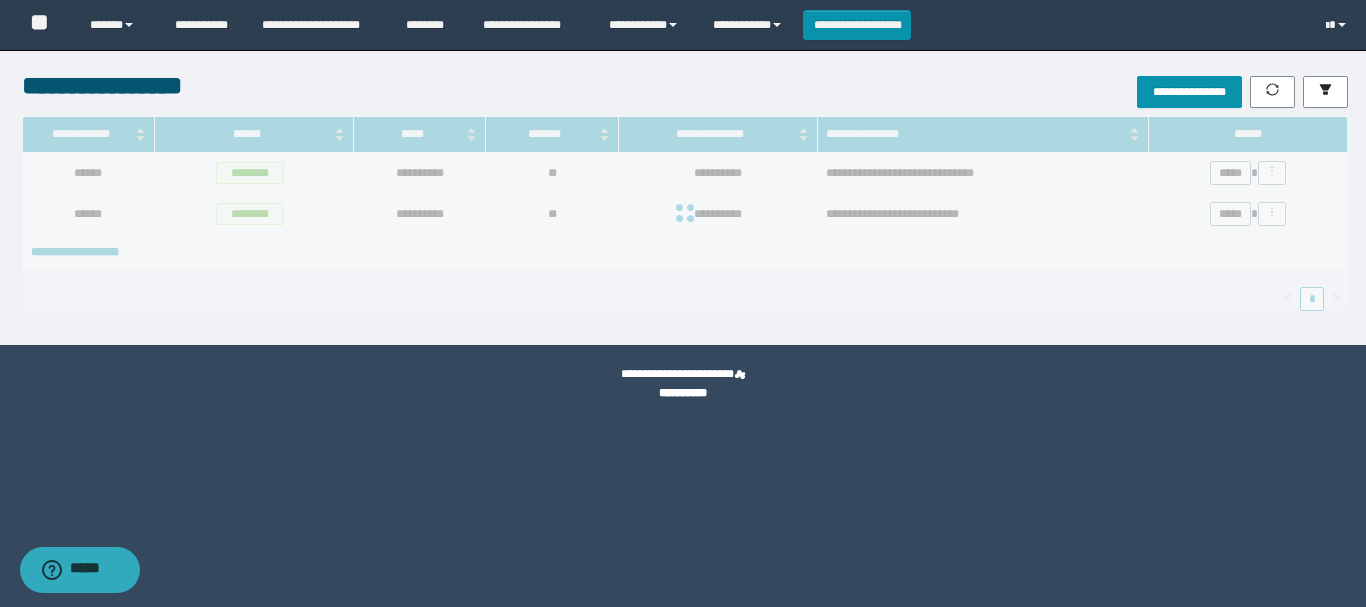 scroll, scrollTop: 187, scrollLeft: 0, axis: vertical 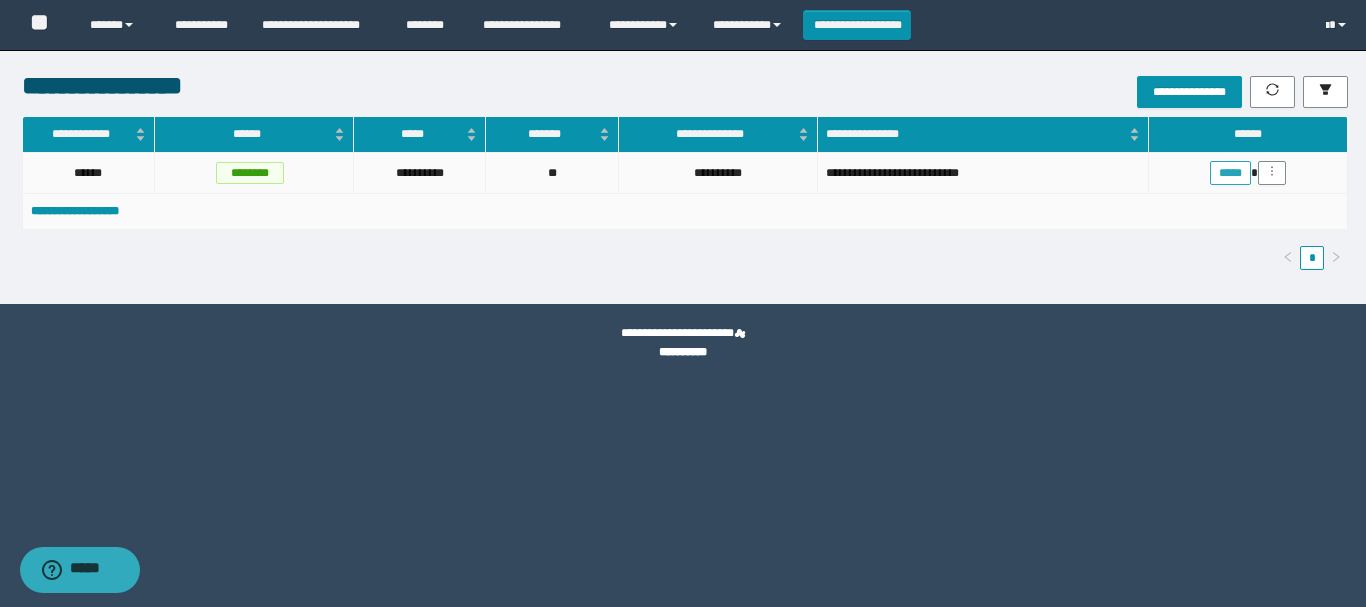 click on "*****" at bounding box center [1230, 173] 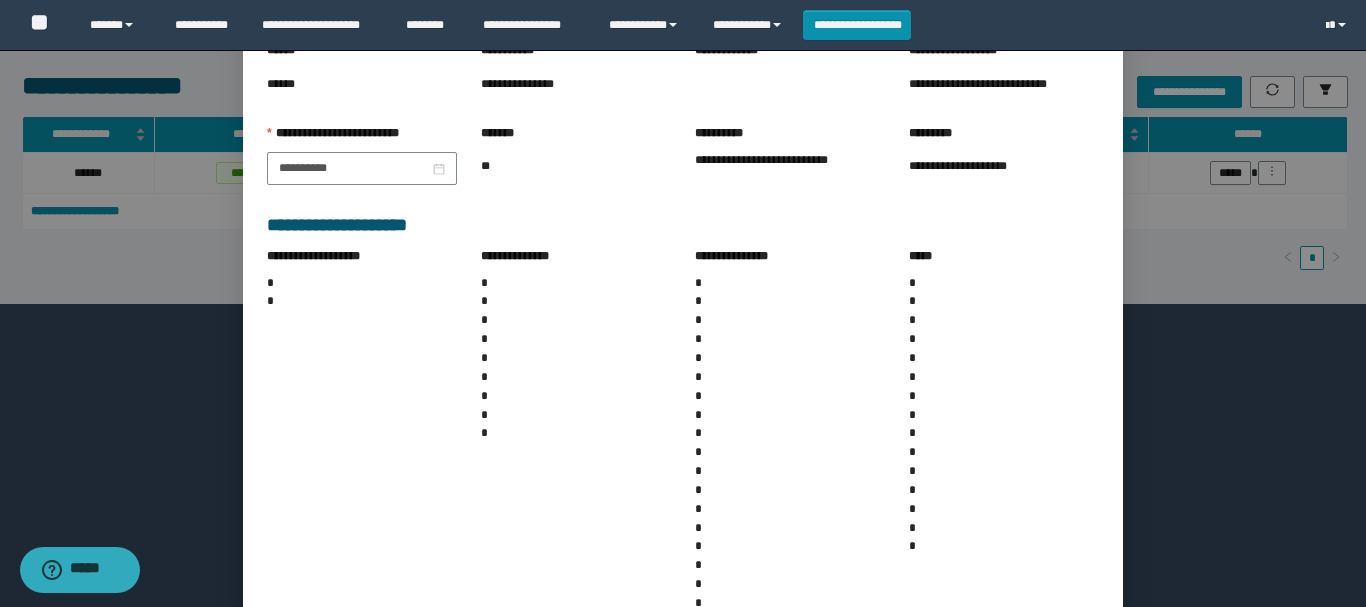 scroll, scrollTop: 291, scrollLeft: 0, axis: vertical 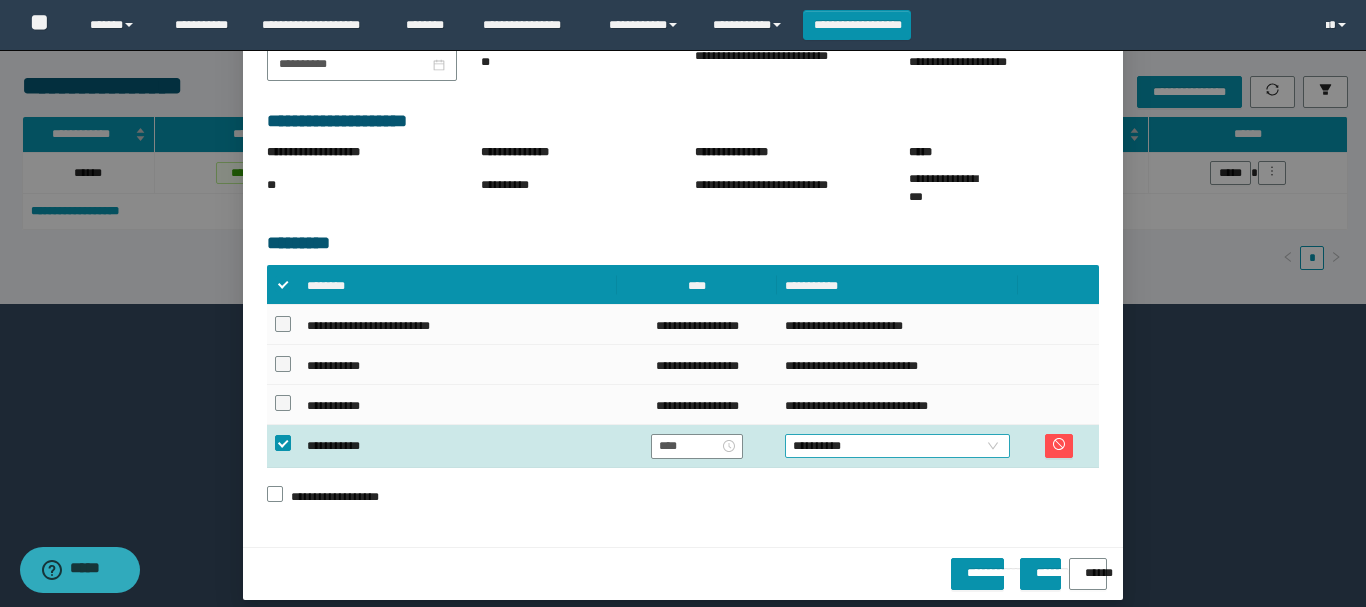 click on "**********" at bounding box center (897, 446) 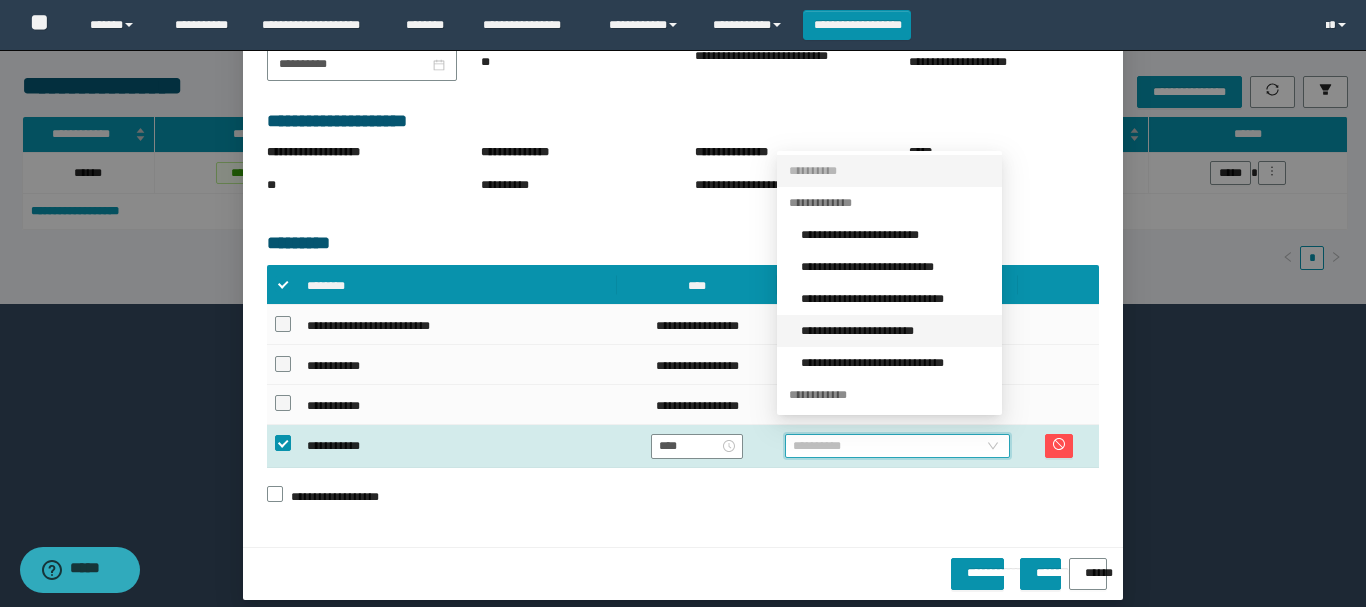 click on "**********" at bounding box center (895, 331) 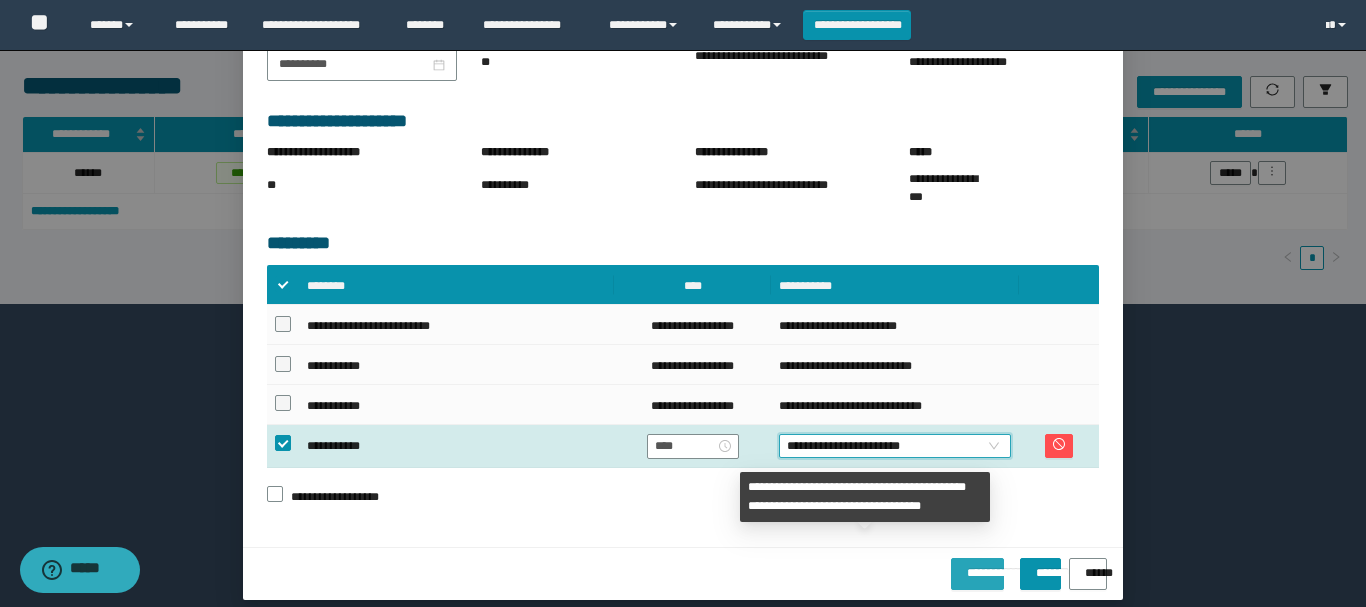 click on "**********" at bounding box center [977, 566] 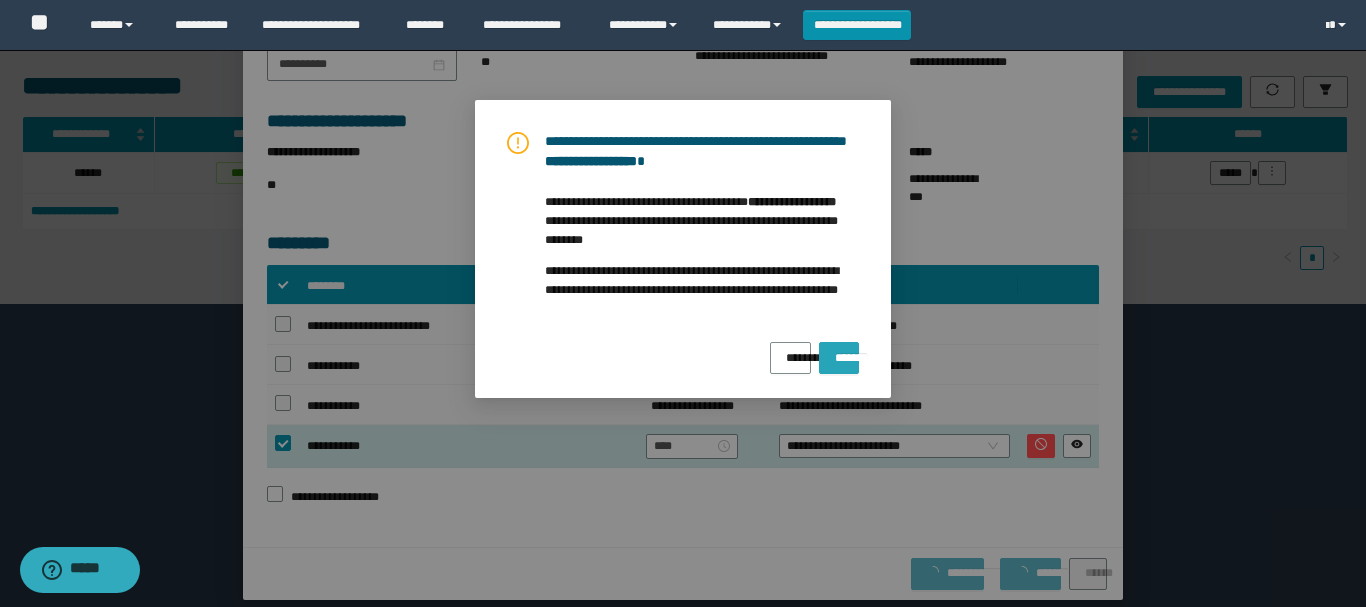 click on "*******" at bounding box center [839, 351] 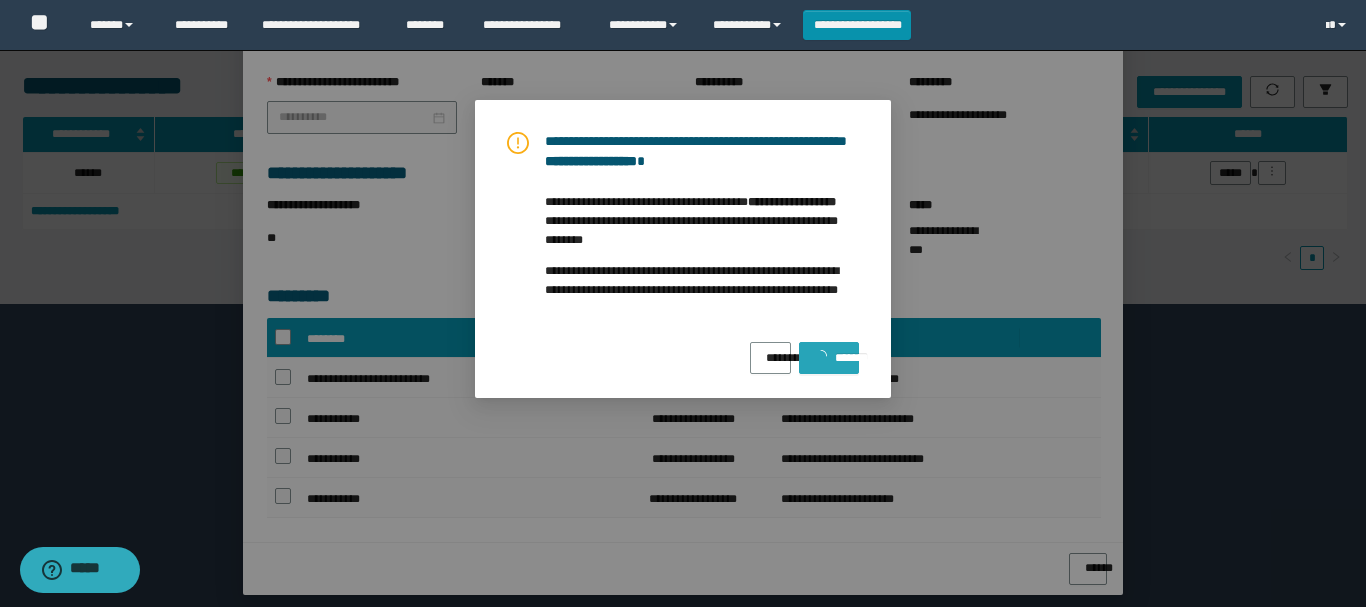 scroll, scrollTop: 287, scrollLeft: 0, axis: vertical 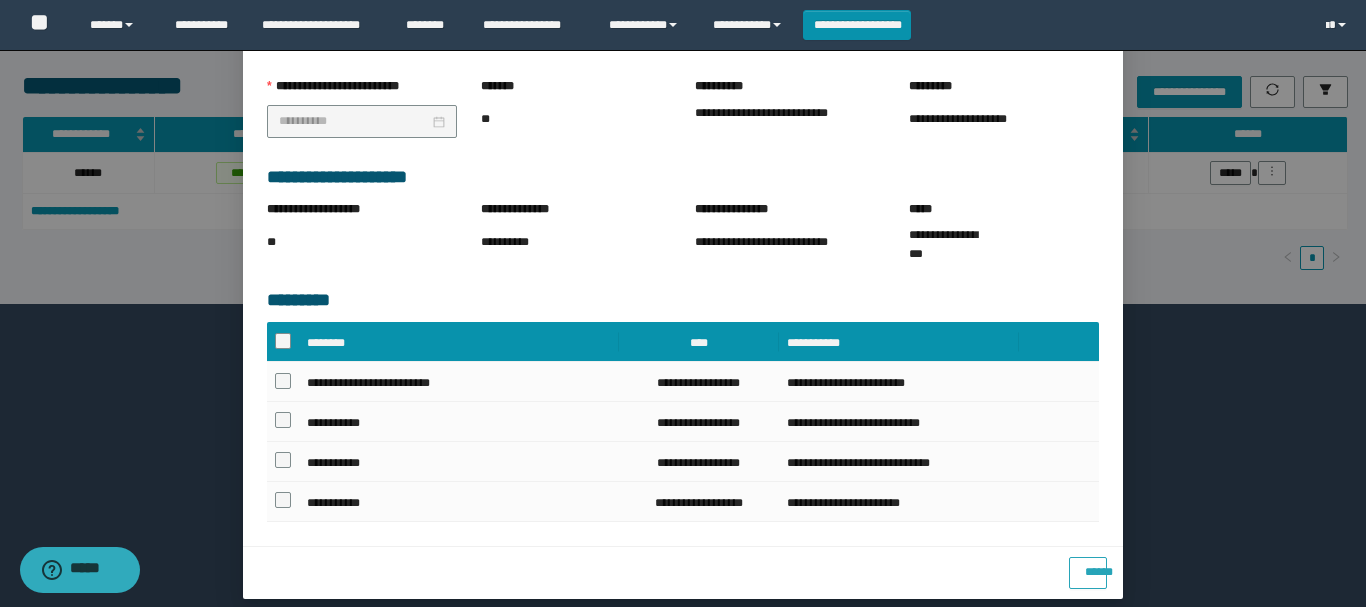 click on "******" at bounding box center [1088, 565] 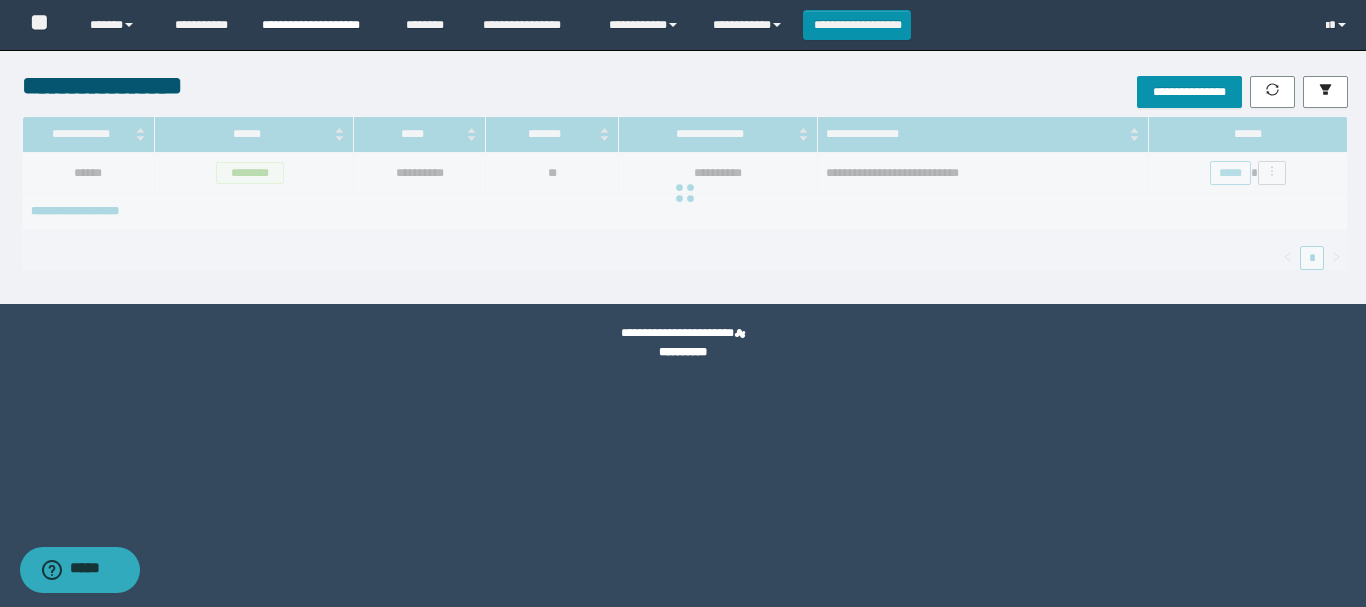 scroll, scrollTop: 0, scrollLeft: 0, axis: both 